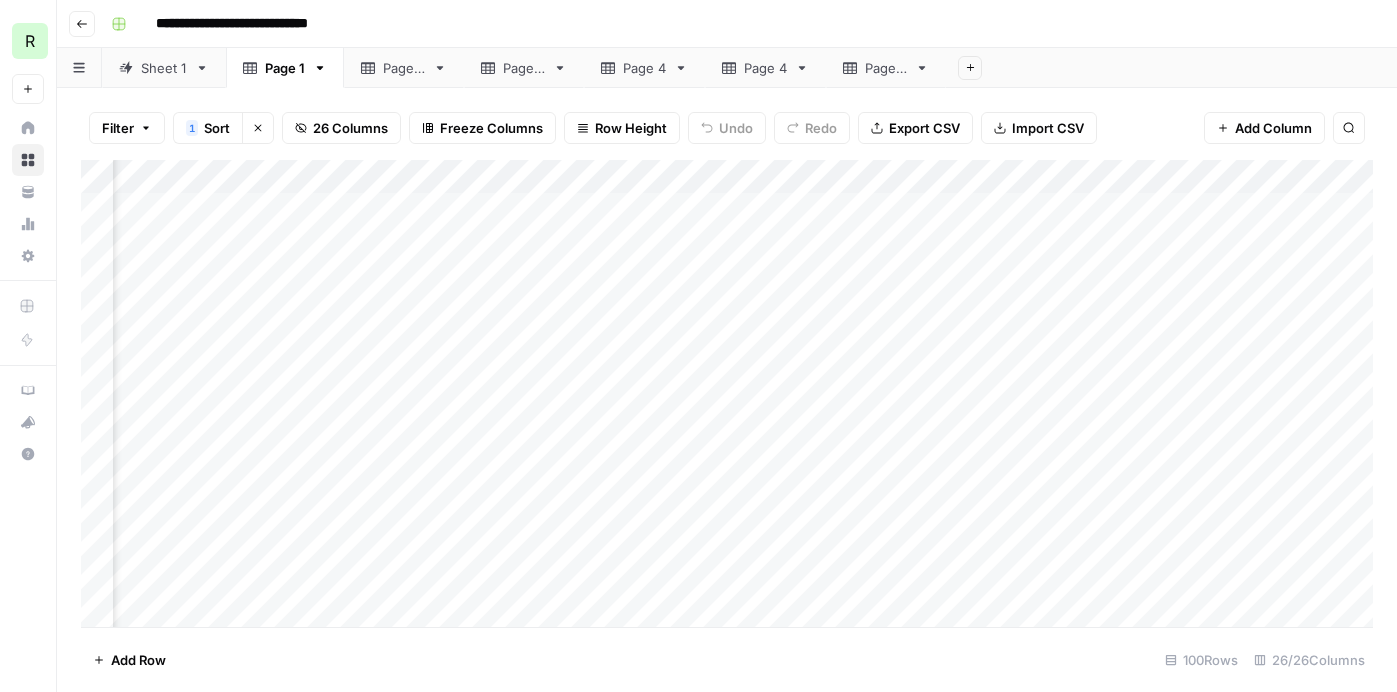 scroll, scrollTop: 0, scrollLeft: 0, axis: both 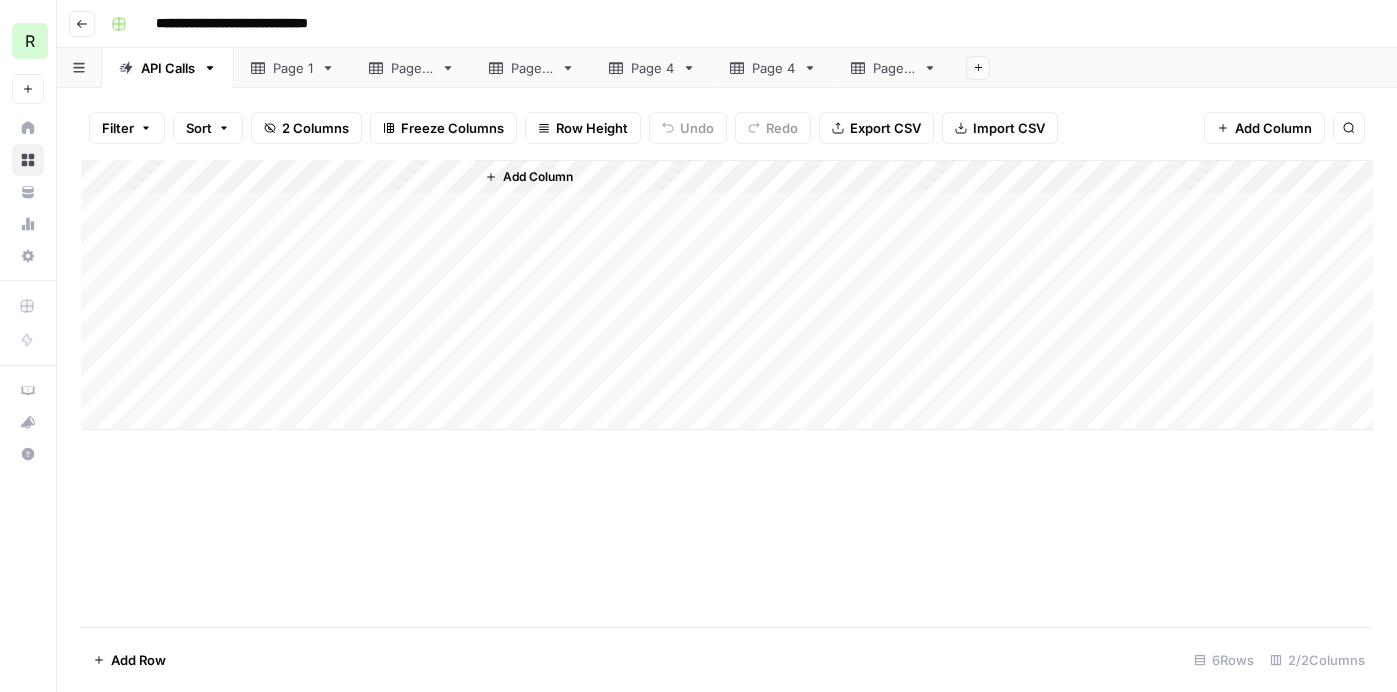 click 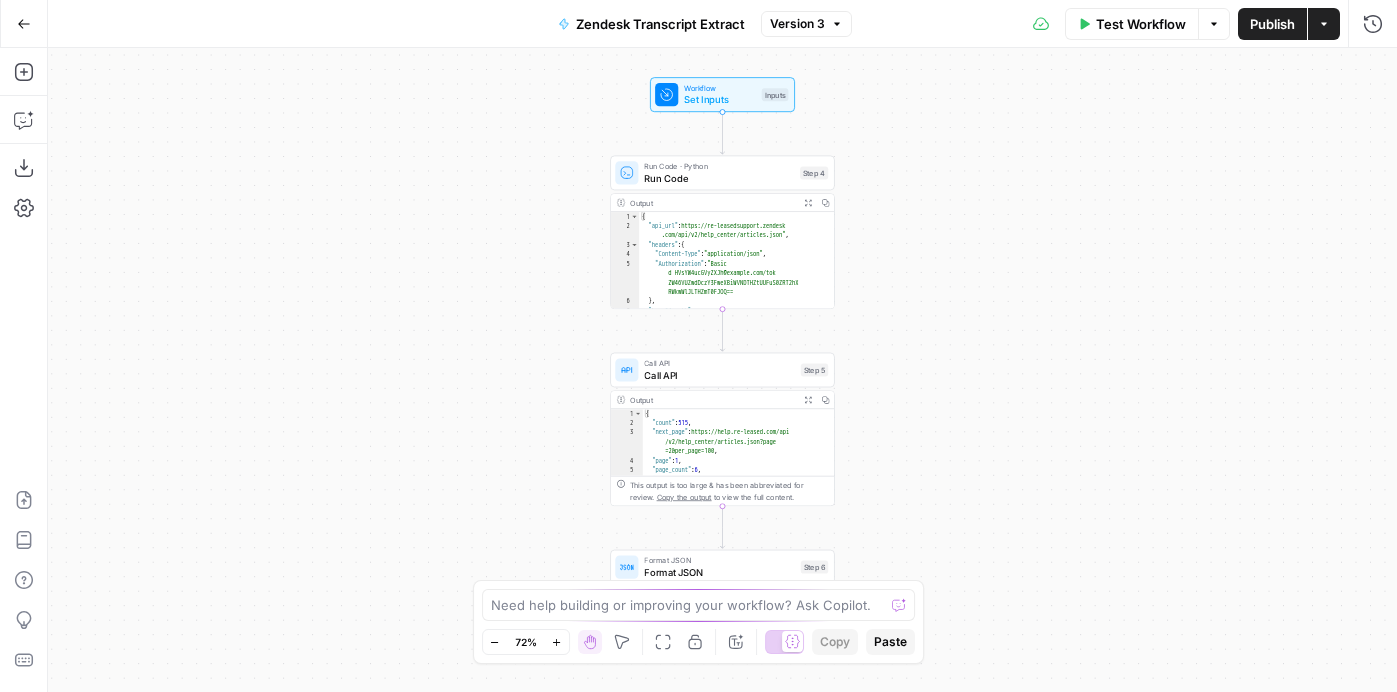 click 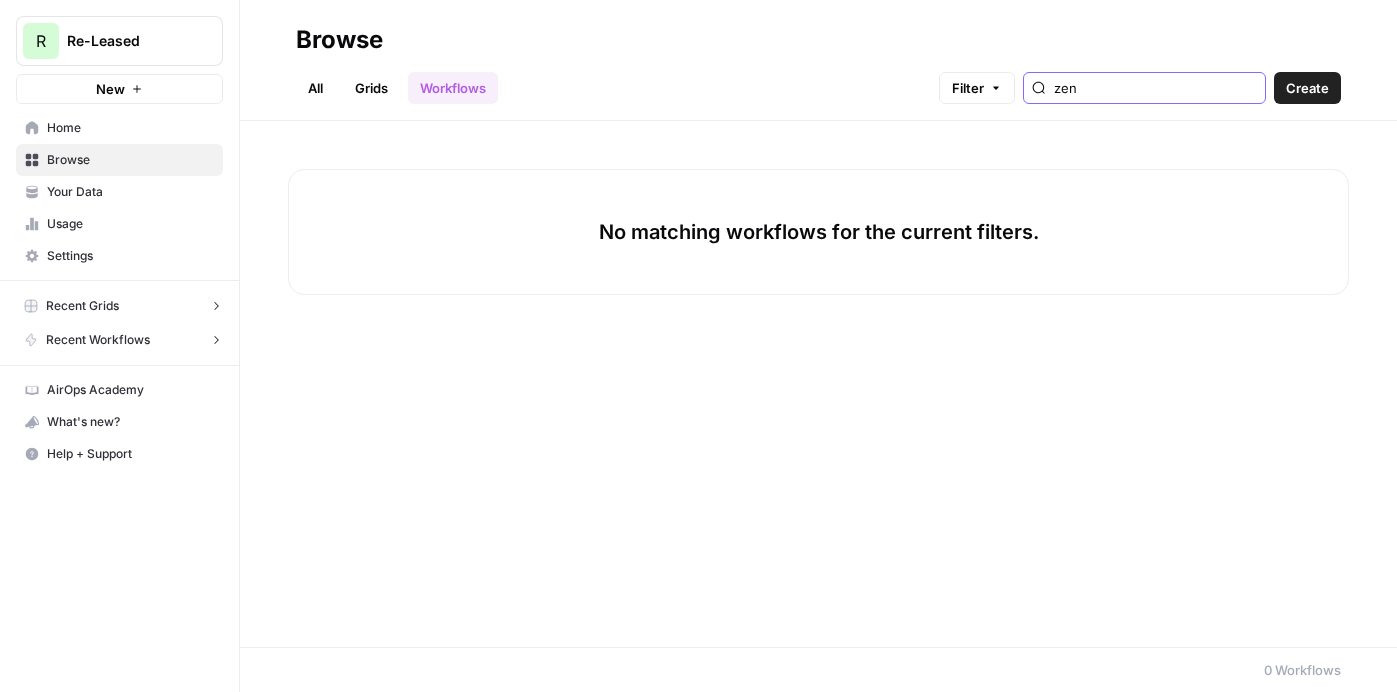 click on "zen" at bounding box center [1155, 88] 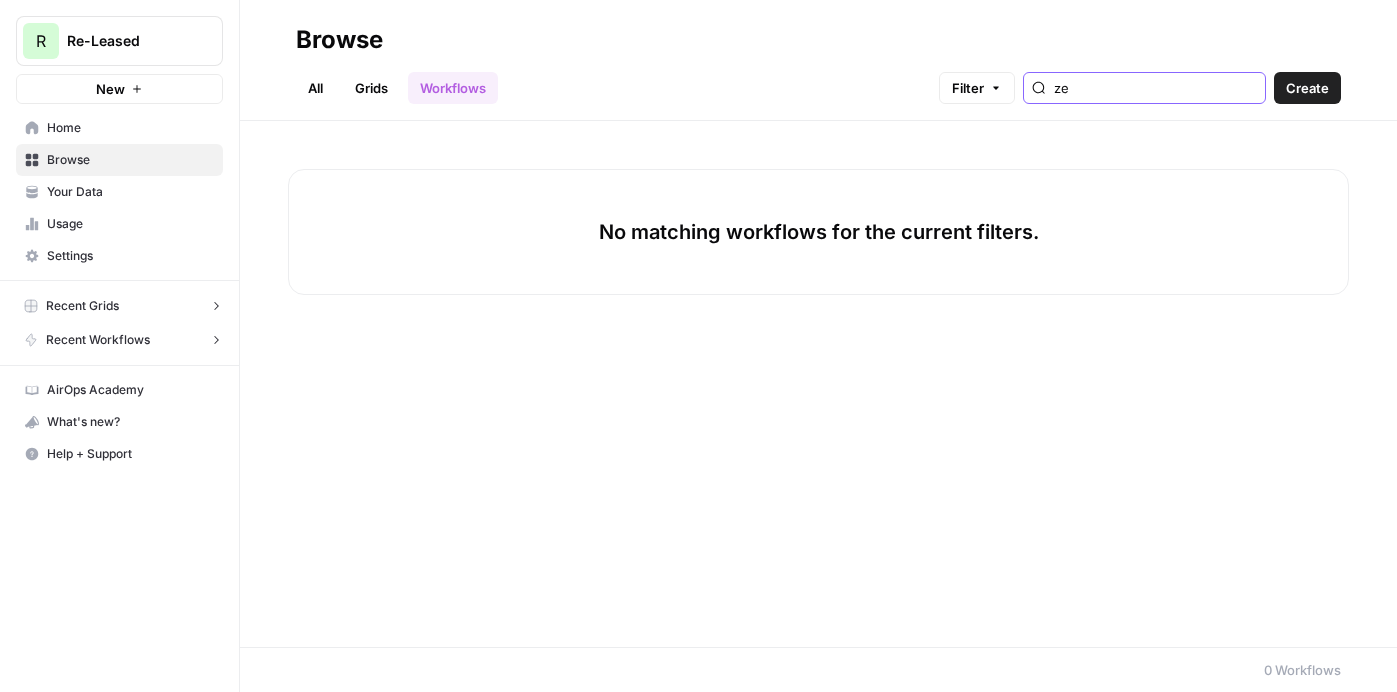 type on "z" 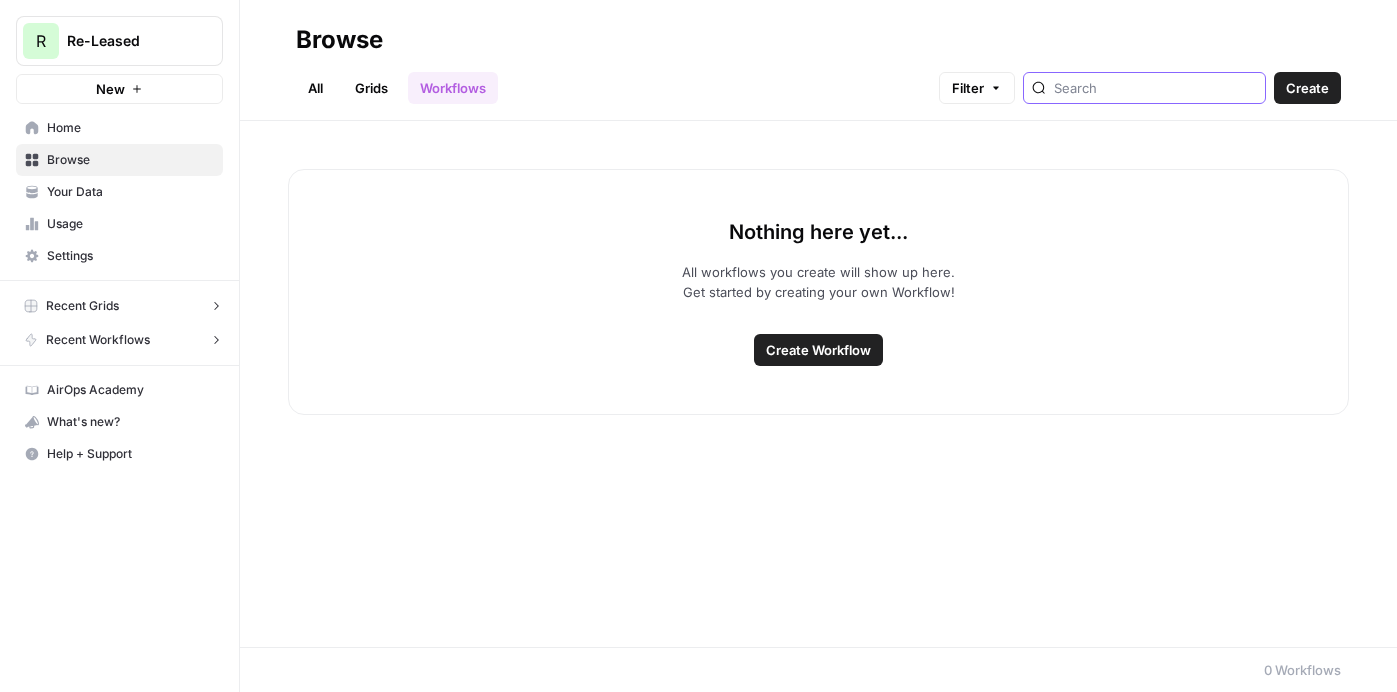 type 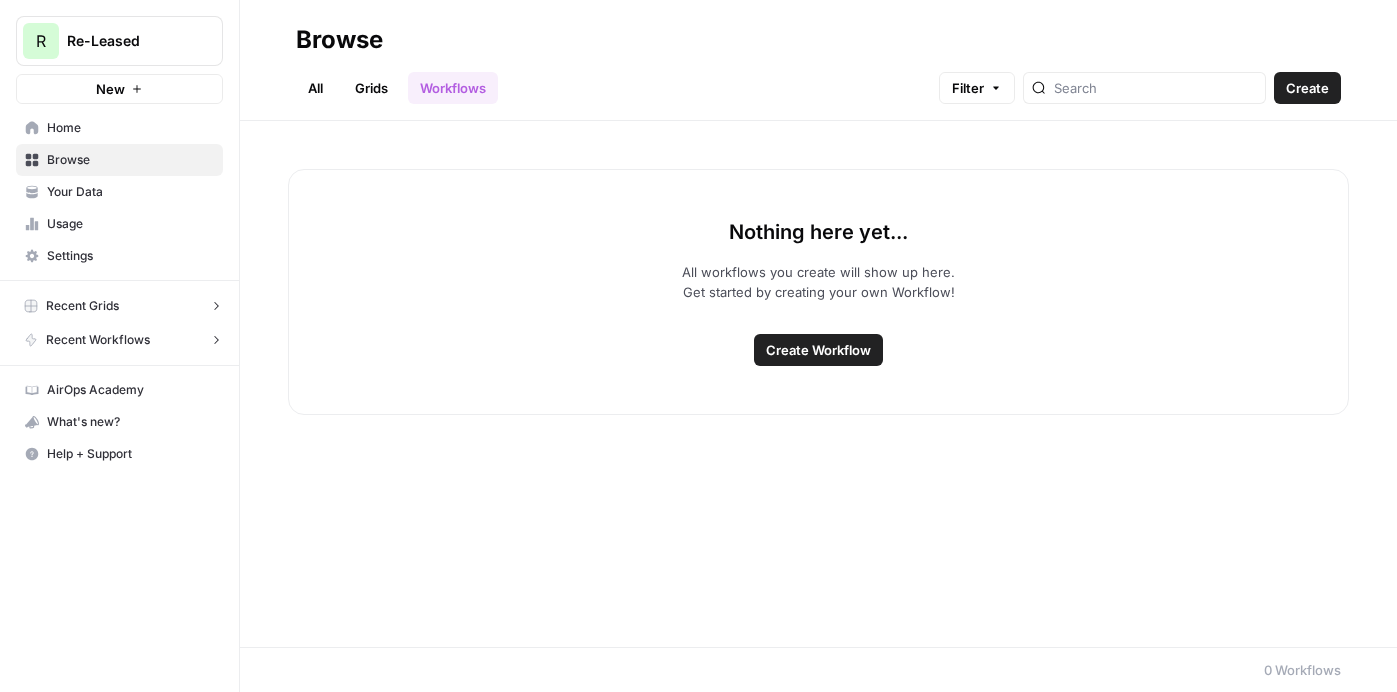 click on "All Grids Workflows Filter Create" at bounding box center [818, 80] 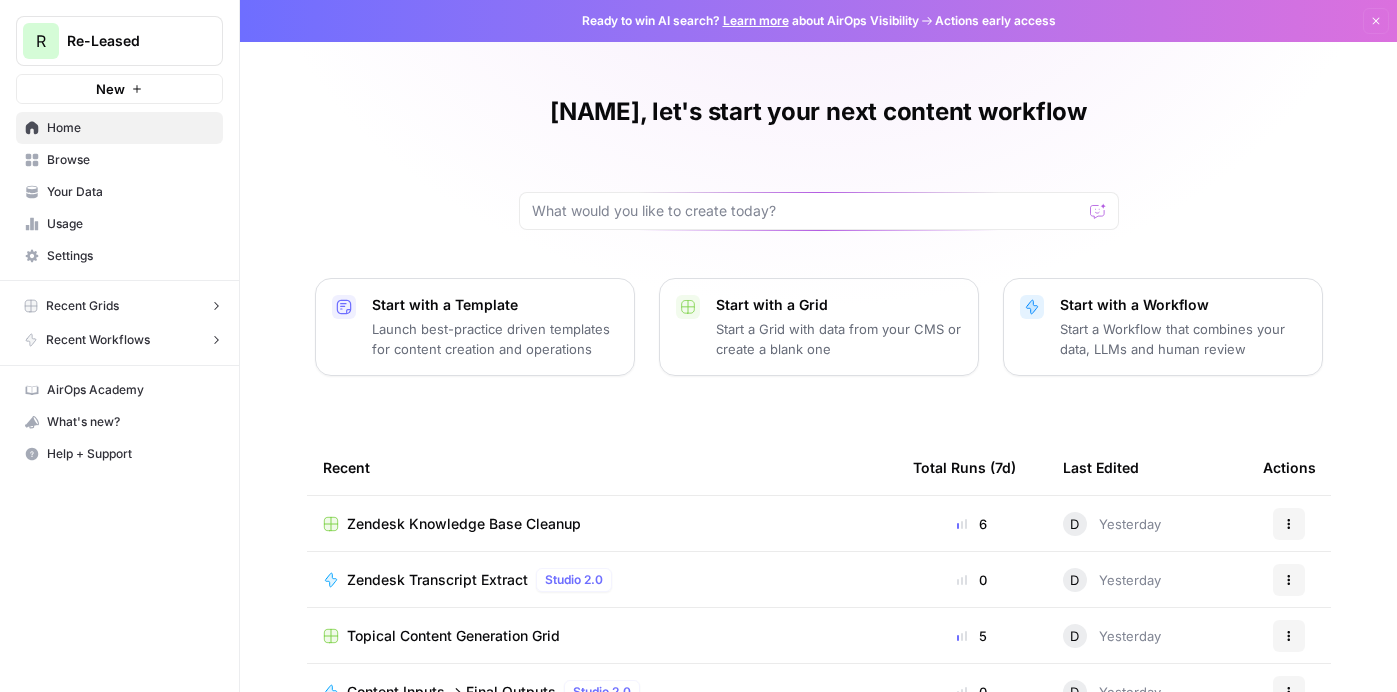 click on "Browse" at bounding box center [130, 160] 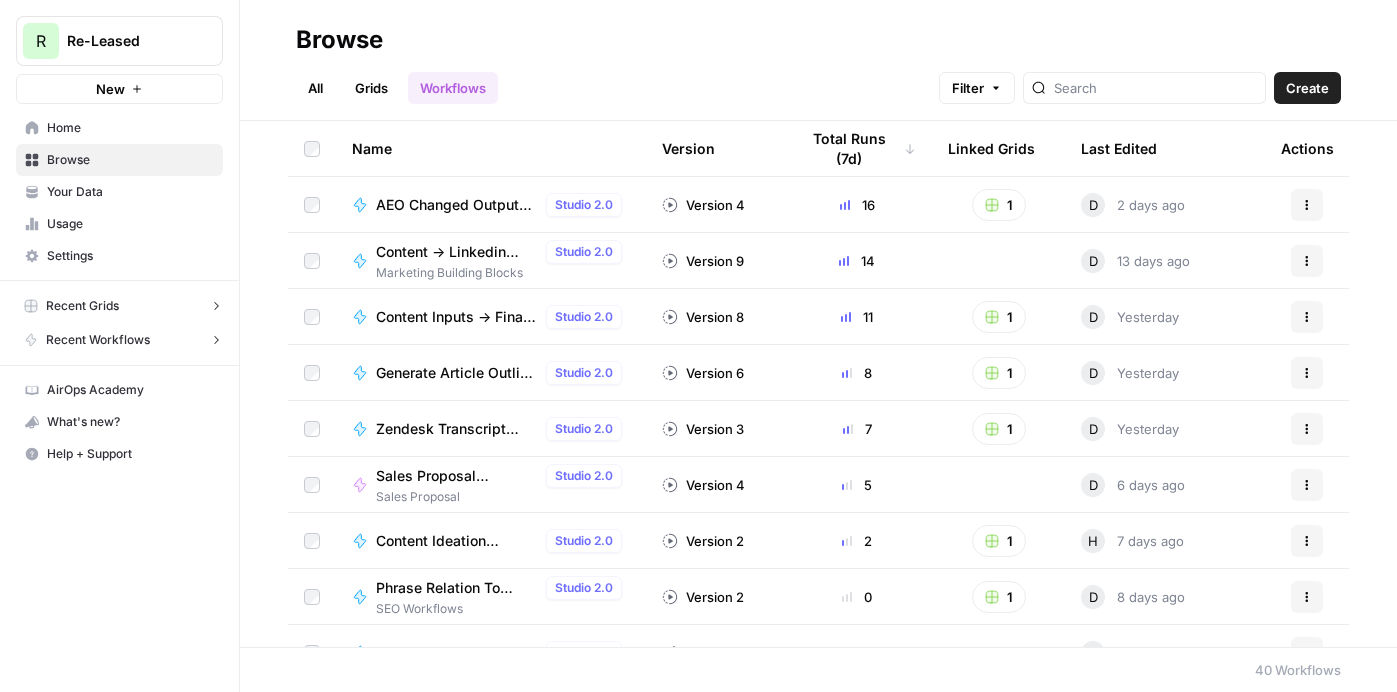 click on "Actions" at bounding box center (1307, 205) 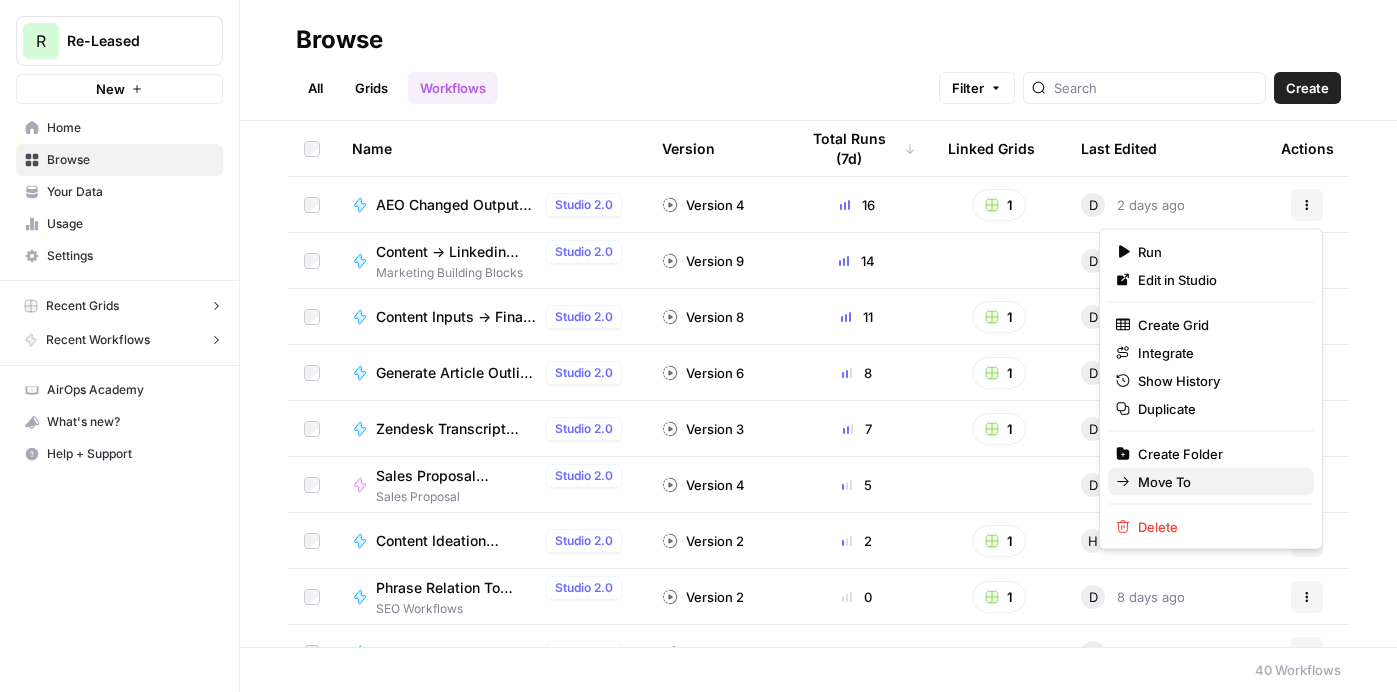 click on "Move To" at bounding box center [1218, 482] 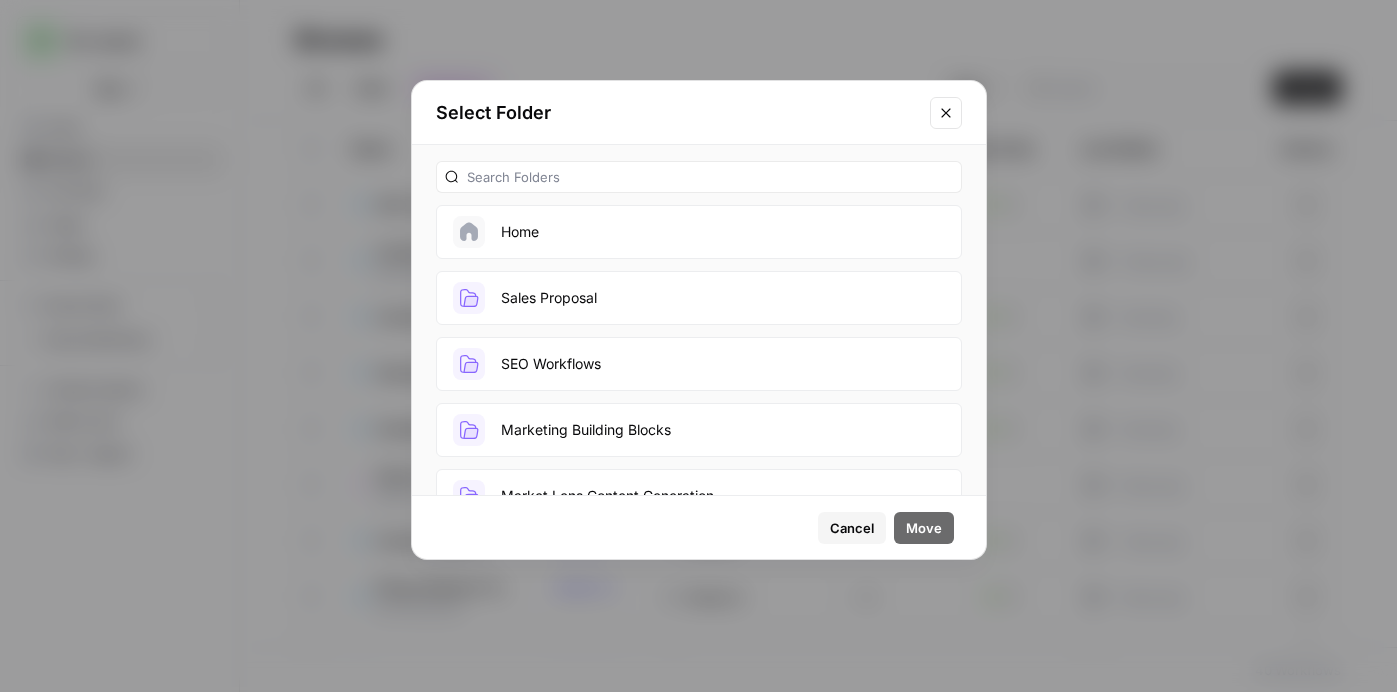 click on "SEO Workflows" at bounding box center (699, 364) 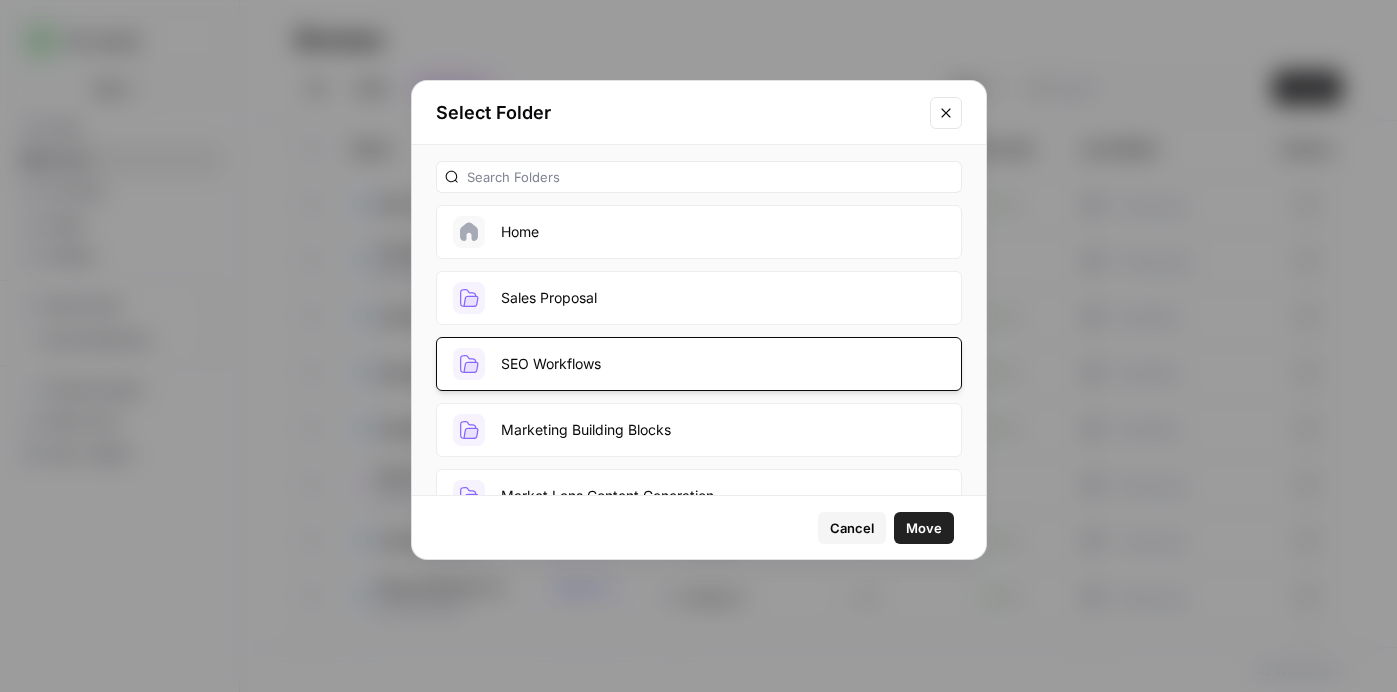 click on "Move" at bounding box center [924, 528] 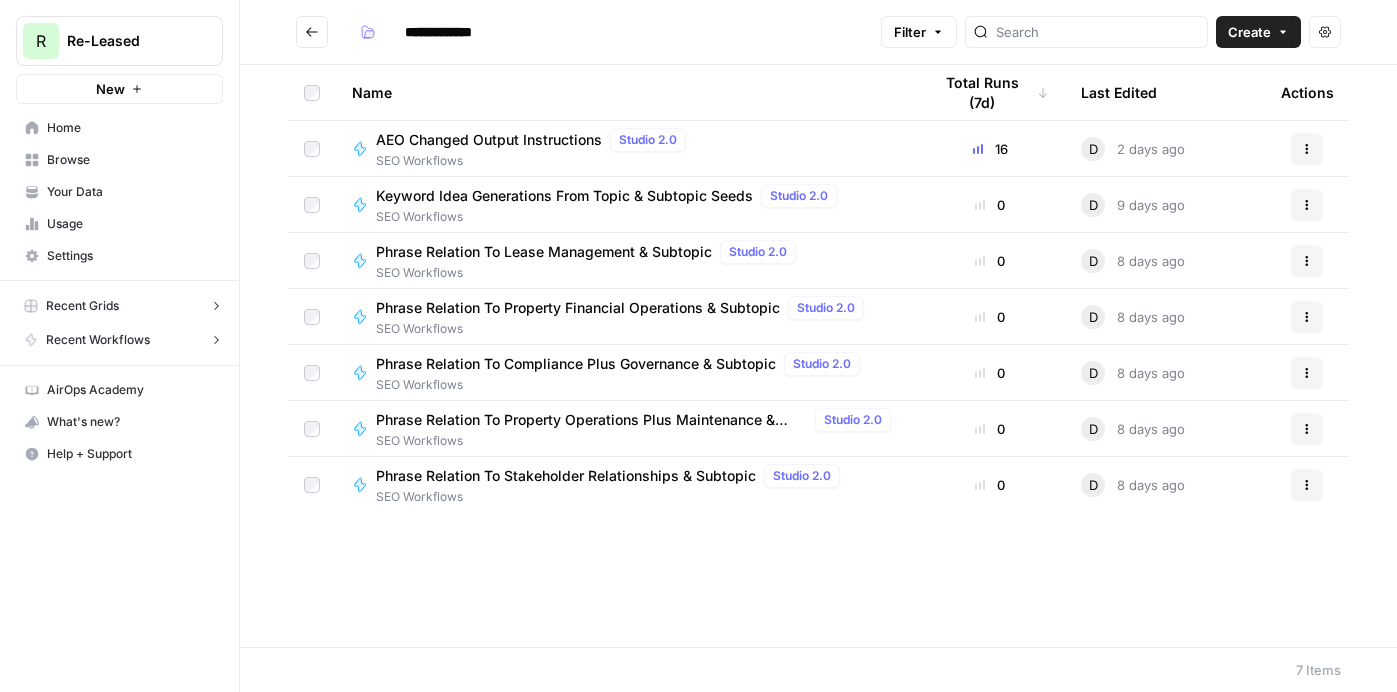 click 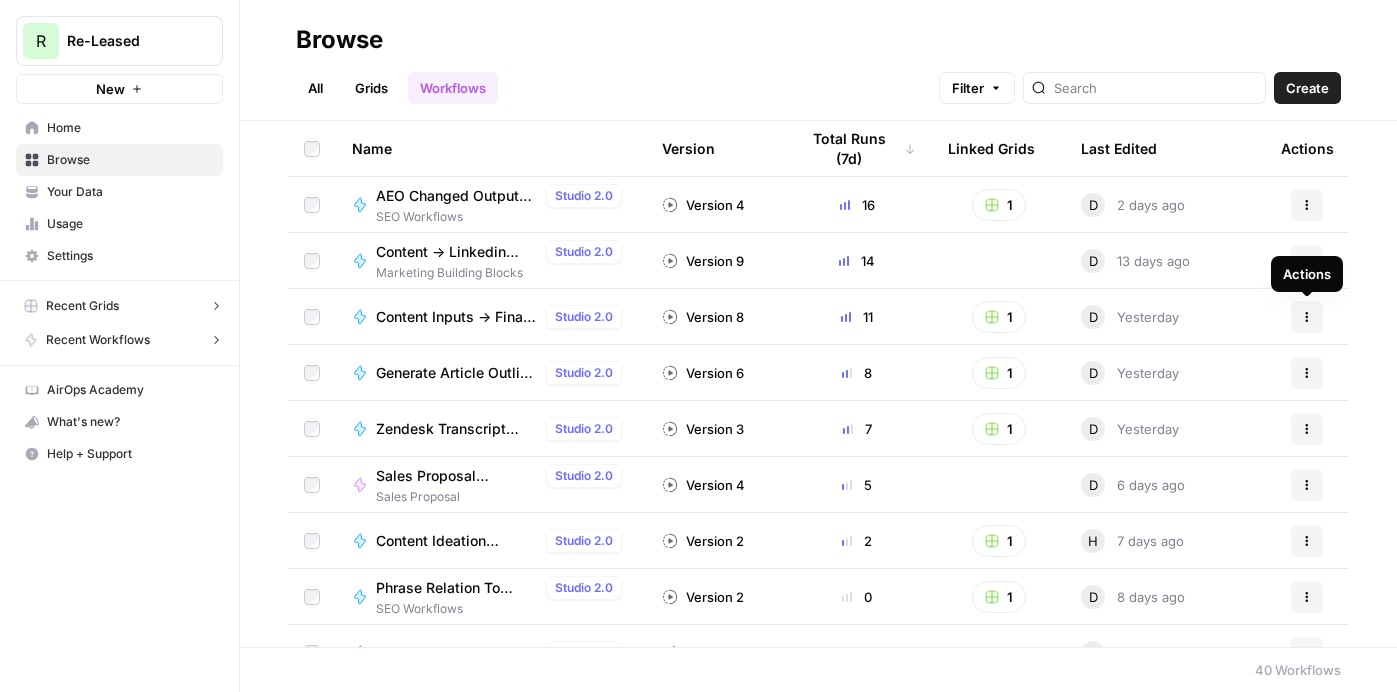 click on "Actions" at bounding box center (1307, 317) 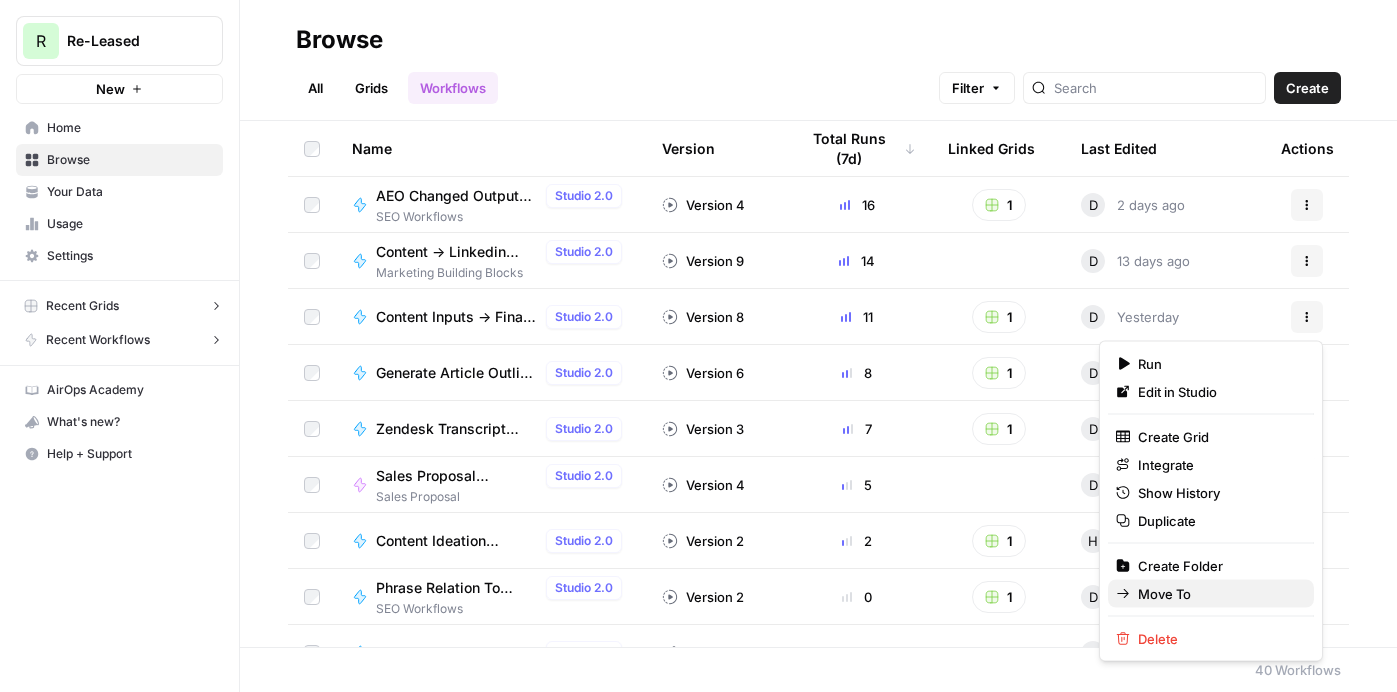 click on "Move To" at bounding box center [1218, 594] 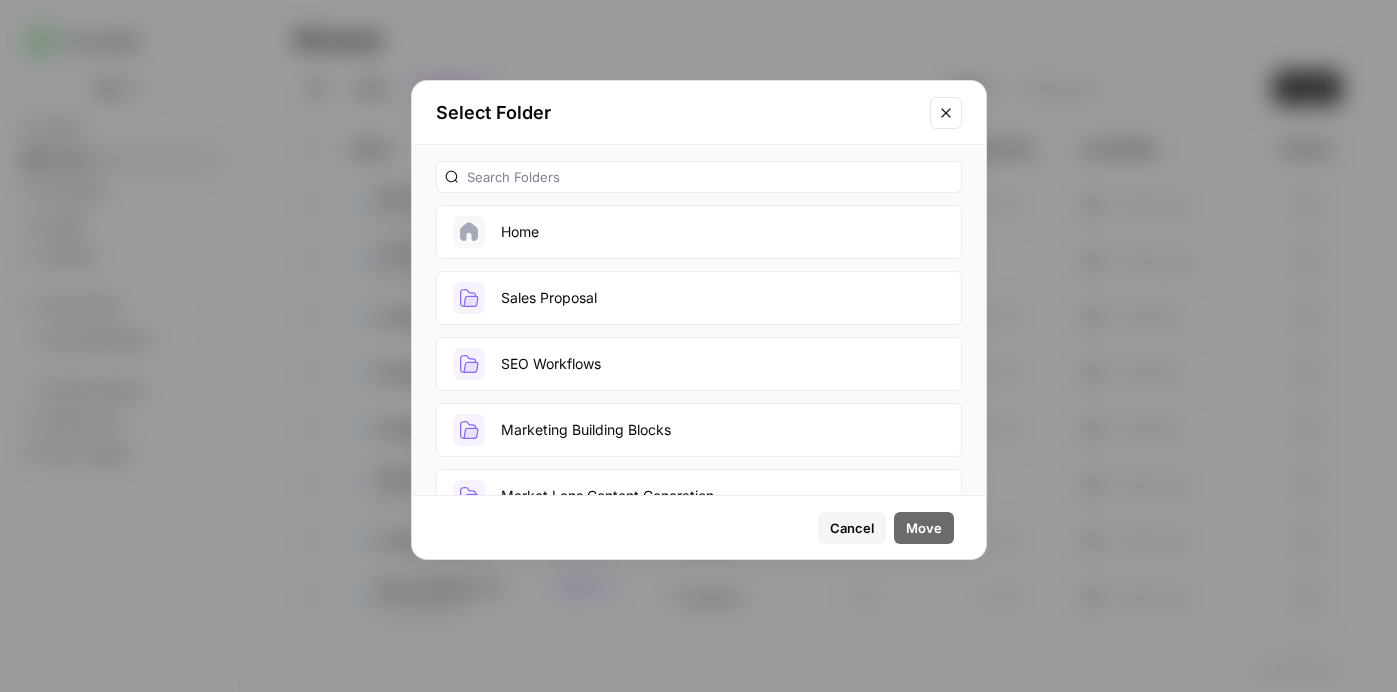 click on "SEO Workflows" at bounding box center [699, 364] 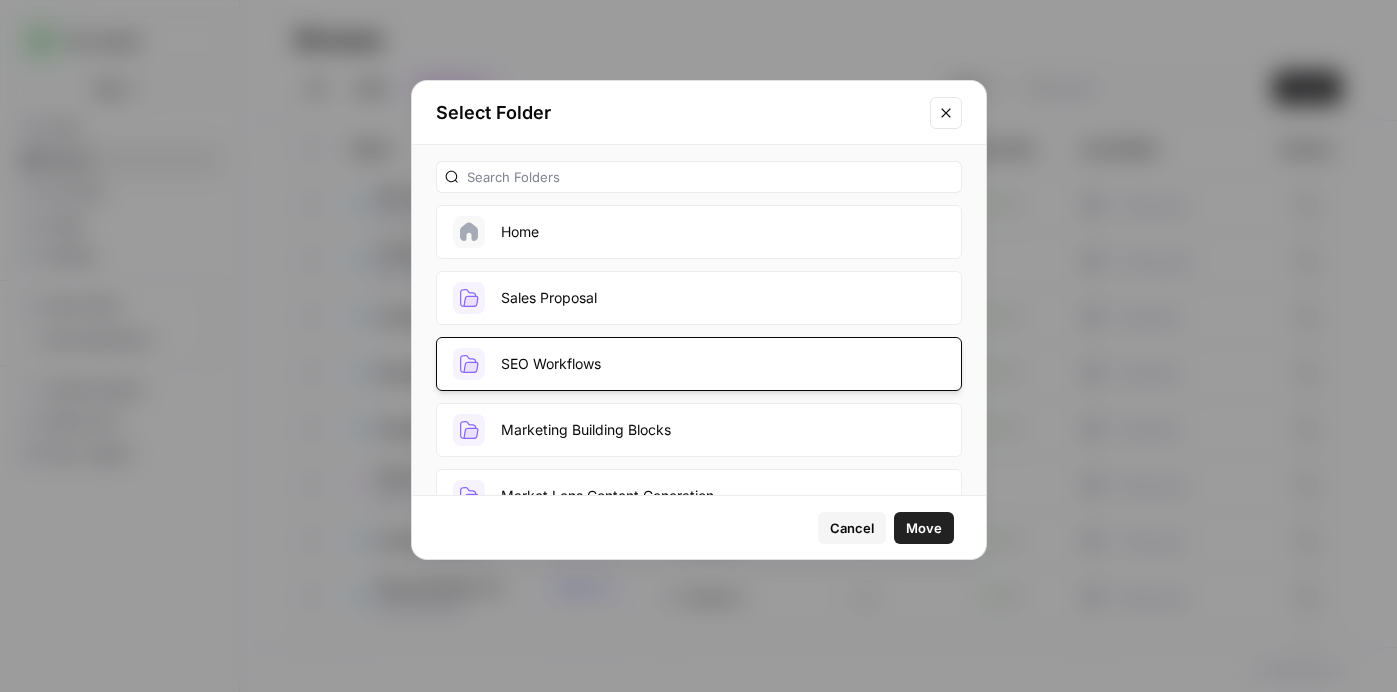 click on "Move" at bounding box center [924, 528] 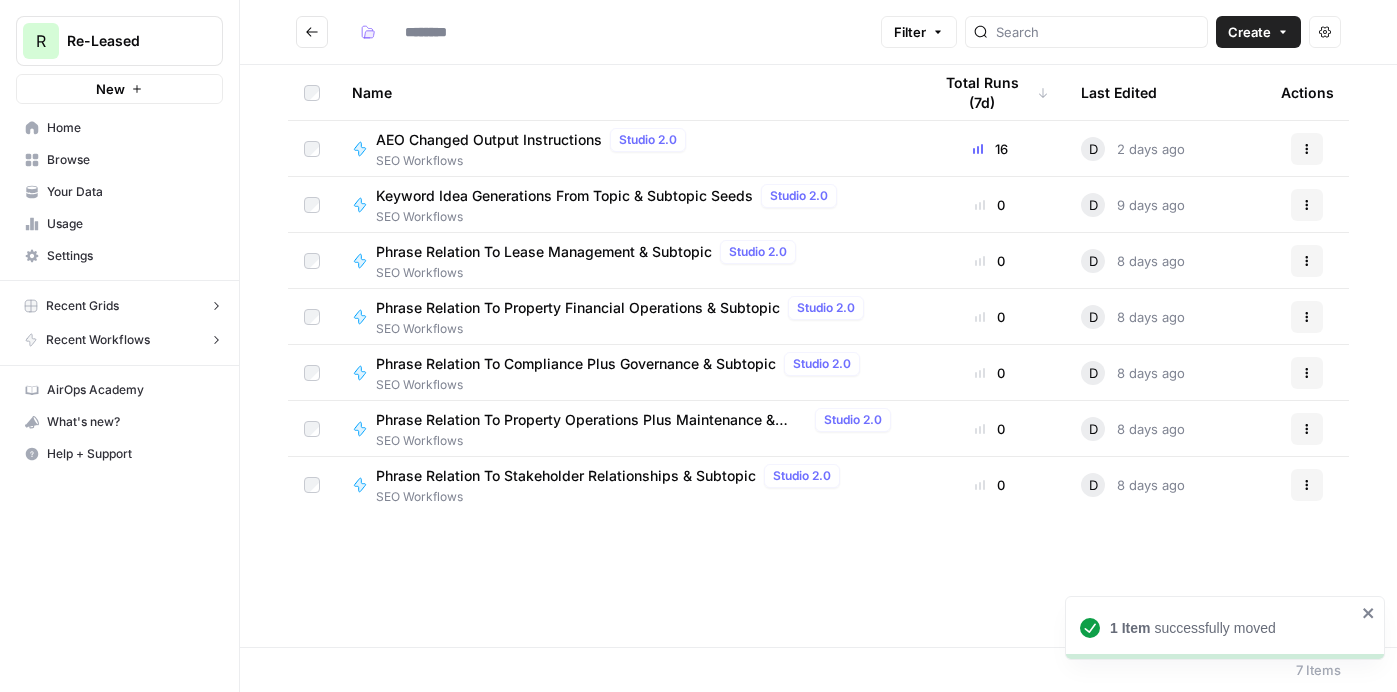 type on "**********" 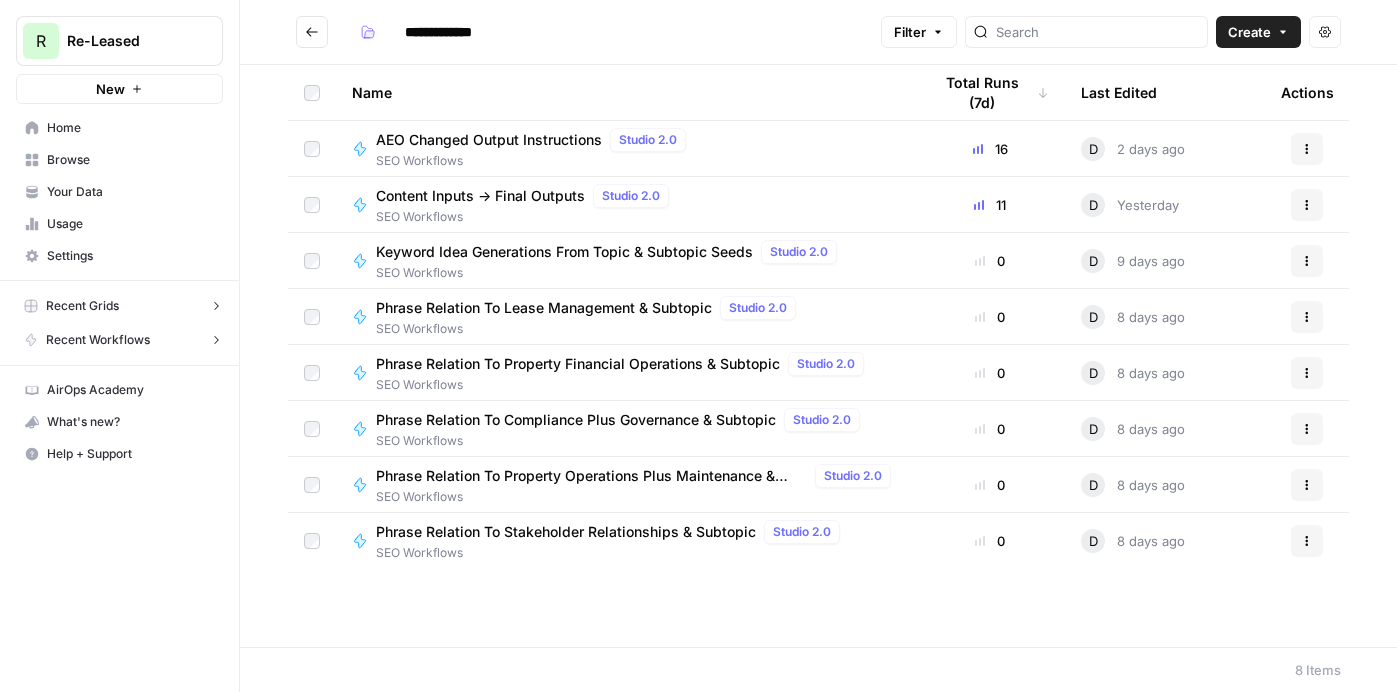 click 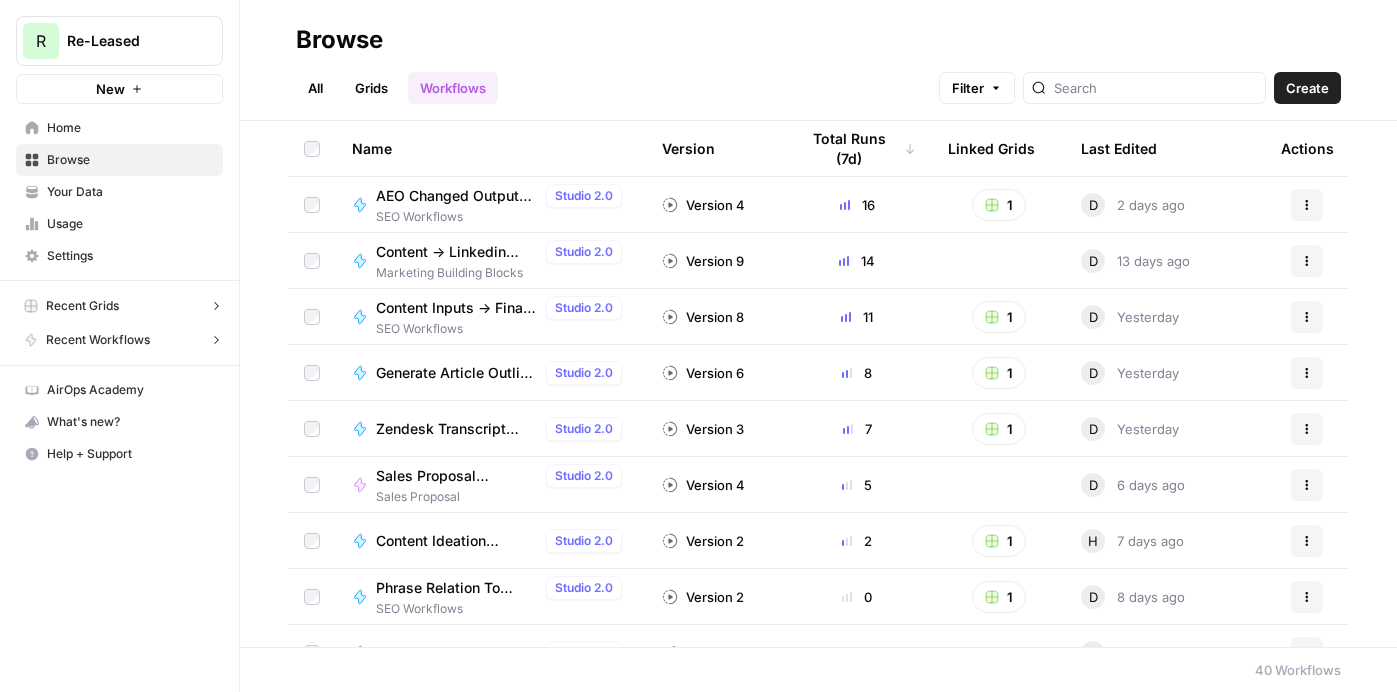 click 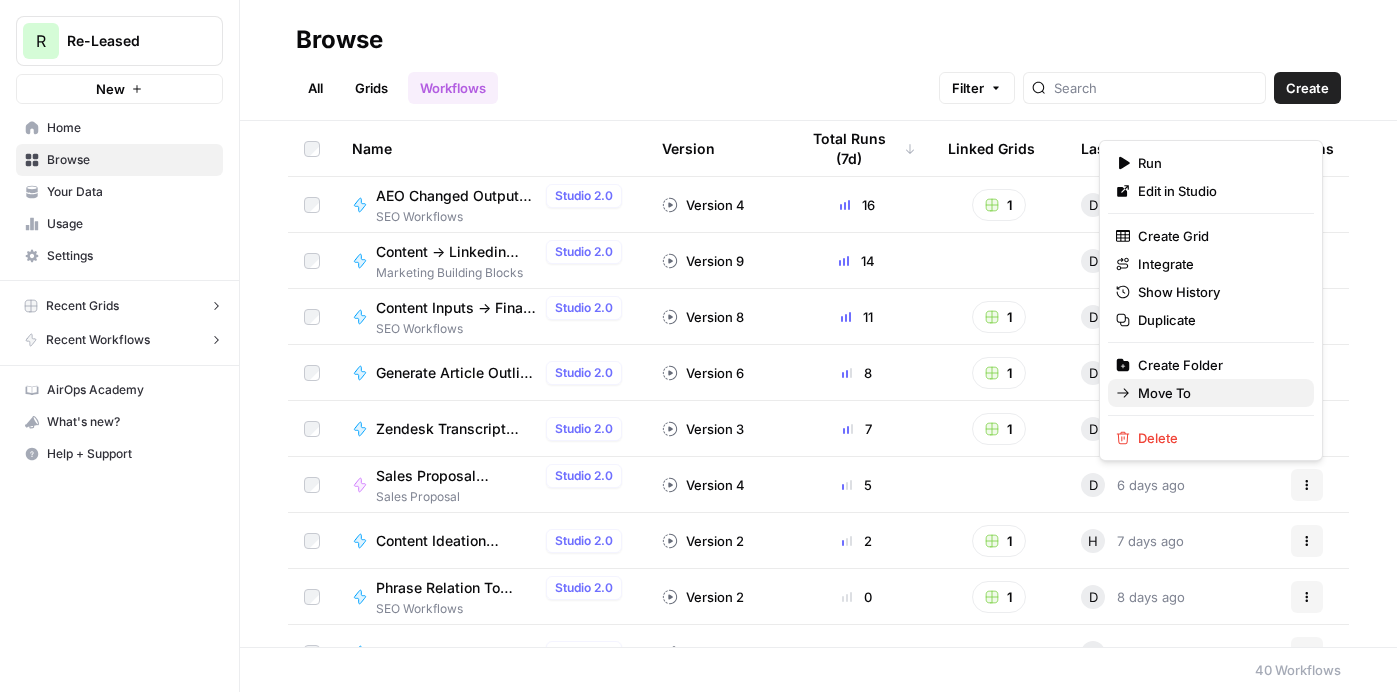 click on "Move To" at bounding box center [1218, 393] 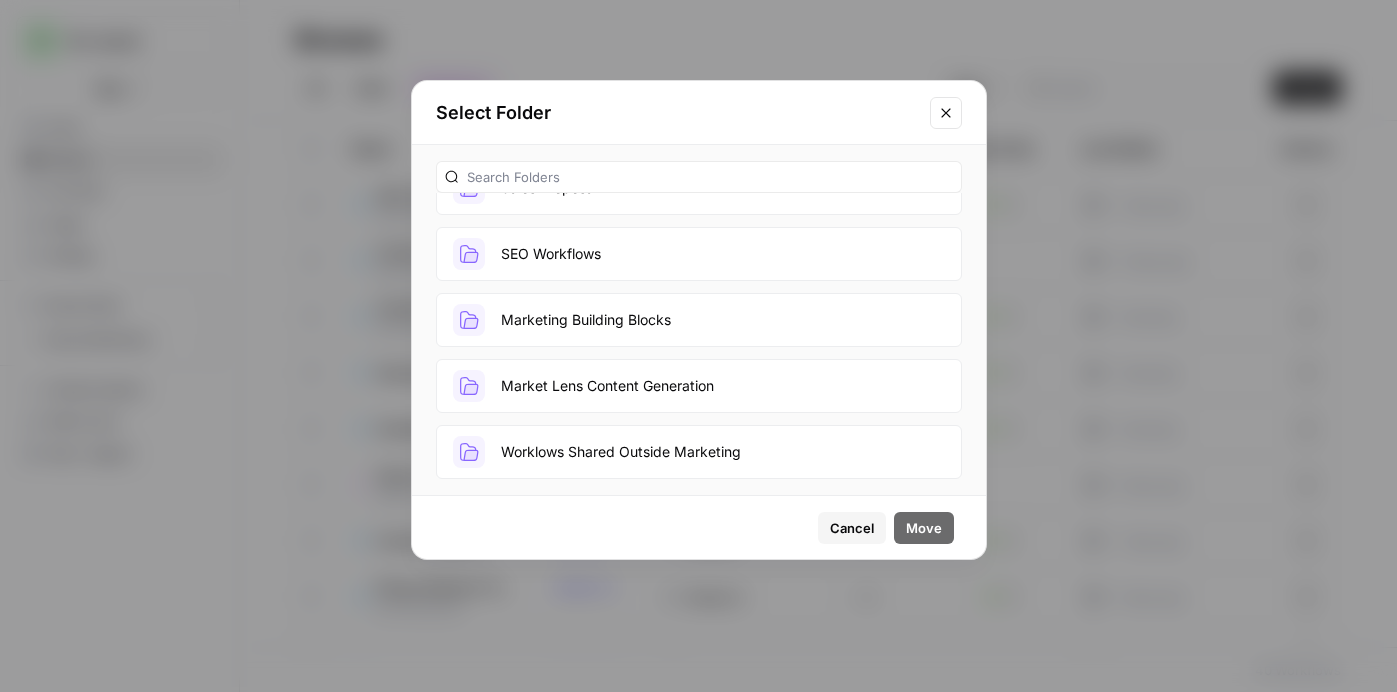 scroll, scrollTop: 109, scrollLeft: 0, axis: vertical 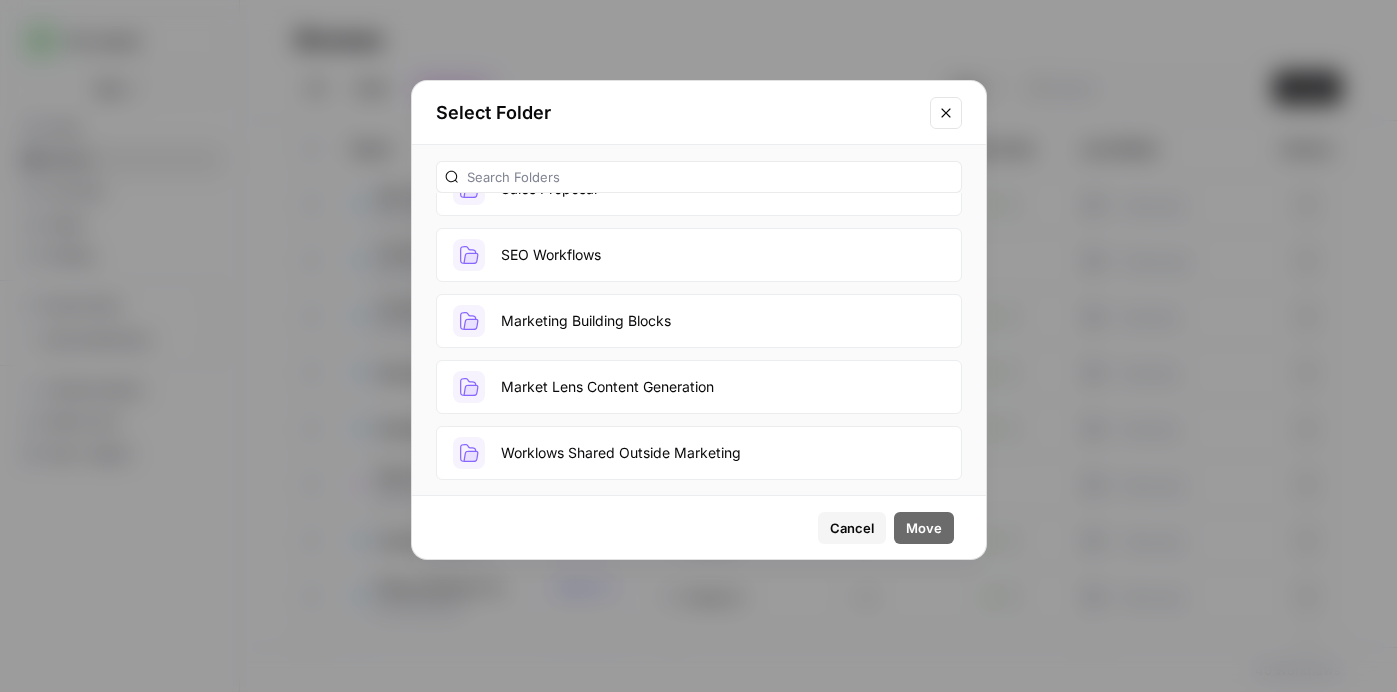 click on "Worklows Shared Outside Marketing" at bounding box center (699, 453) 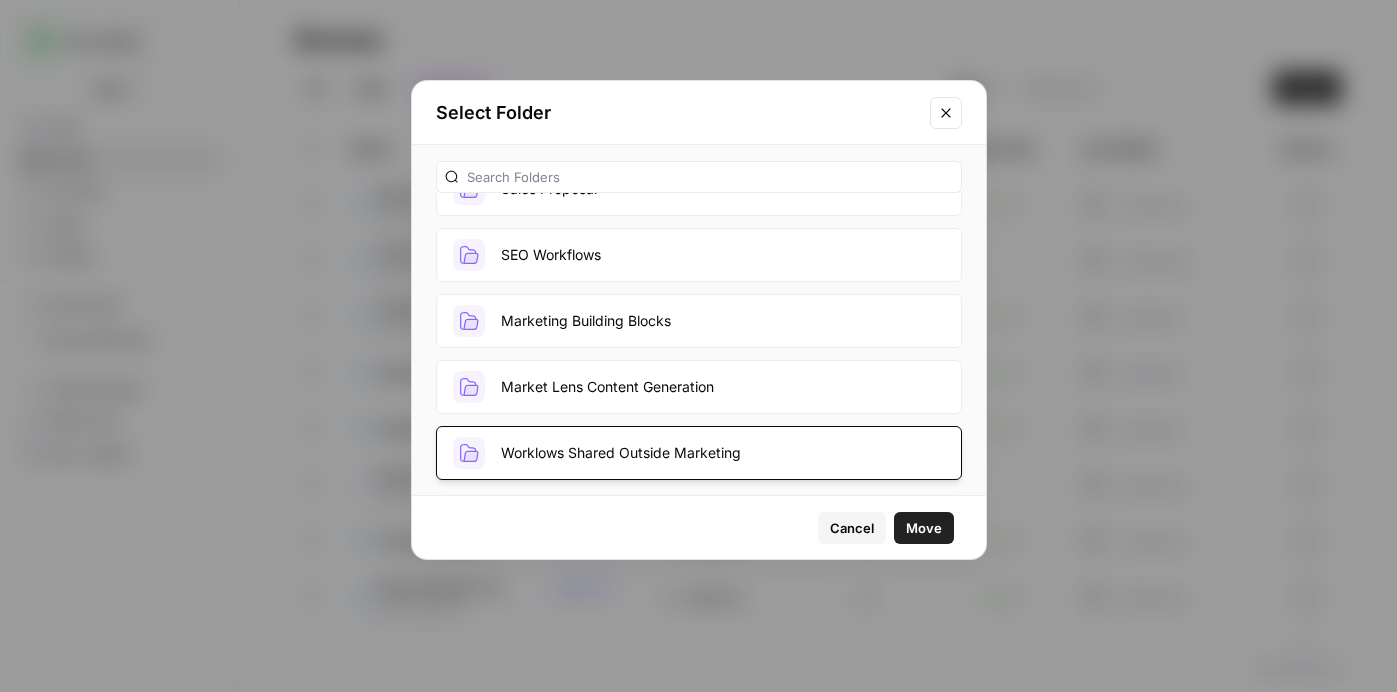 click on "Move" at bounding box center (924, 528) 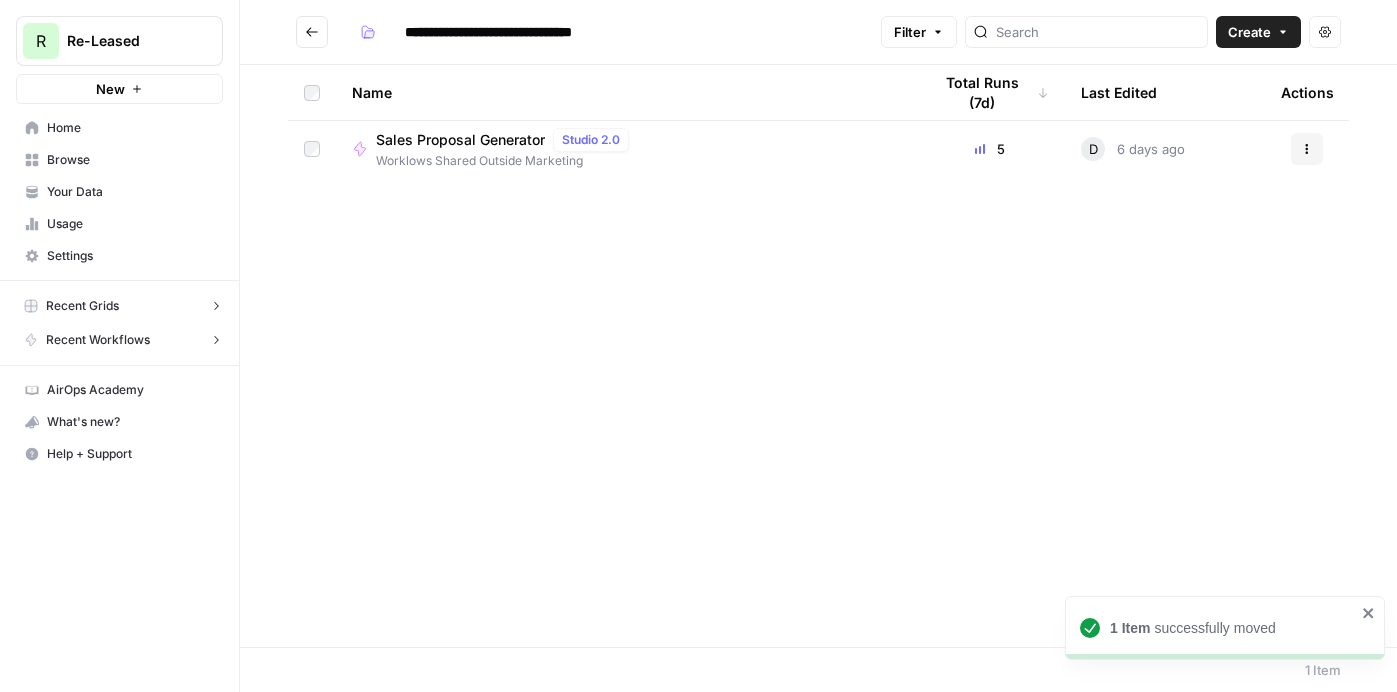 click at bounding box center (312, 32) 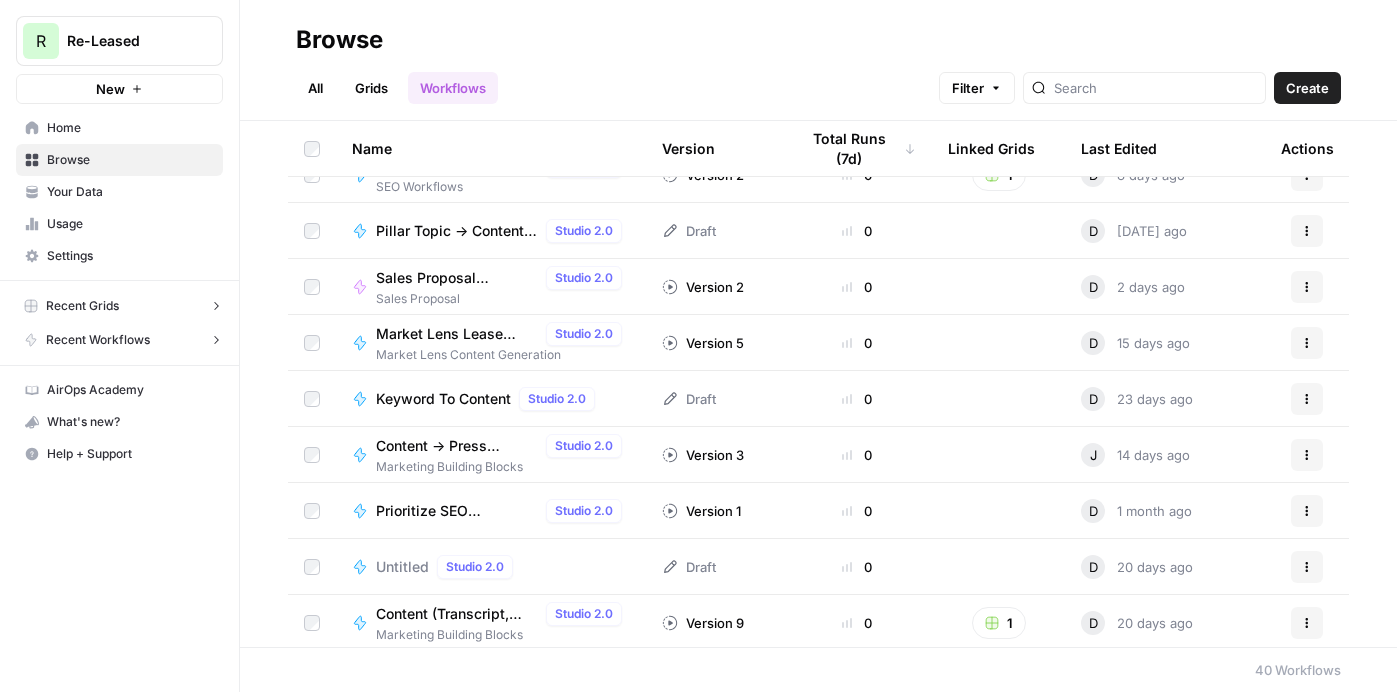 scroll, scrollTop: 429, scrollLeft: 0, axis: vertical 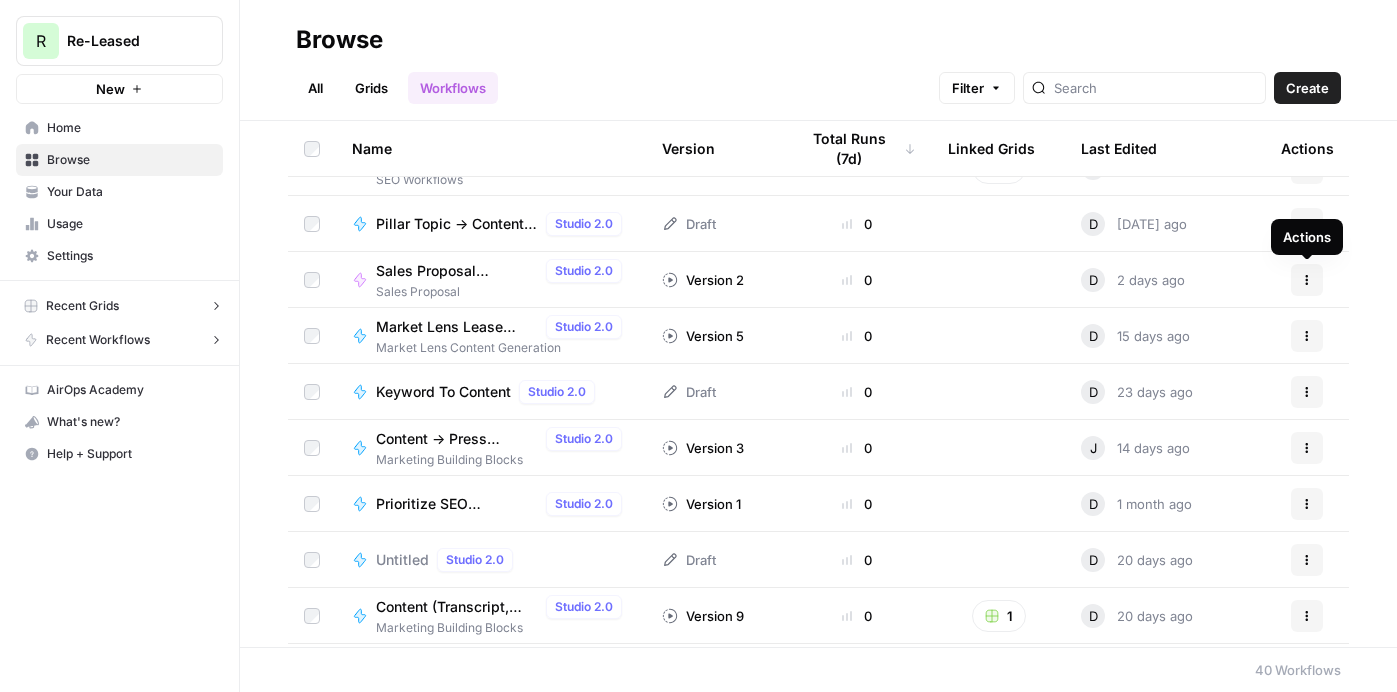 click on "Actions" at bounding box center (1307, 280) 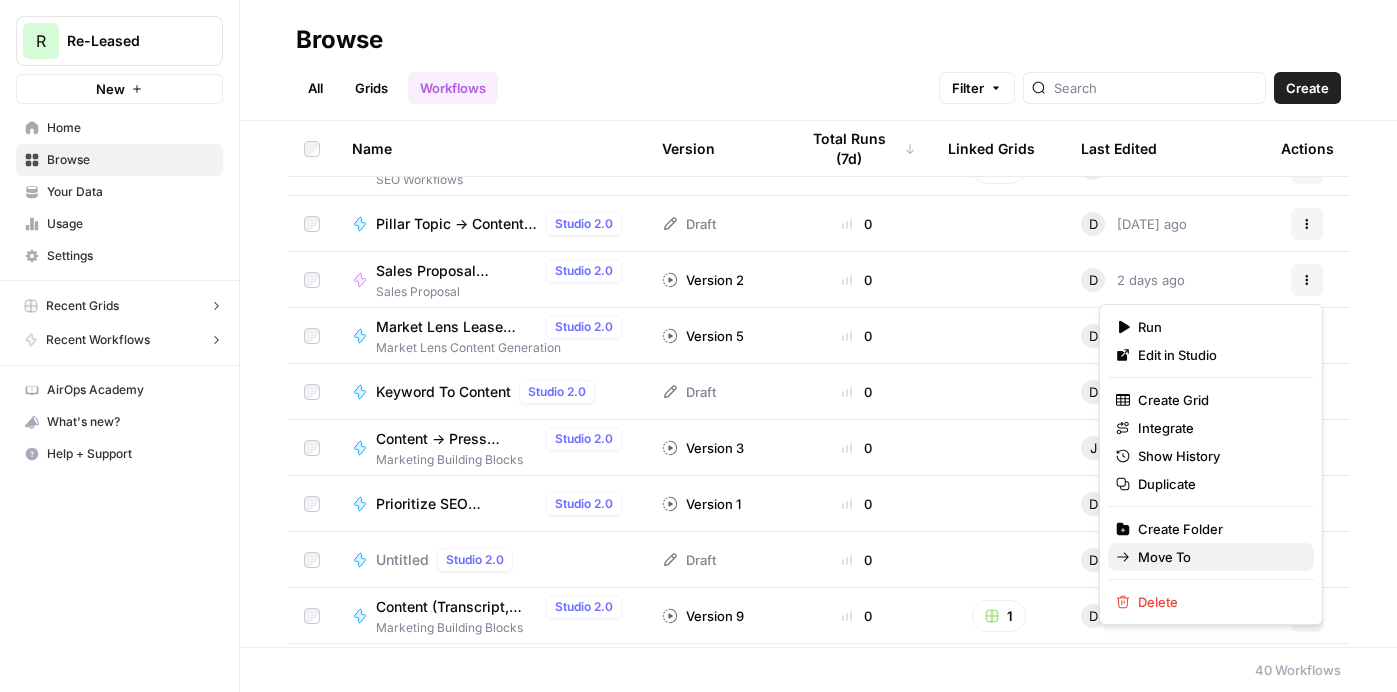 click on "Move To" at bounding box center (1218, 557) 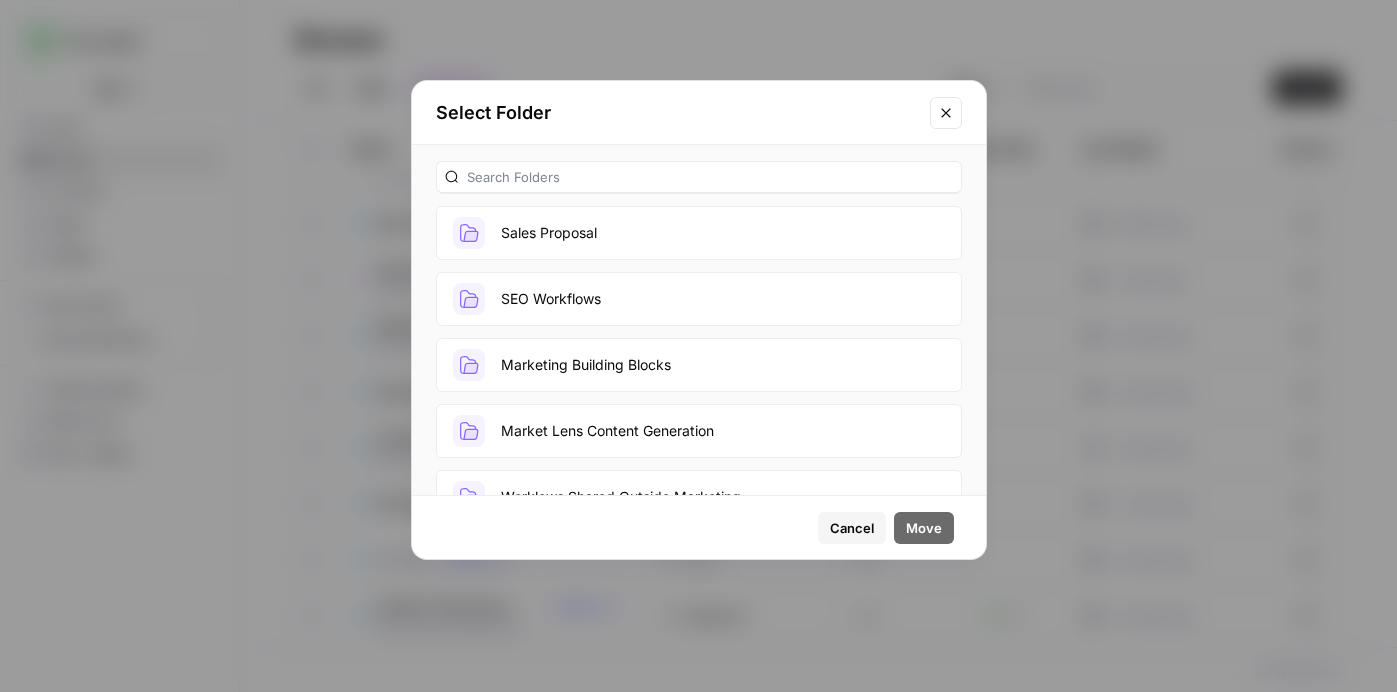 scroll, scrollTop: 110, scrollLeft: 0, axis: vertical 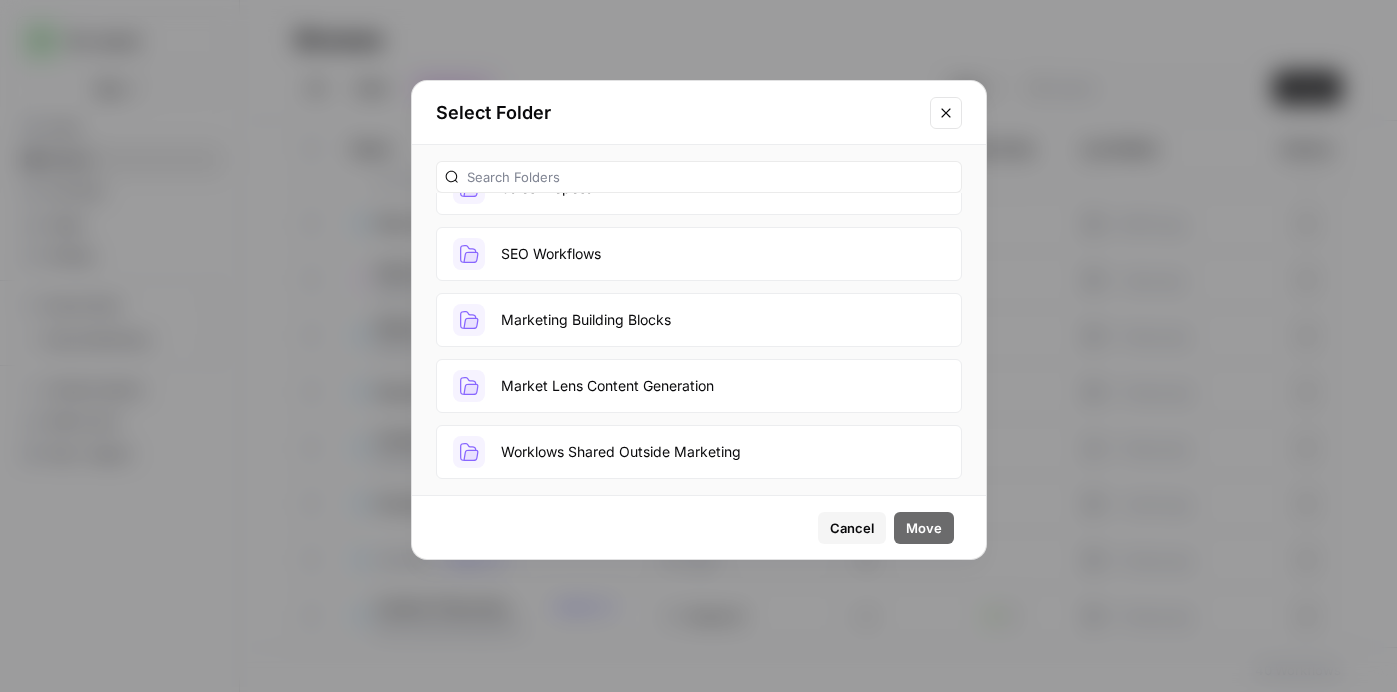 click on "Worklows Shared Outside Marketing" at bounding box center (699, 452) 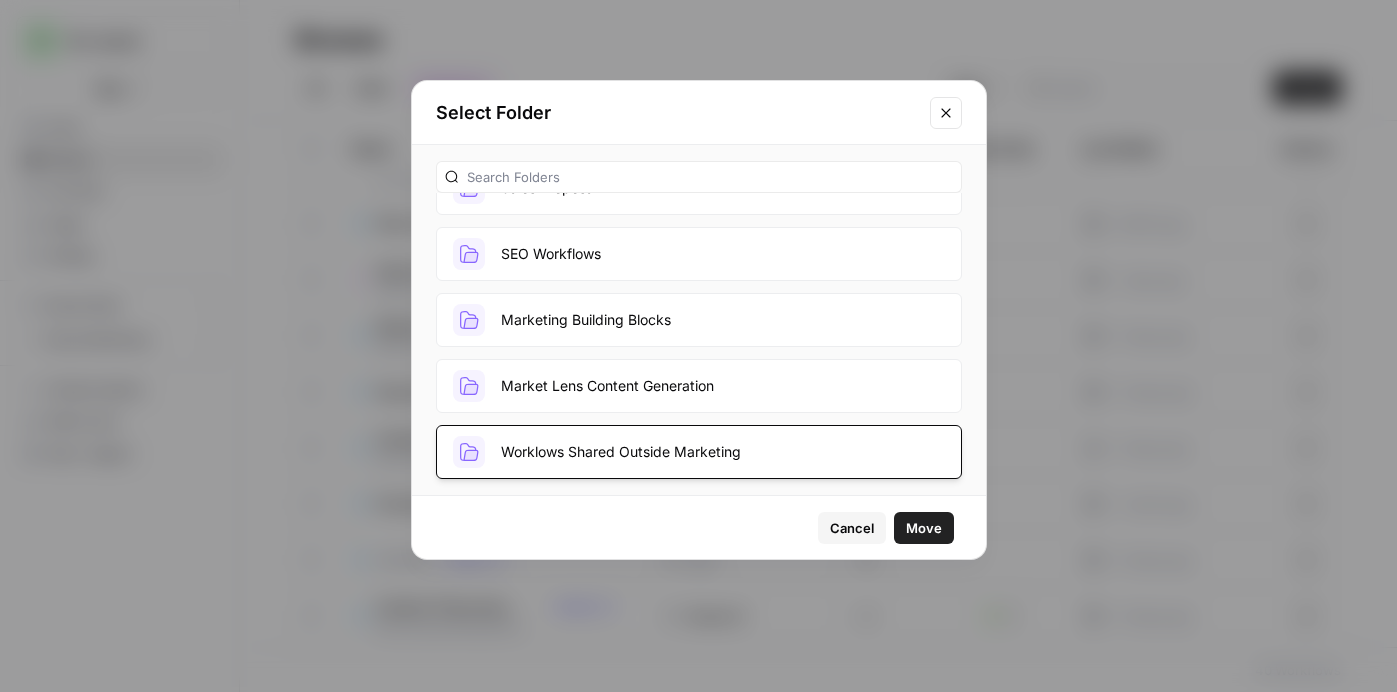 click on "Move" at bounding box center [924, 528] 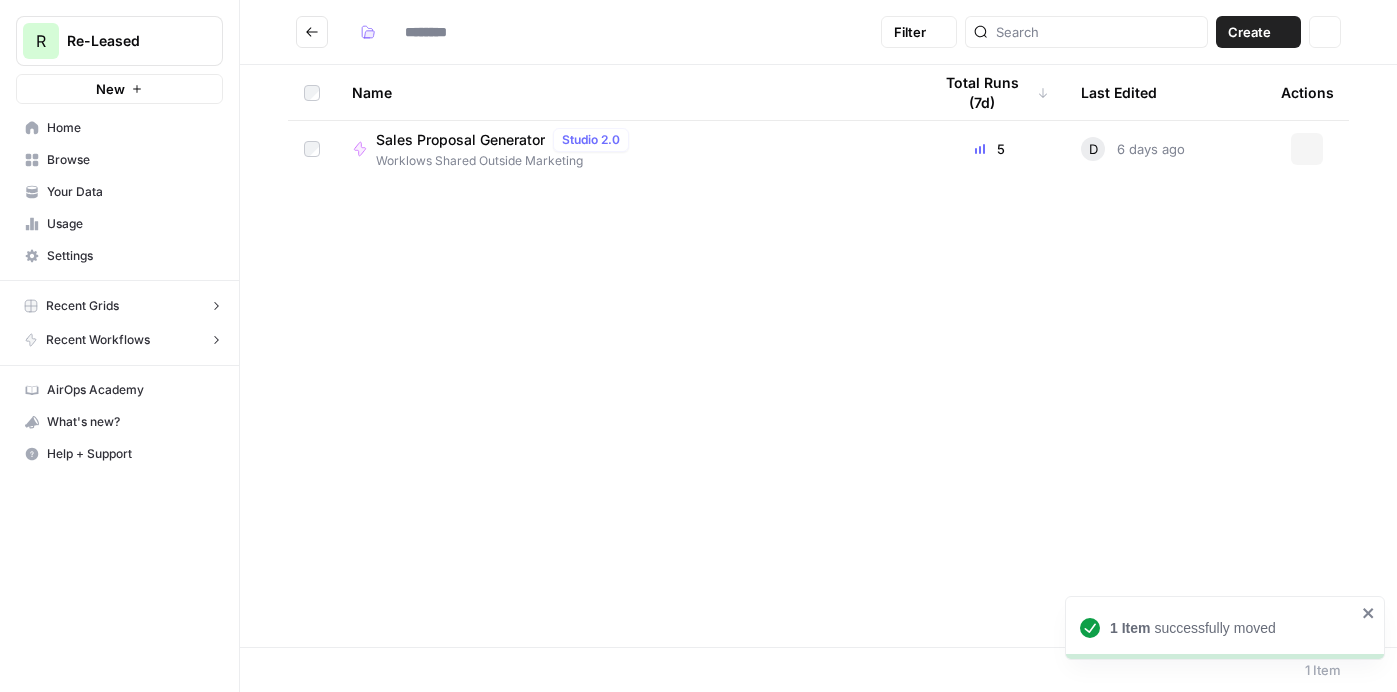 type on "**********" 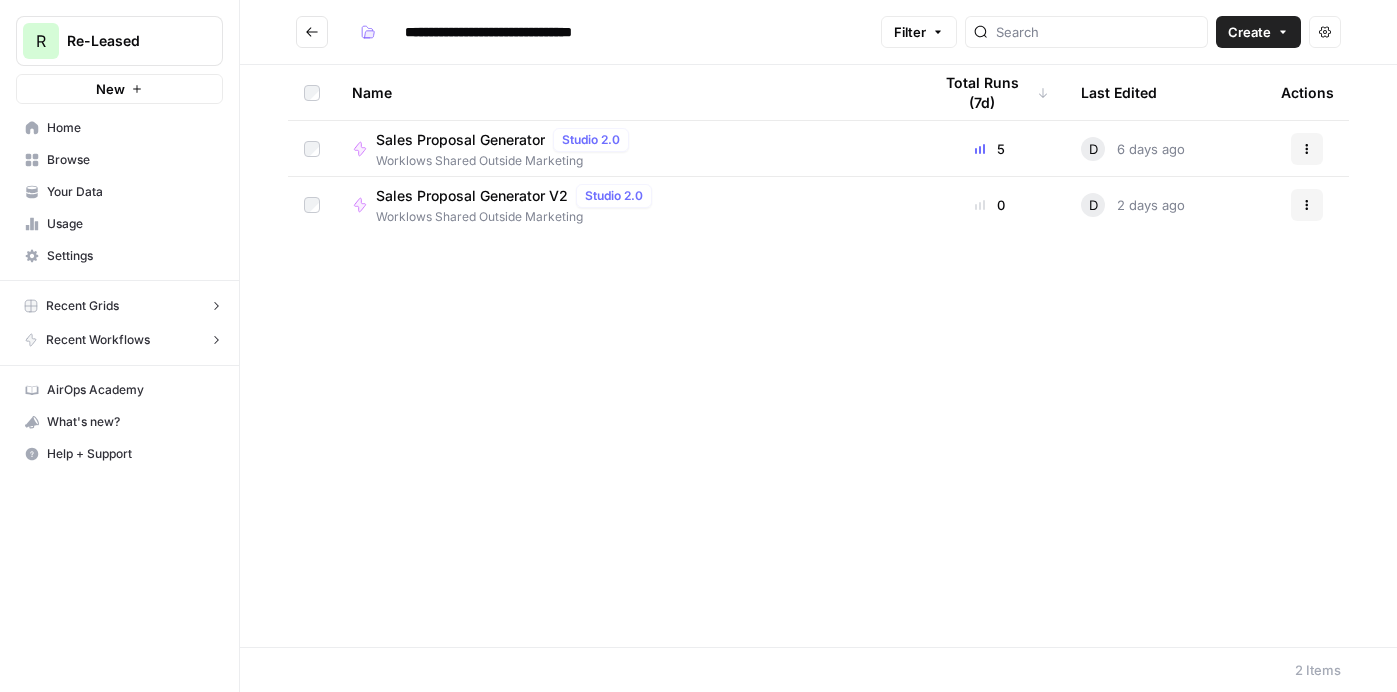 click at bounding box center [312, 32] 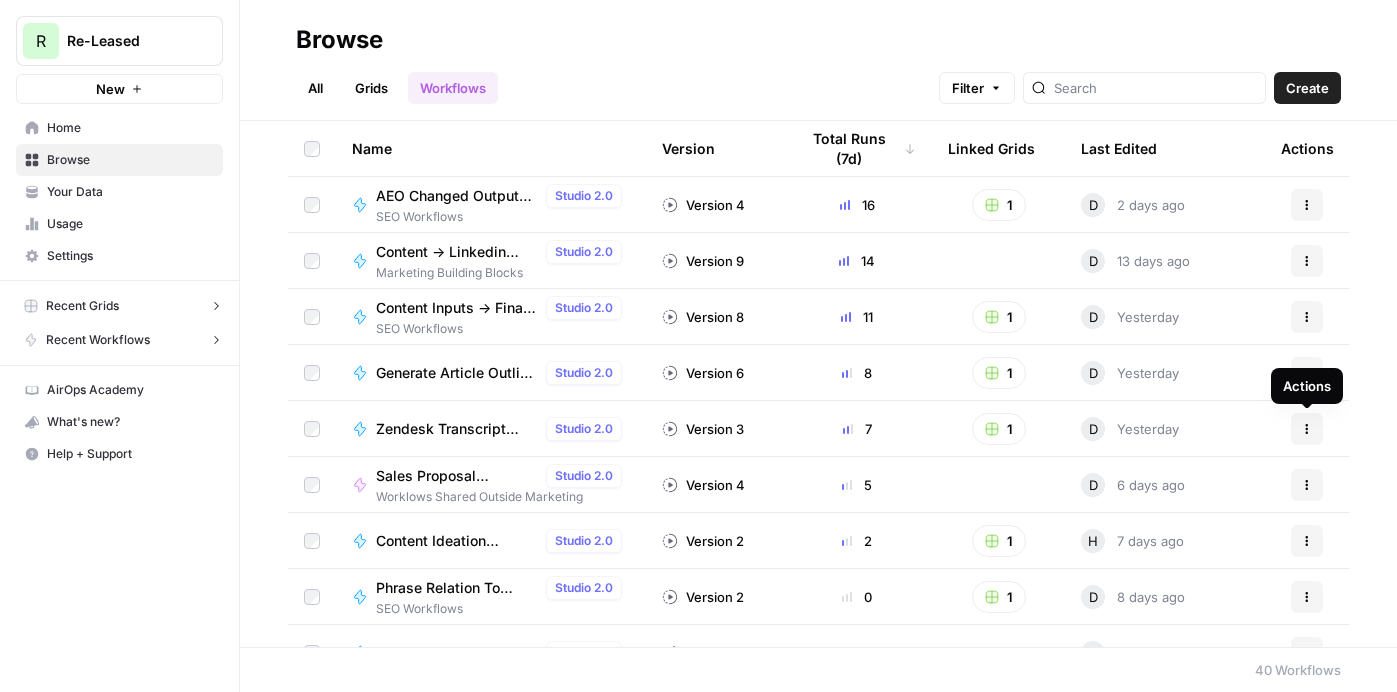 click on "Actions" at bounding box center (1307, 429) 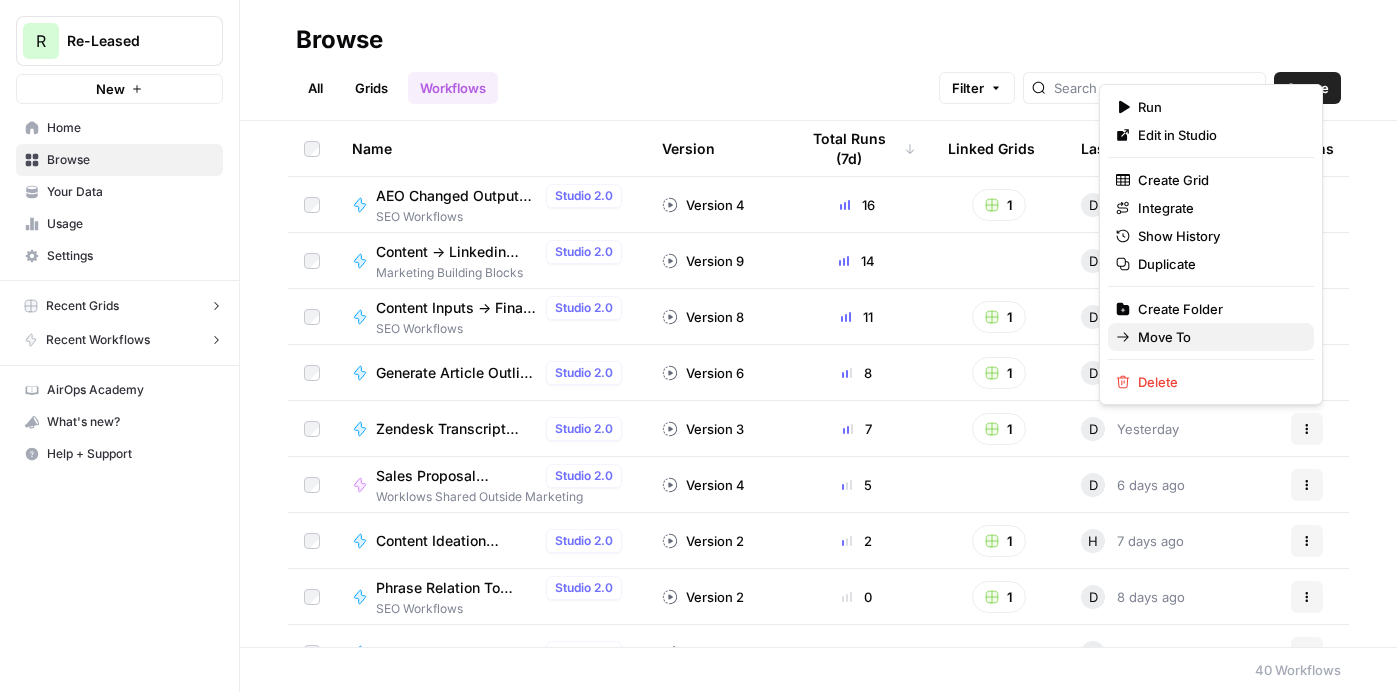 click on "Move To" at bounding box center [1218, 337] 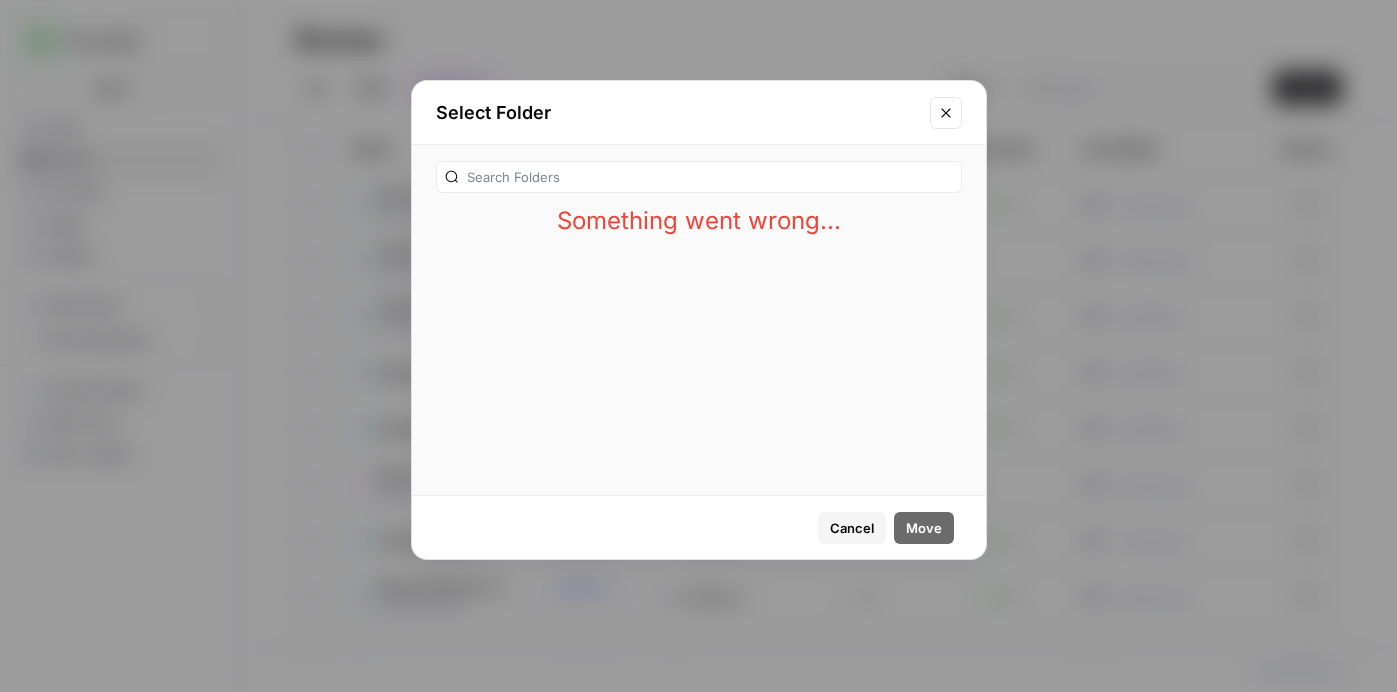 click 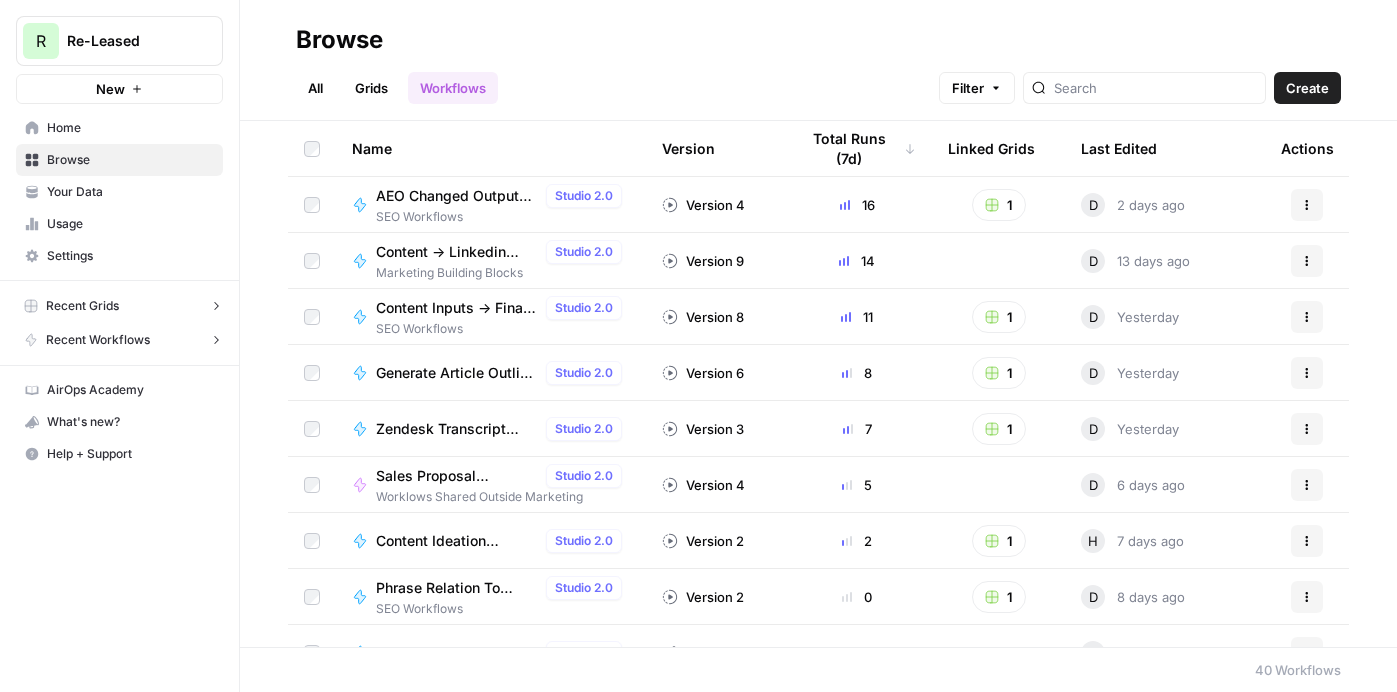click 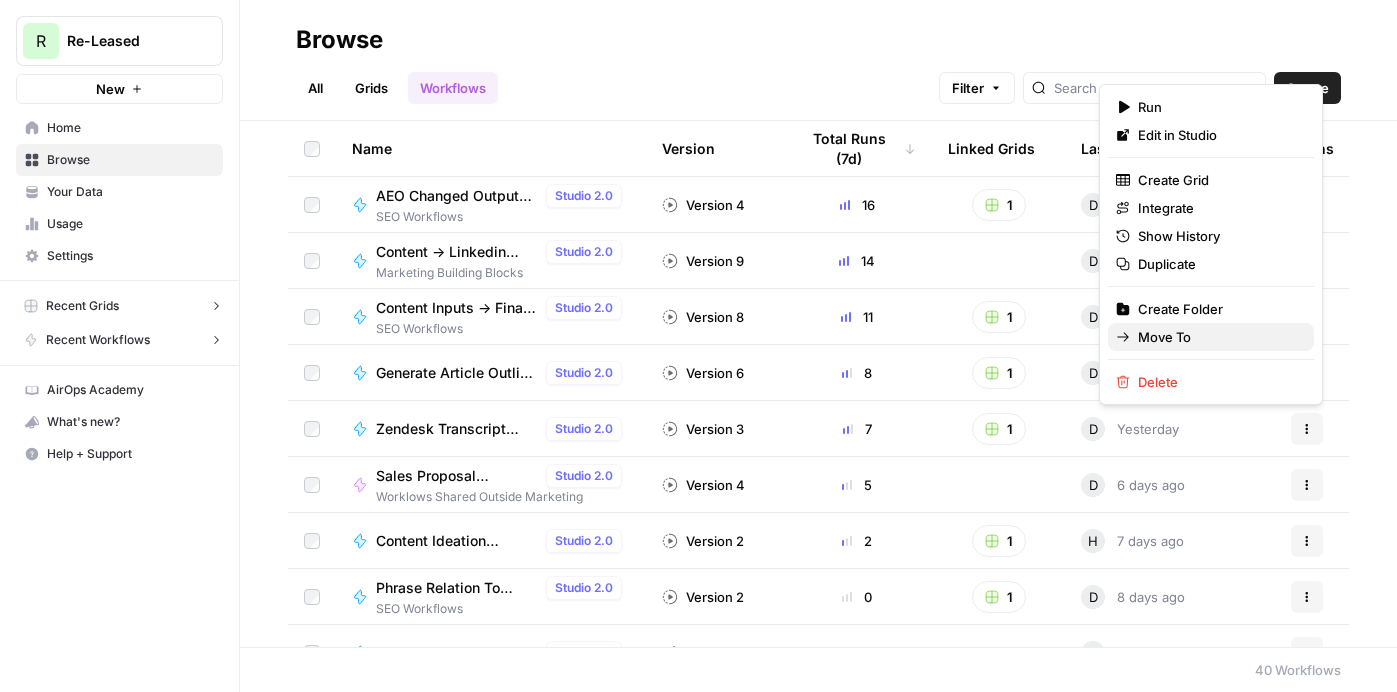 click on "Move To" at bounding box center (1218, 337) 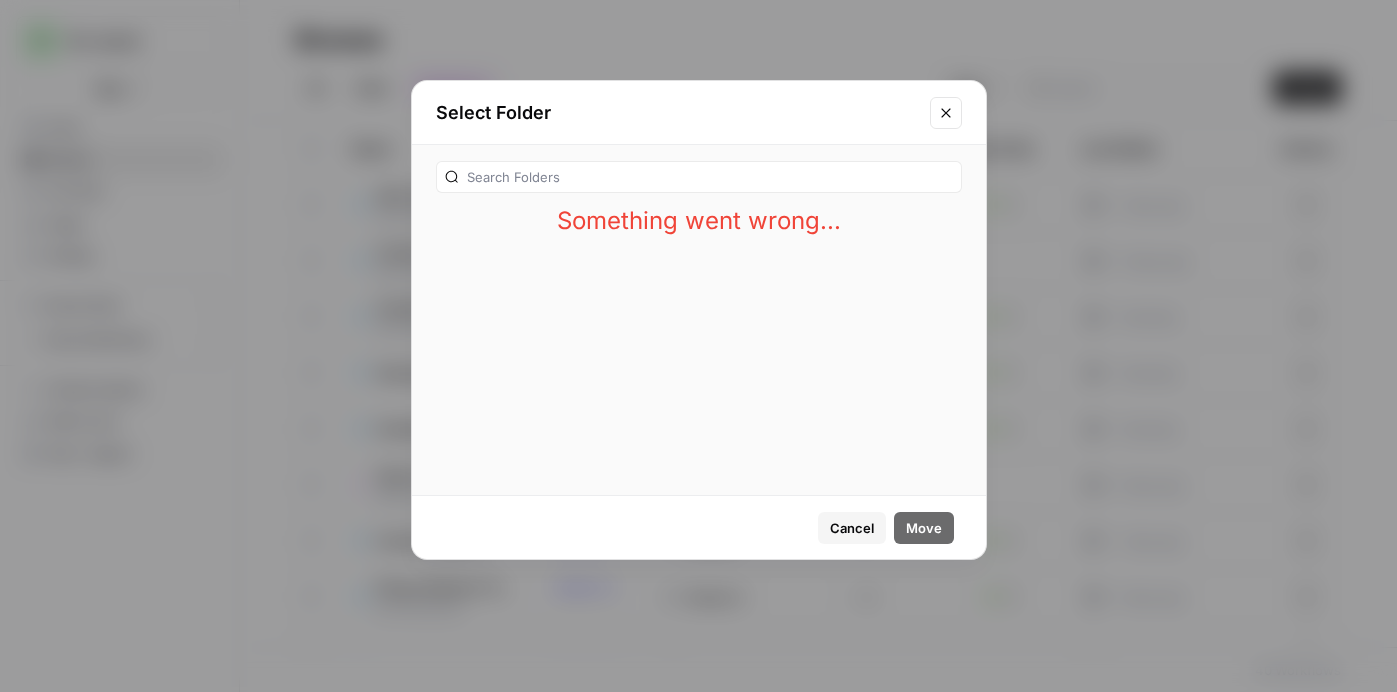 click 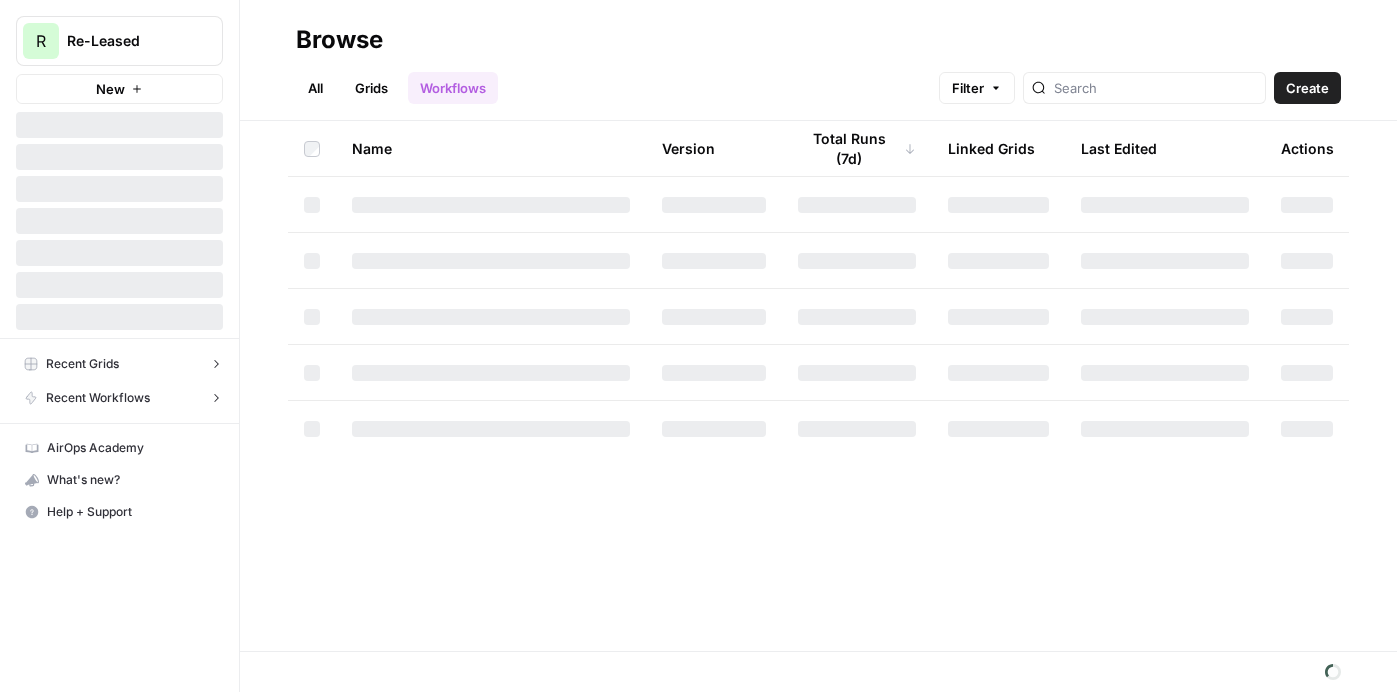 scroll, scrollTop: 0, scrollLeft: 0, axis: both 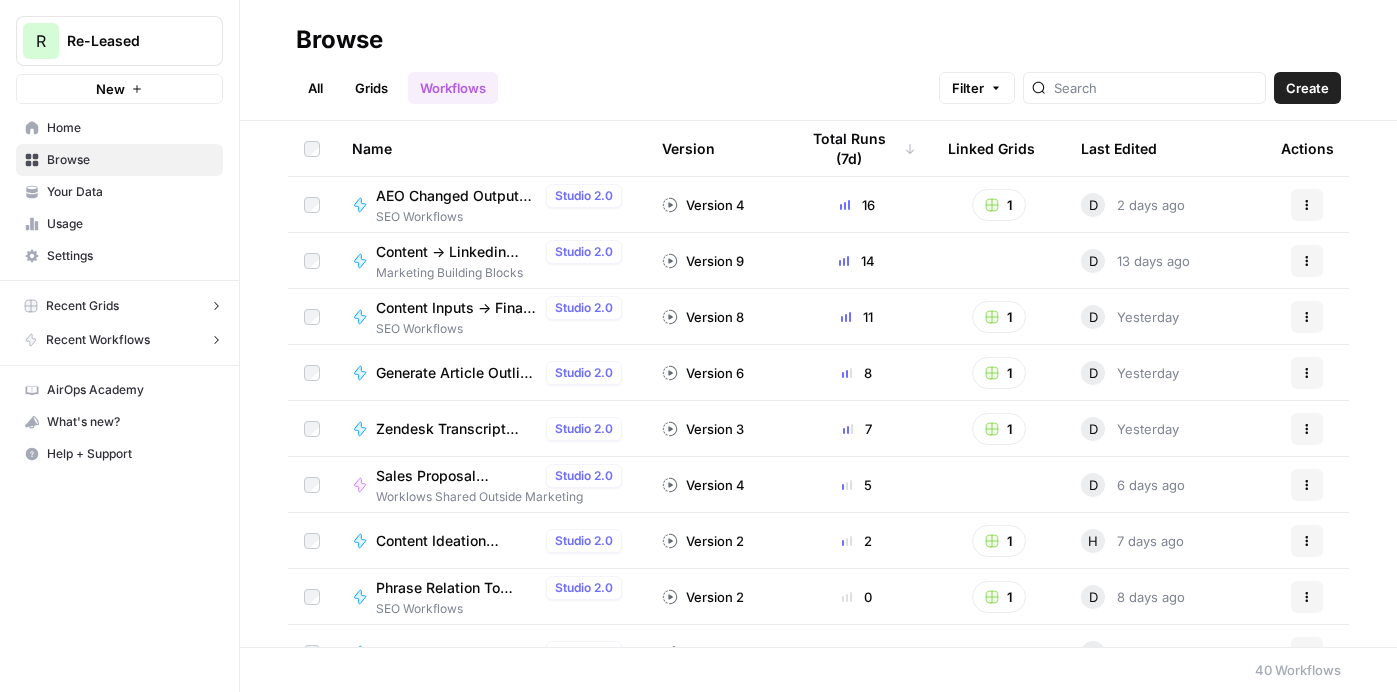click 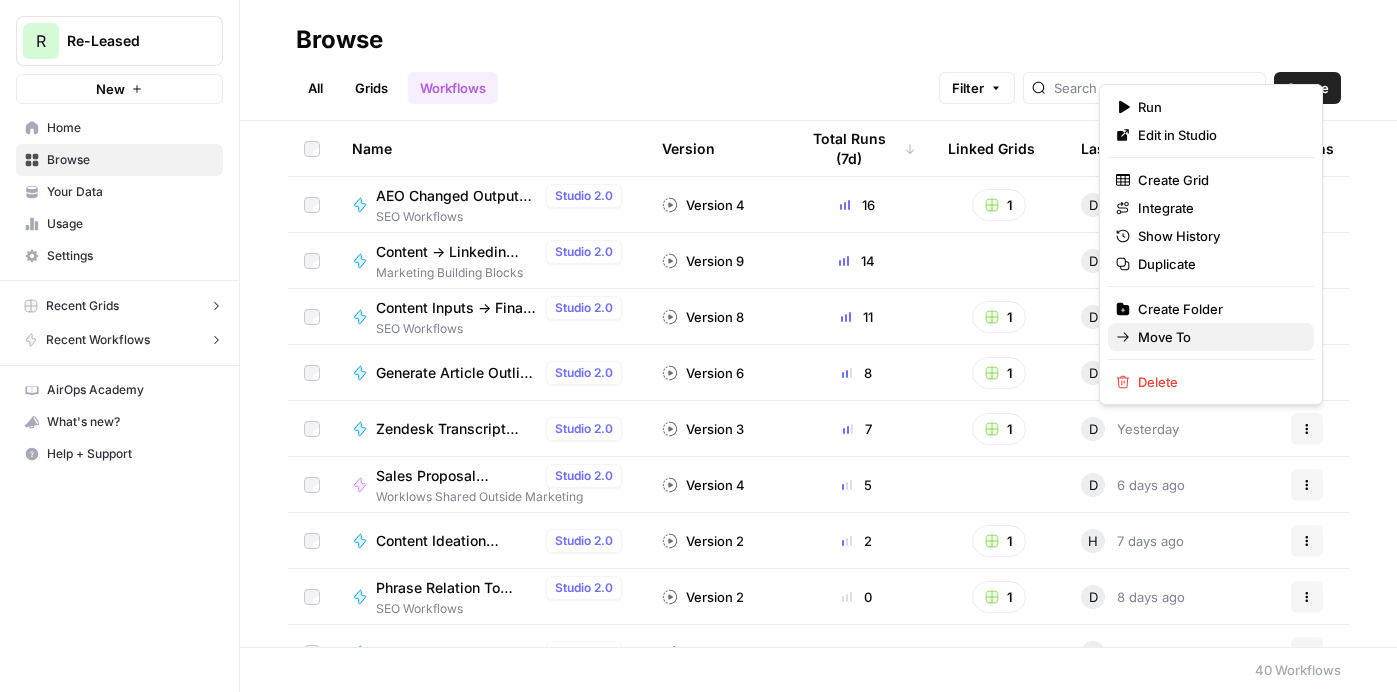 click on "Move To" at bounding box center [1218, 337] 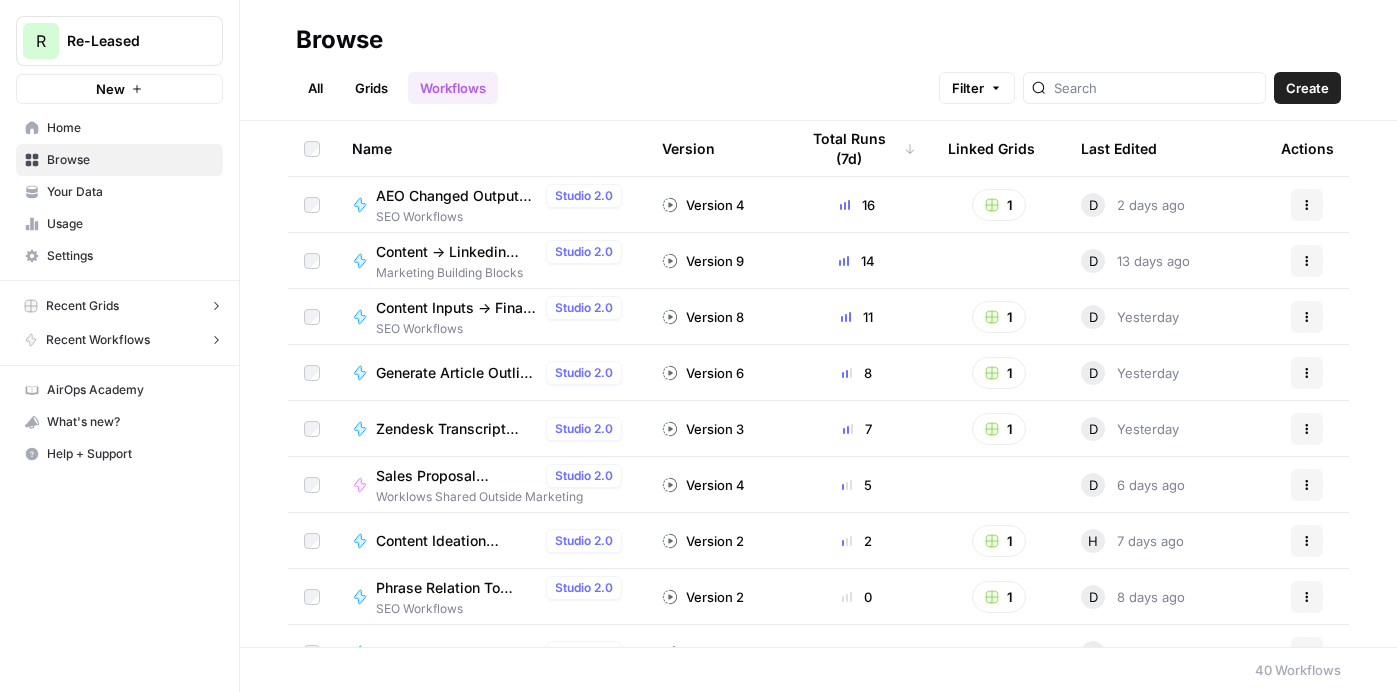 click on "Zendesk Transcript Extract" at bounding box center (457, 429) 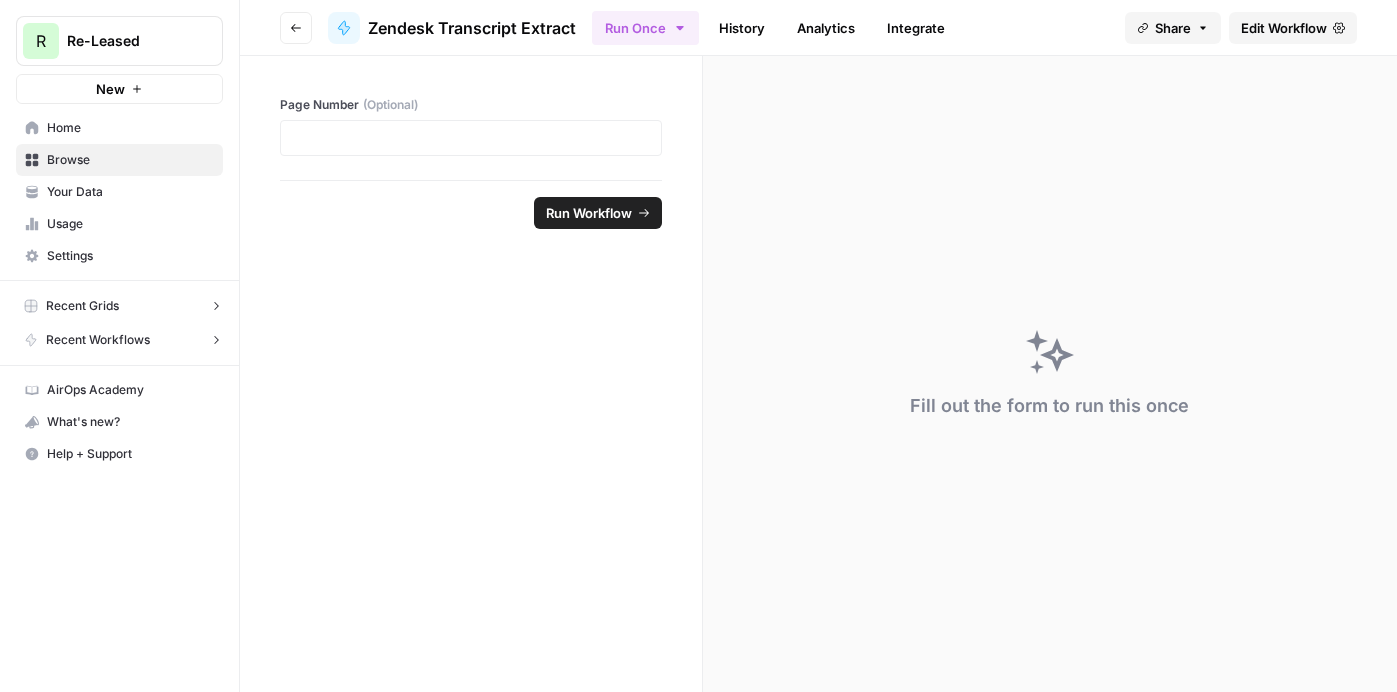click on "Edit Workflow" at bounding box center (1284, 28) 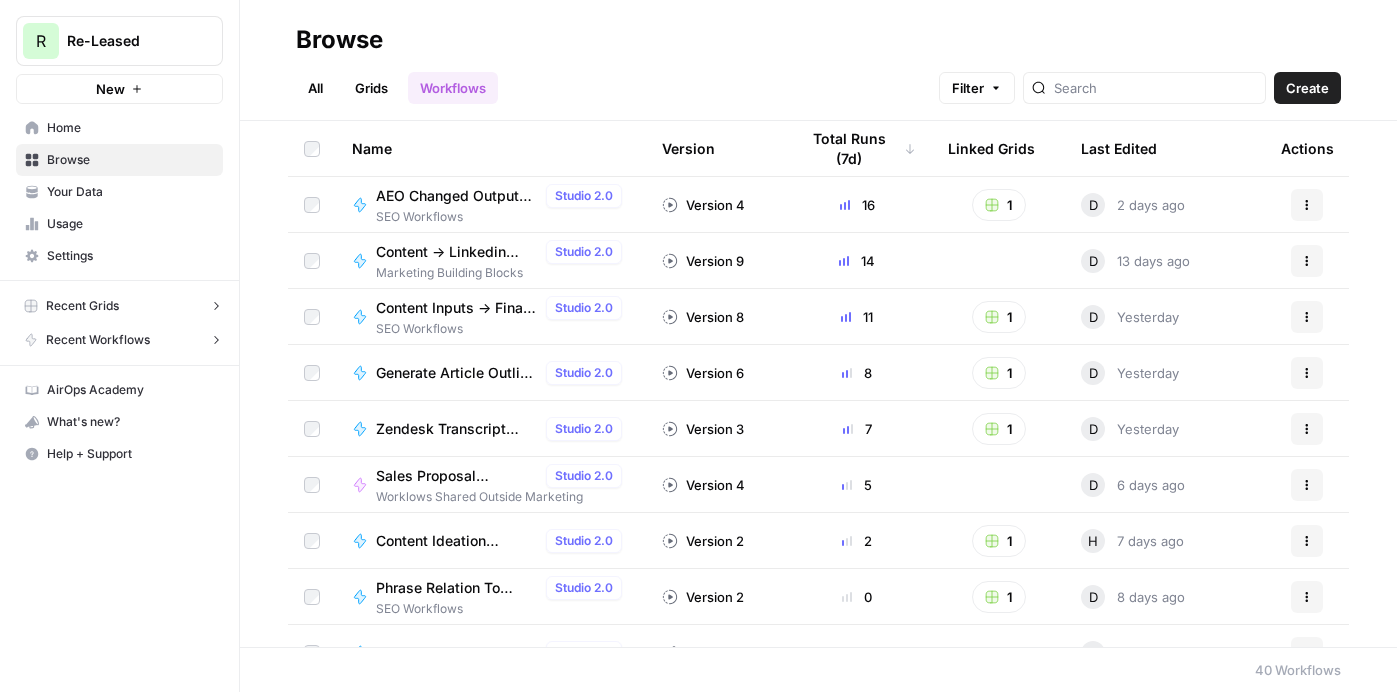 click on "All" at bounding box center [315, 88] 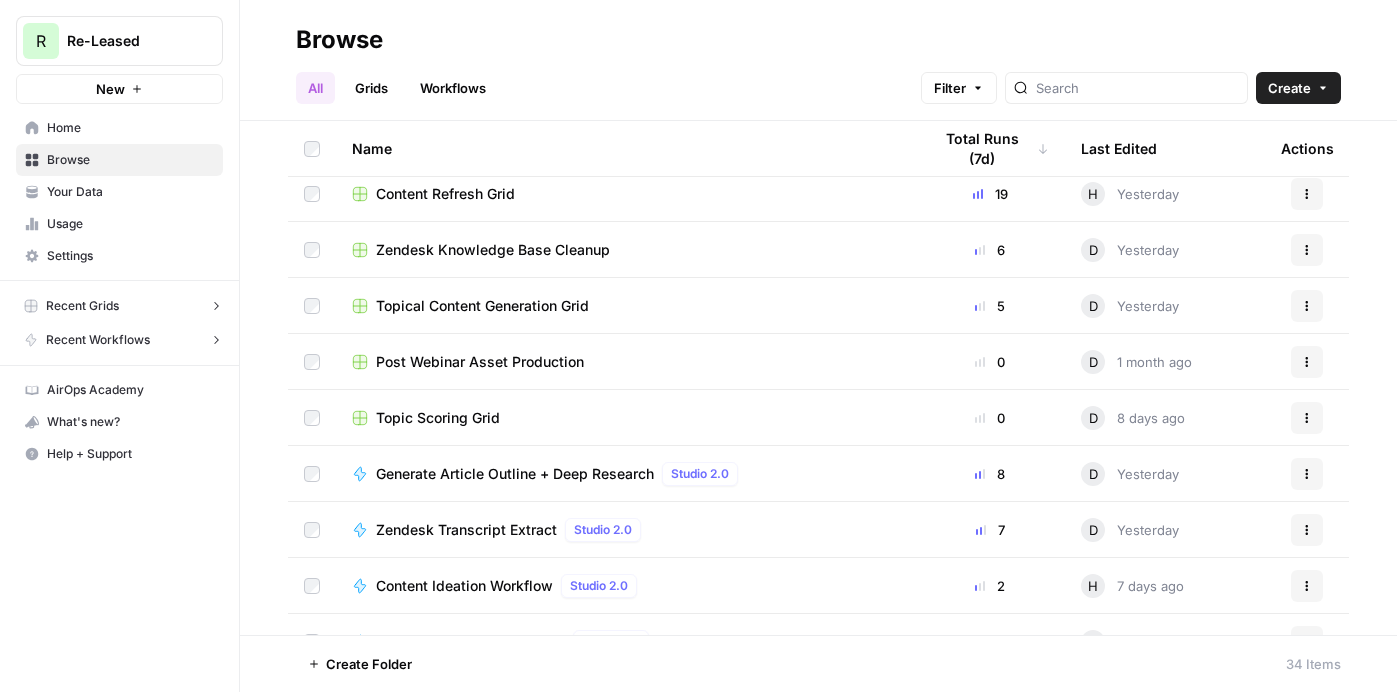 scroll, scrollTop: 385, scrollLeft: 0, axis: vertical 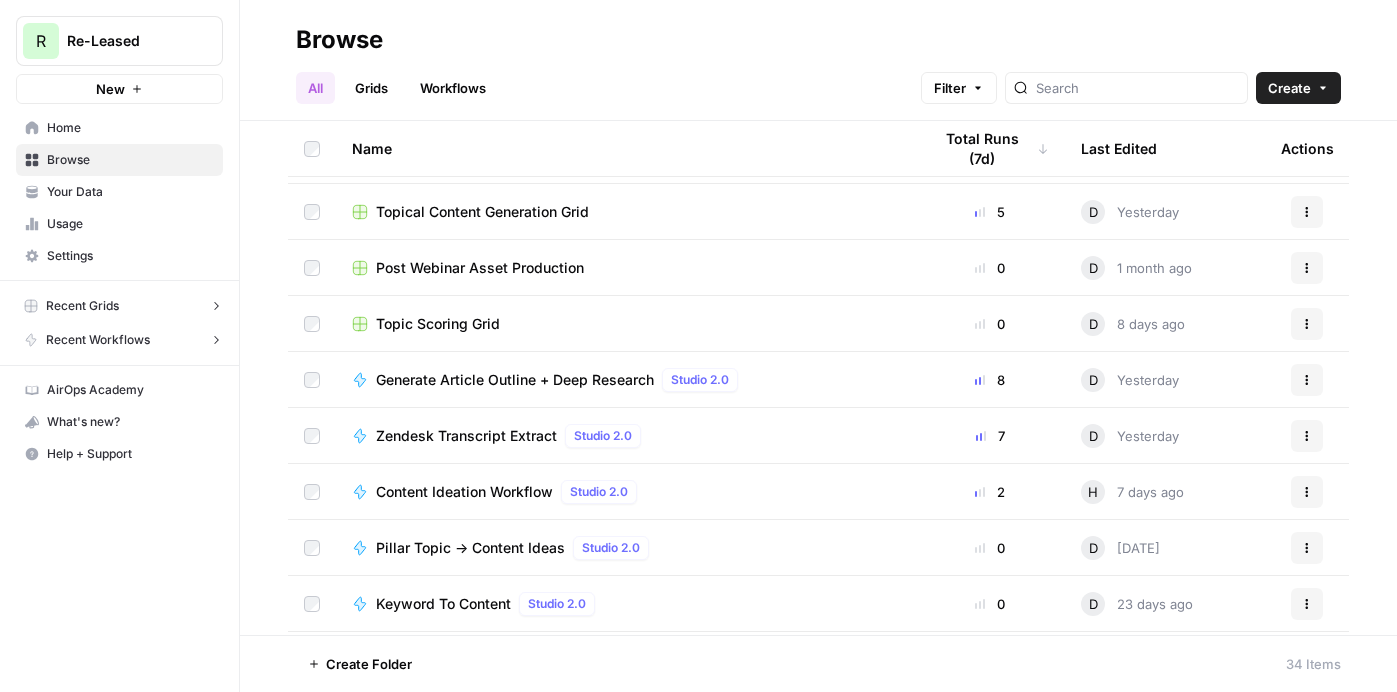 click on "Actions" at bounding box center (1307, 380) 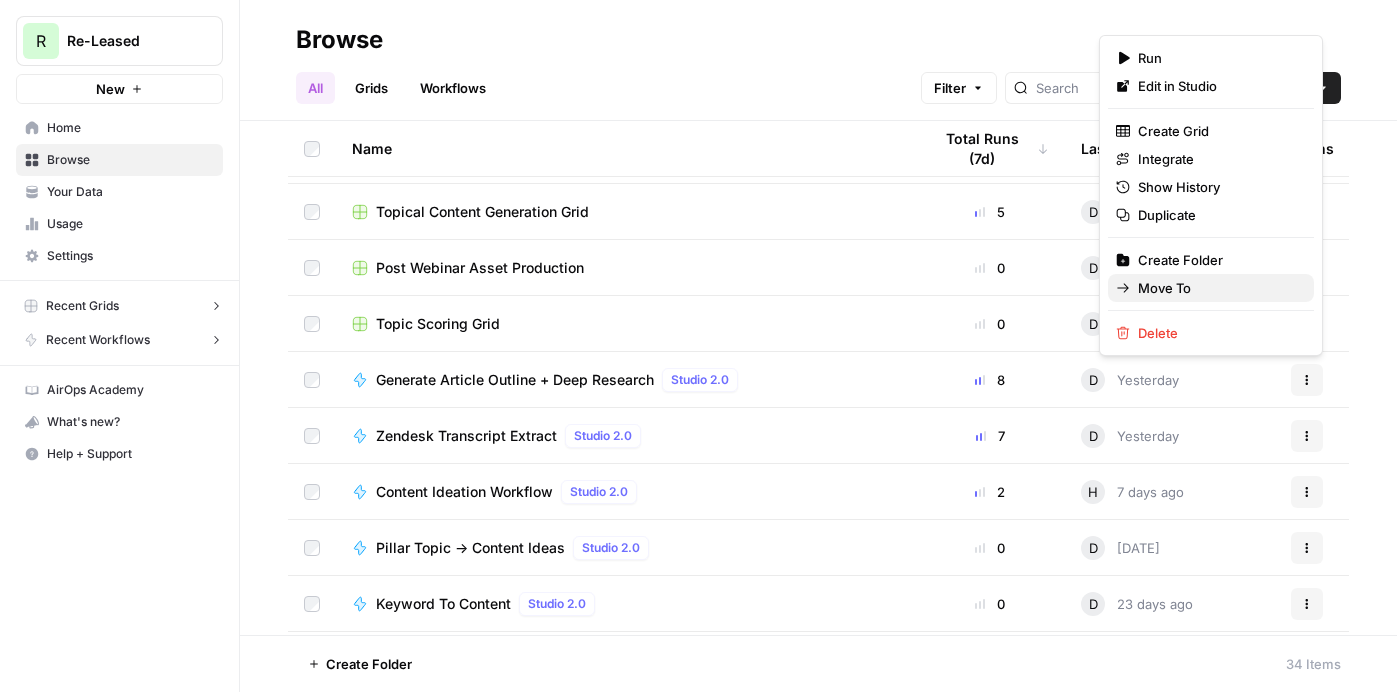 click on "Move To" at bounding box center (1218, 288) 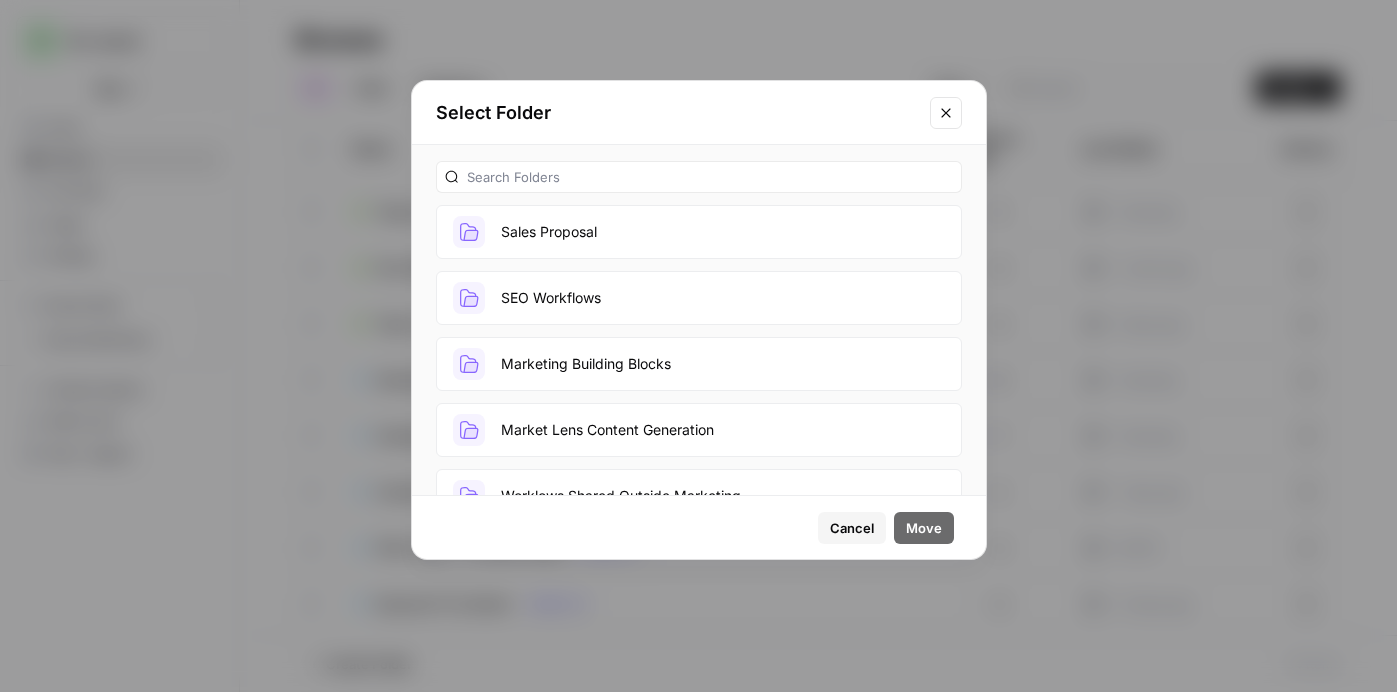click on "SEO Workflows" at bounding box center (699, 298) 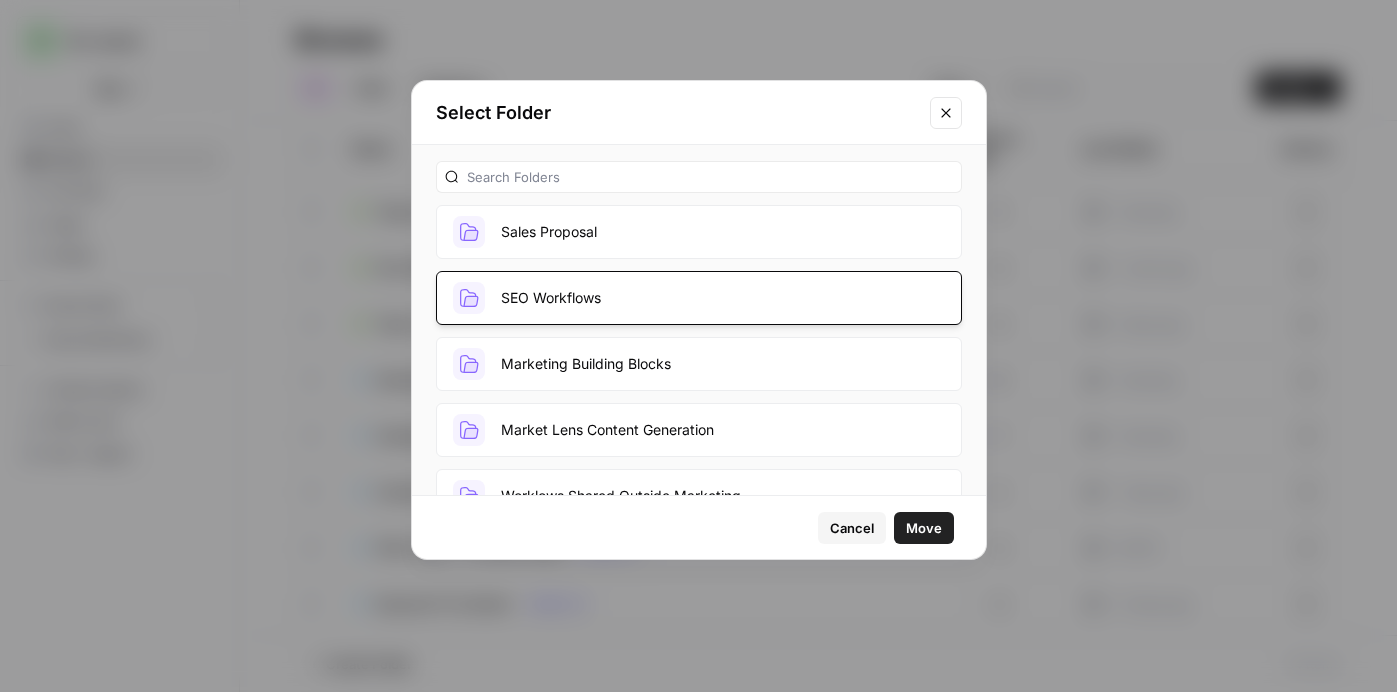 click on "Move" at bounding box center (924, 528) 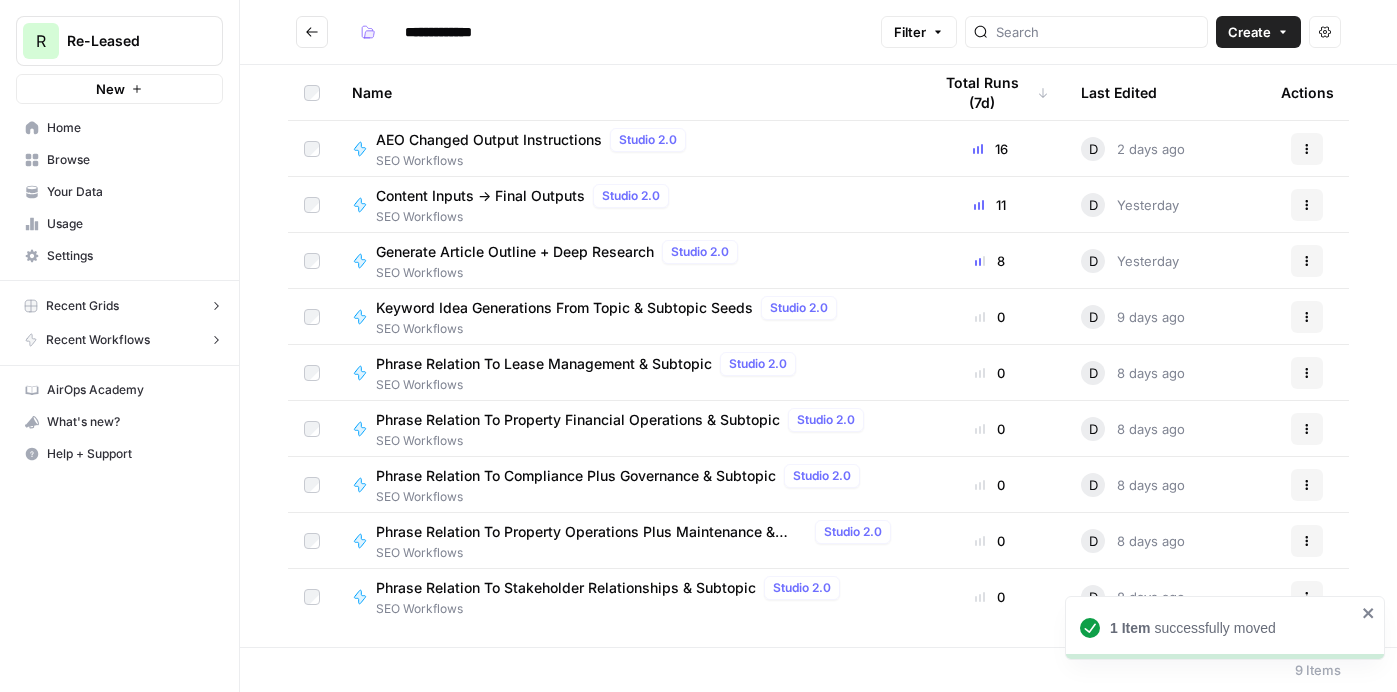 click 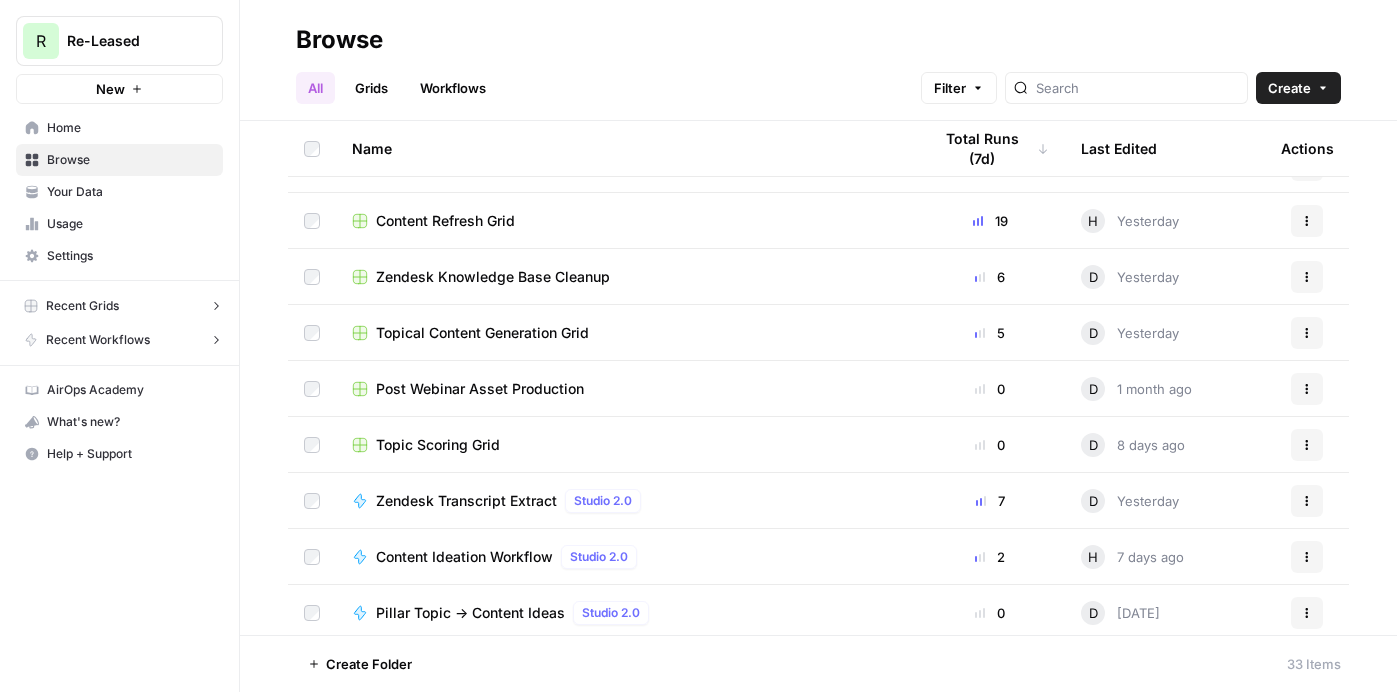 scroll, scrollTop: 270, scrollLeft: 0, axis: vertical 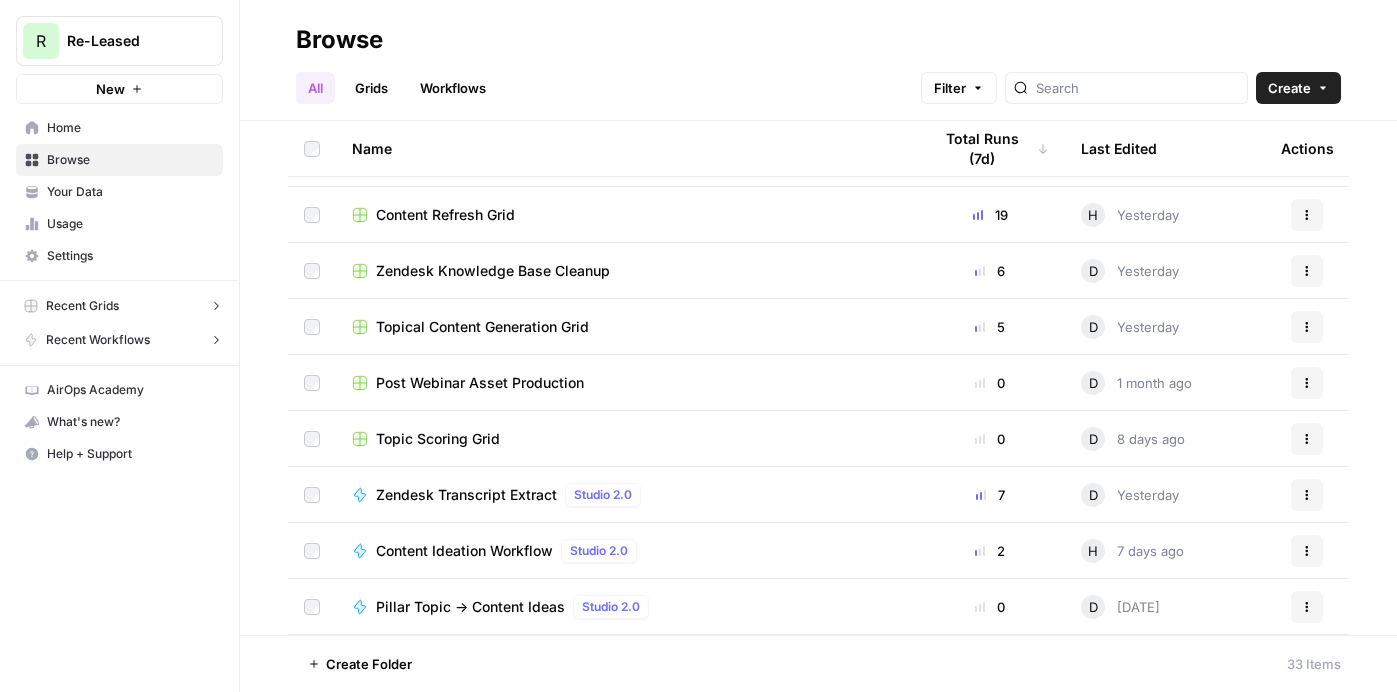 click 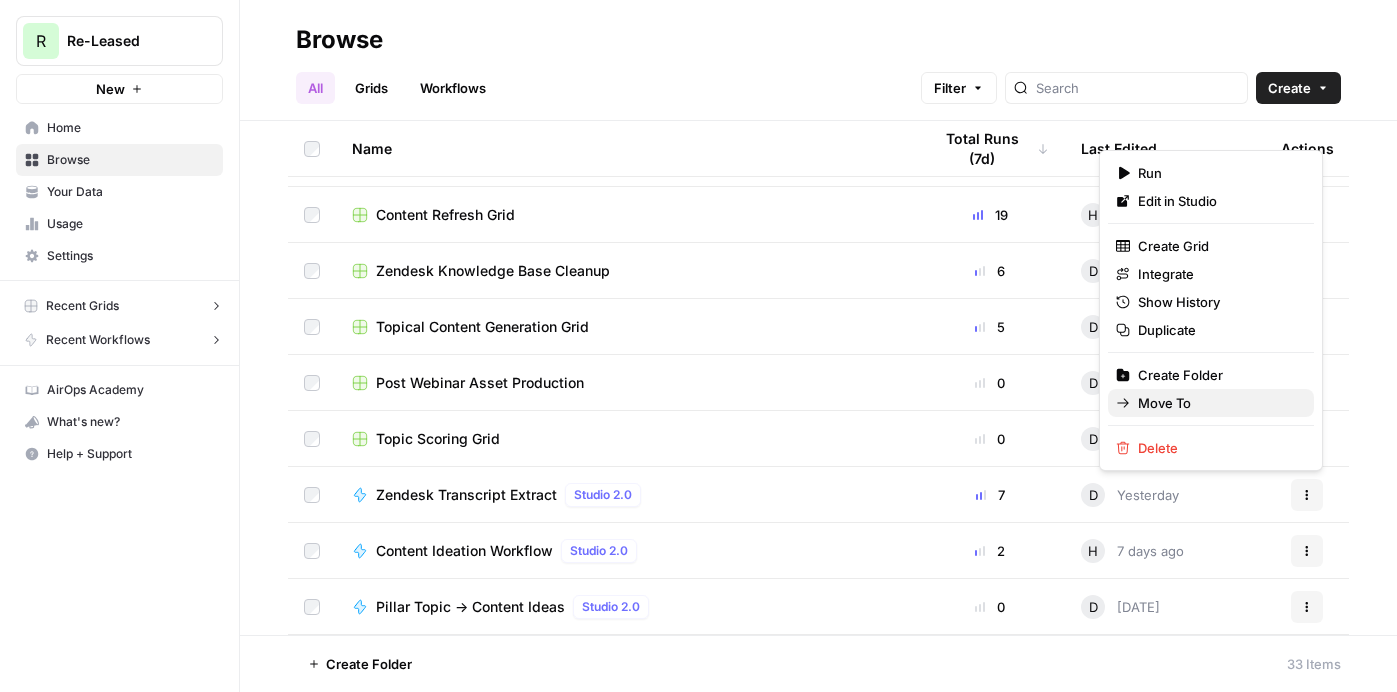 click on "Move To" at bounding box center [1218, 403] 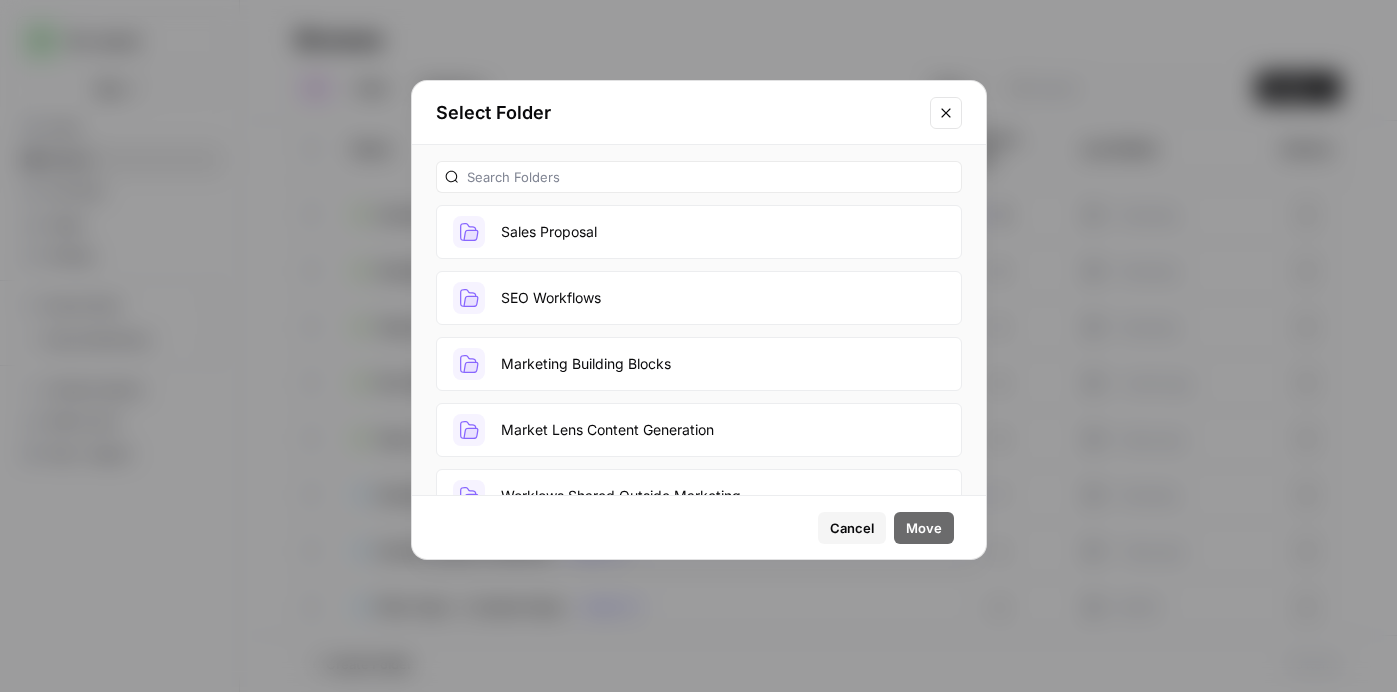 scroll, scrollTop: 44, scrollLeft: 0, axis: vertical 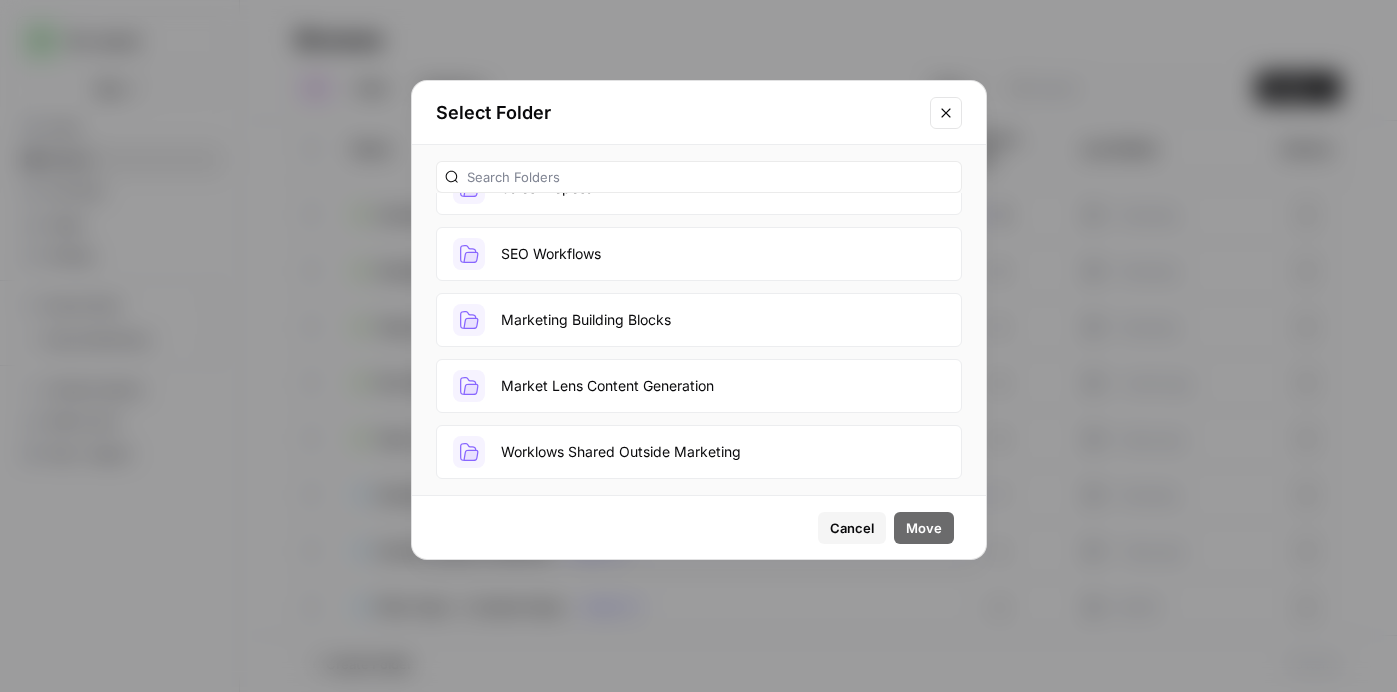 click on "Worklows Shared Outside Marketing" at bounding box center [699, 452] 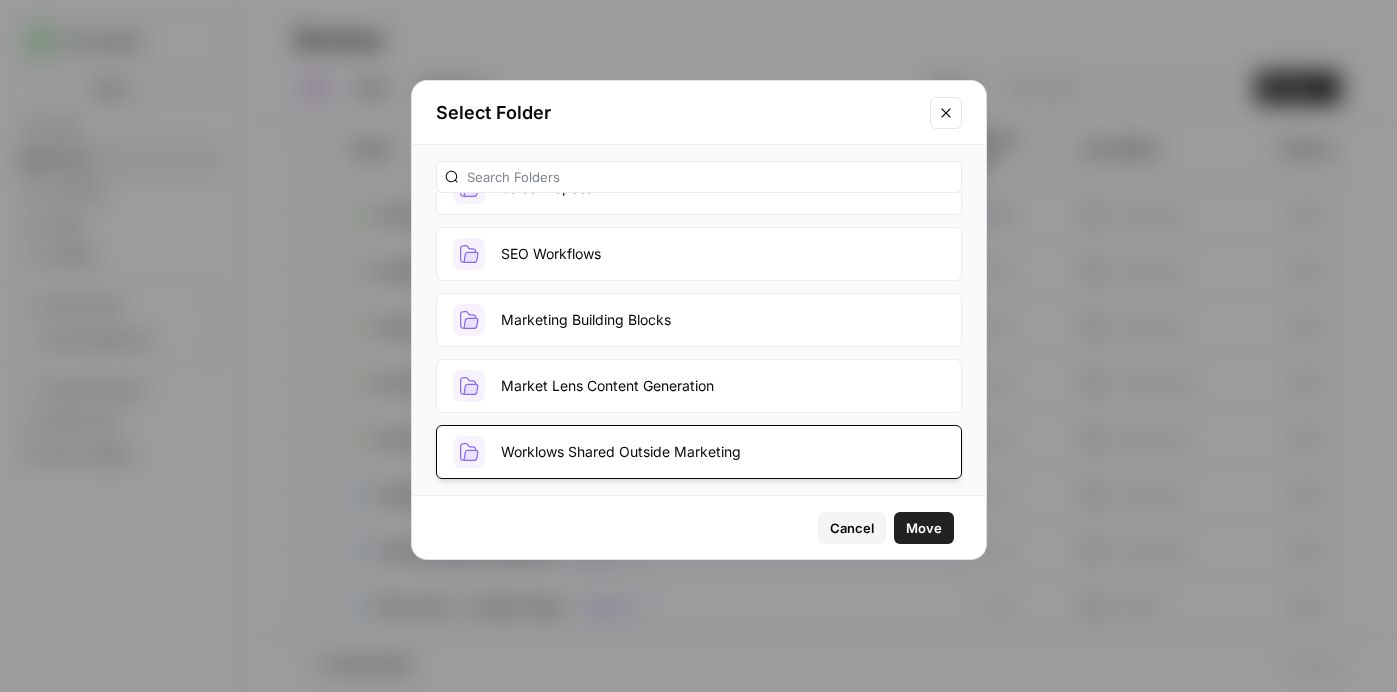 click on "Move" at bounding box center (924, 528) 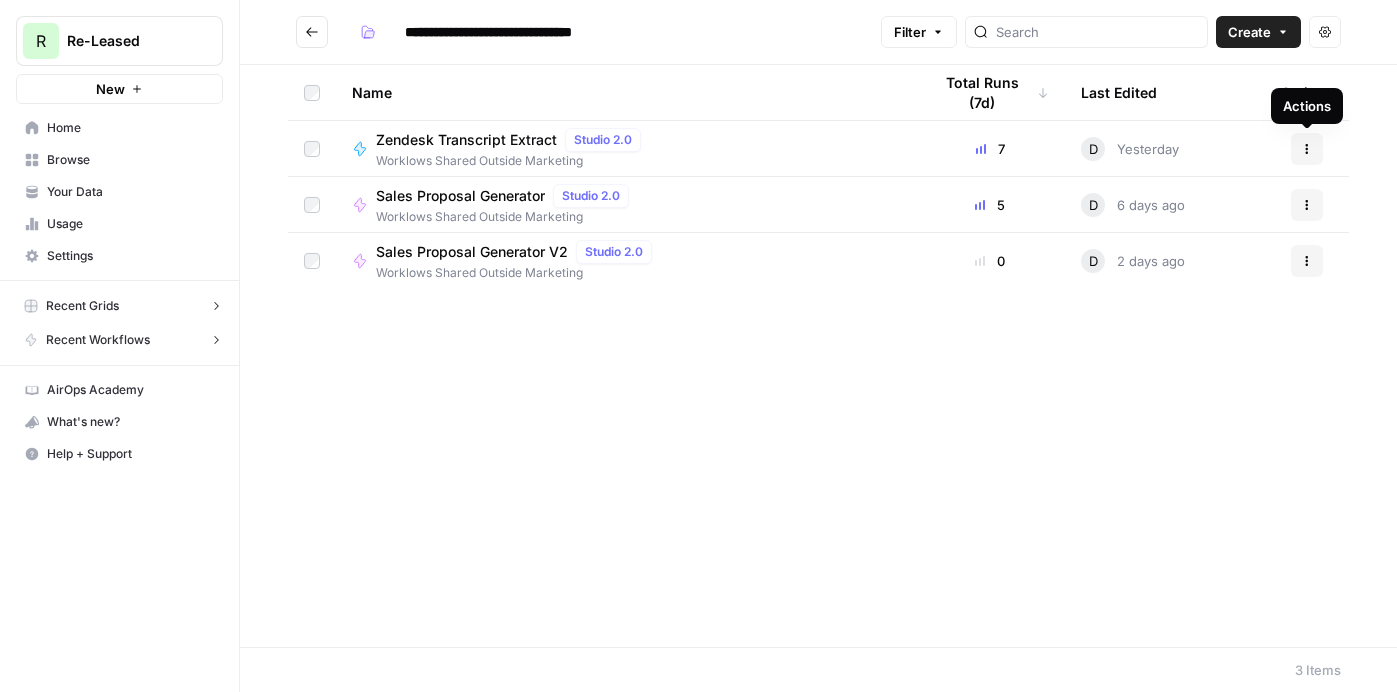 click 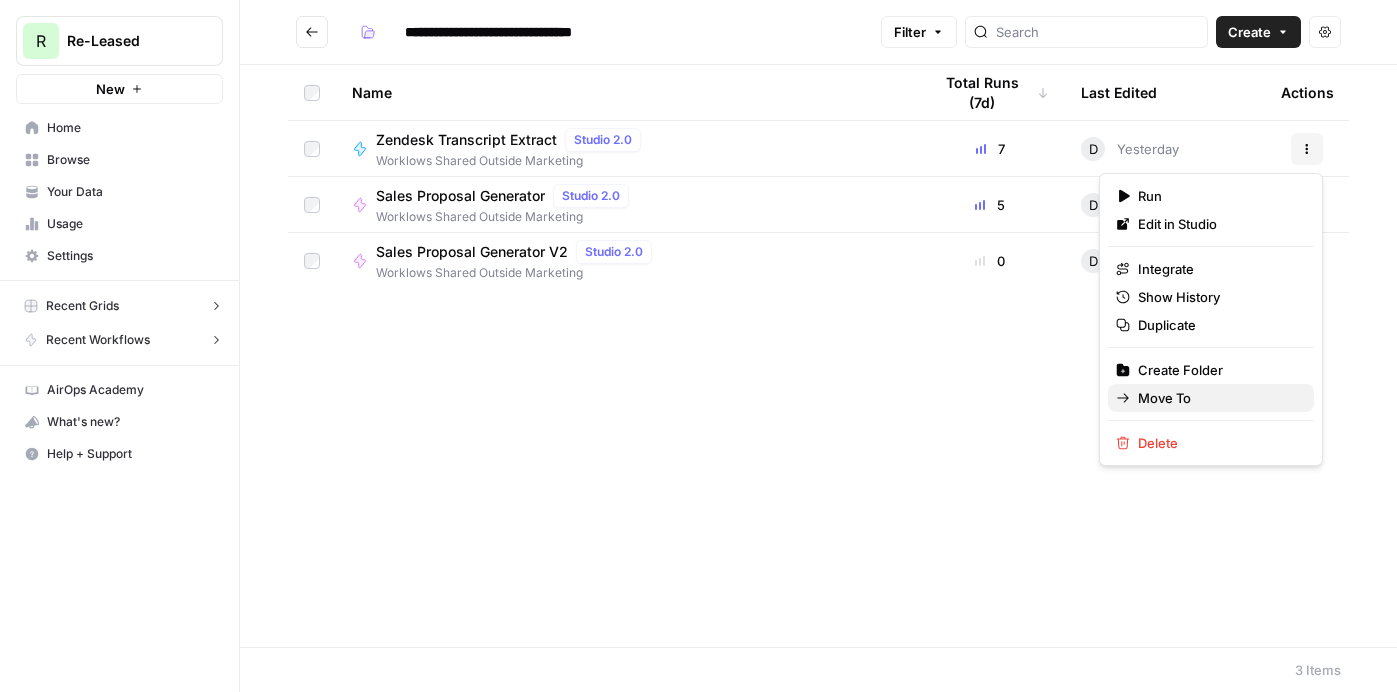 click on "Move To" at bounding box center (1218, 398) 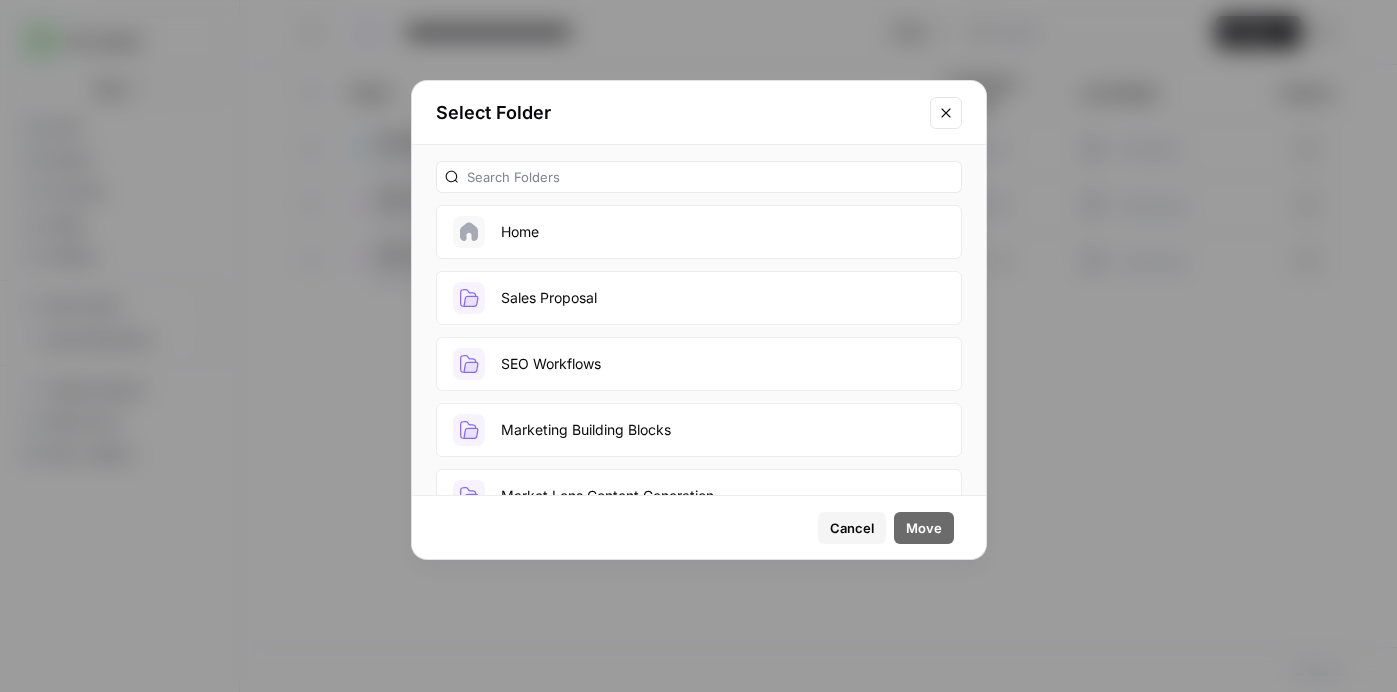 click 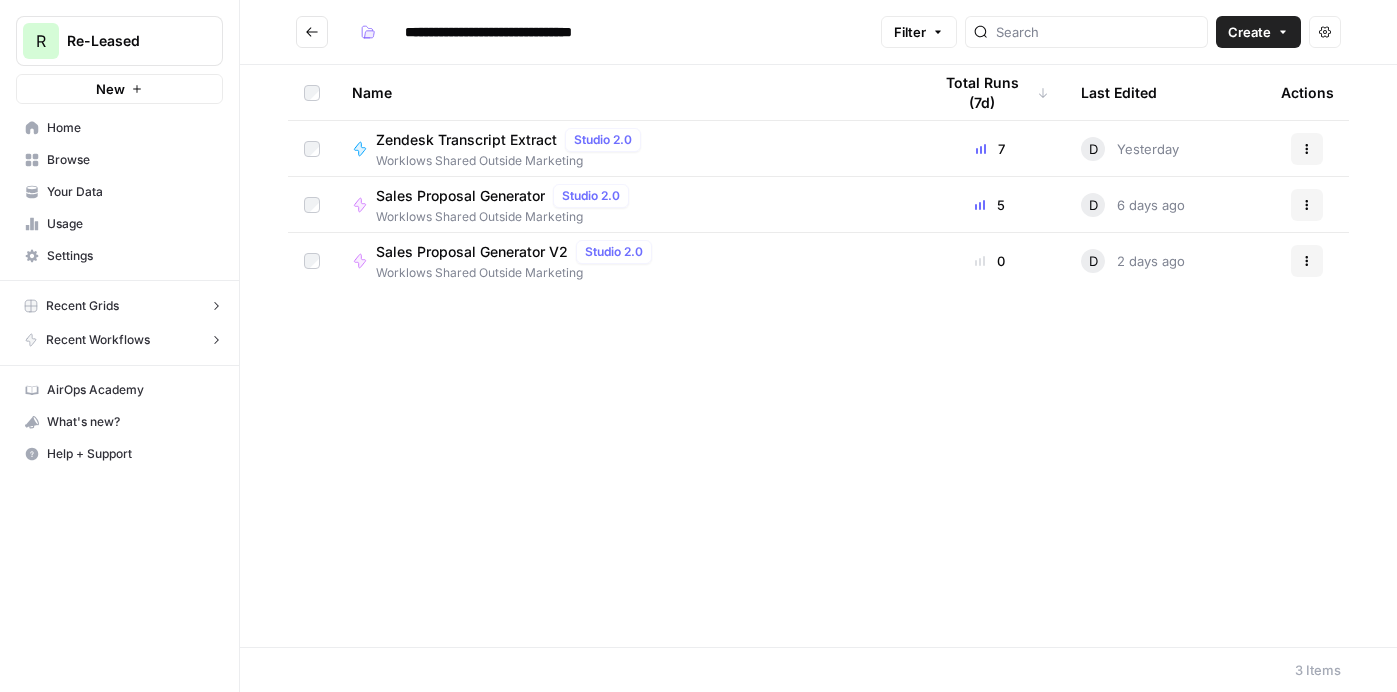 click on "Actions" at bounding box center (1307, 261) 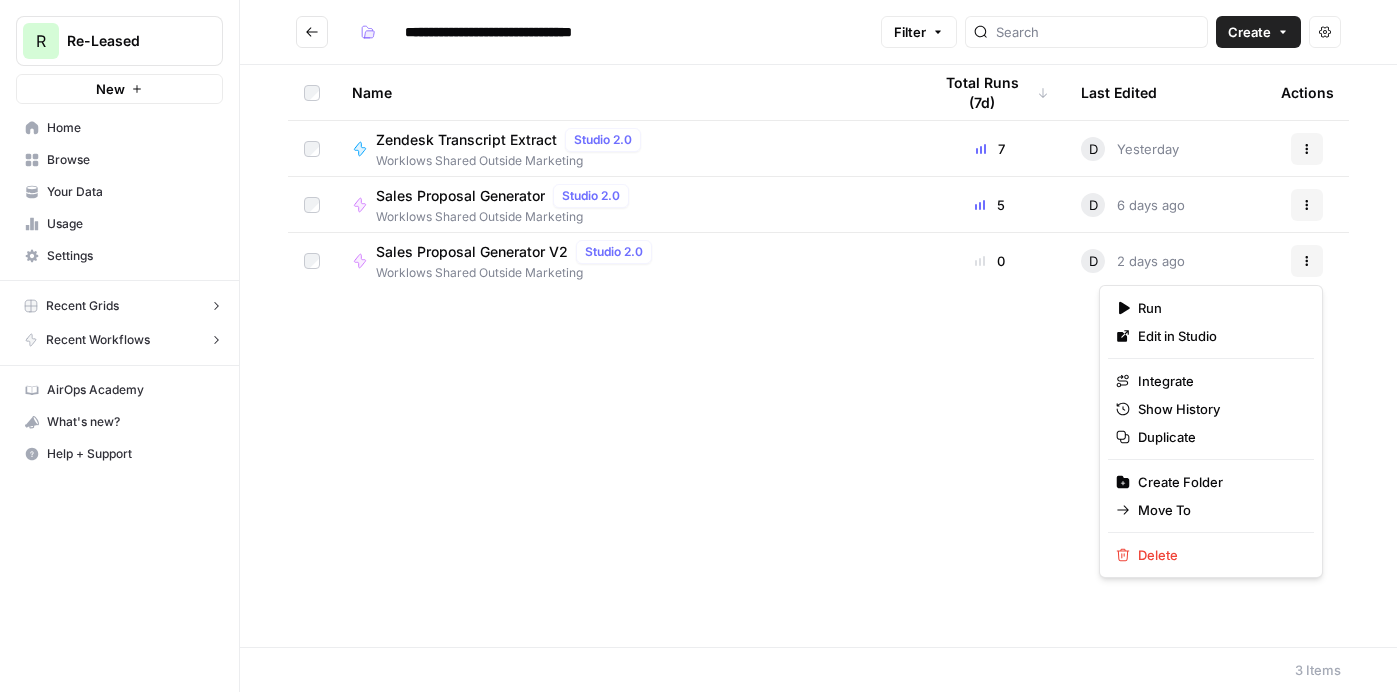 click 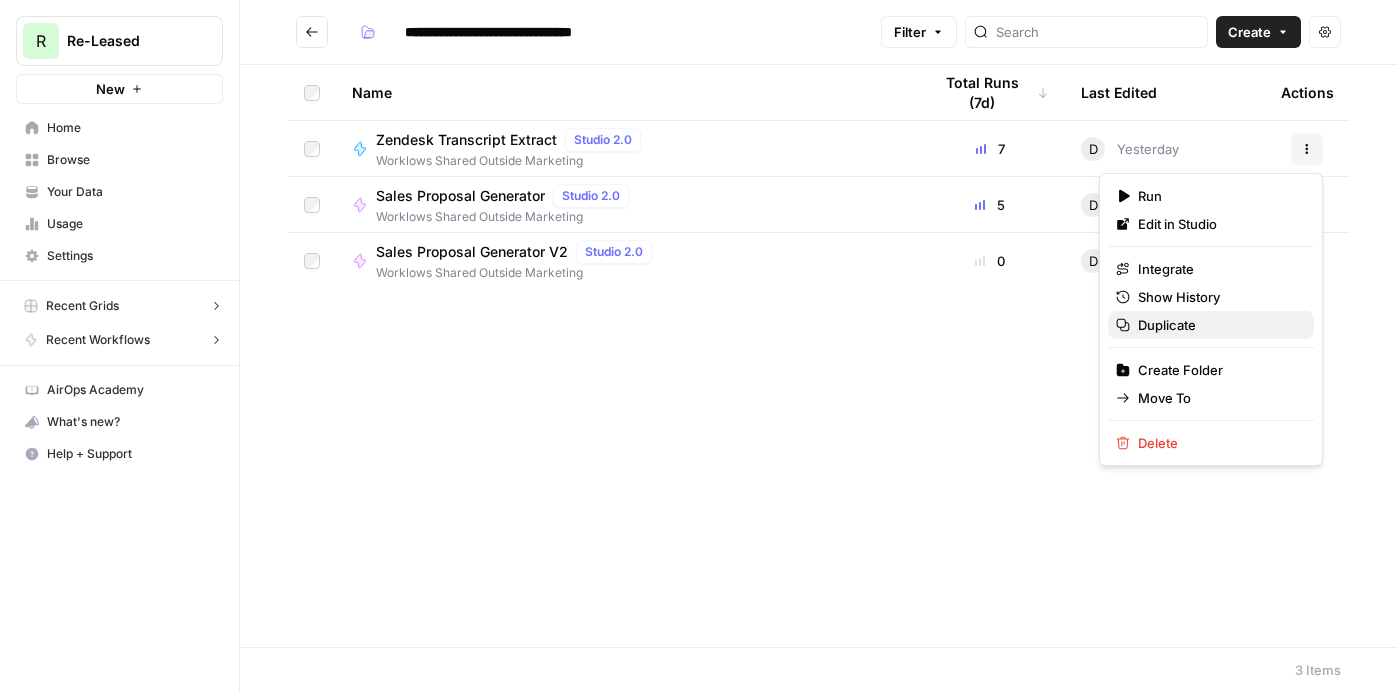 click on "Duplicate" at bounding box center (1218, 325) 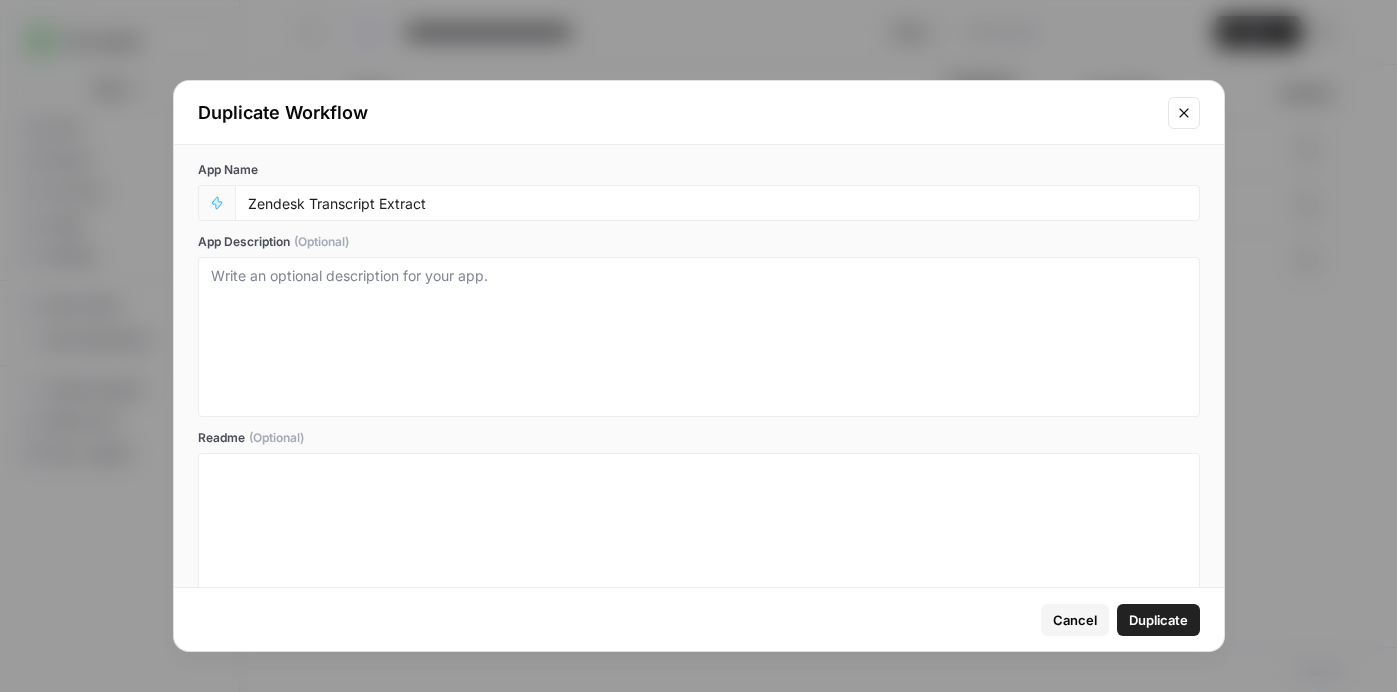 click on "Duplicate" at bounding box center [1158, 620] 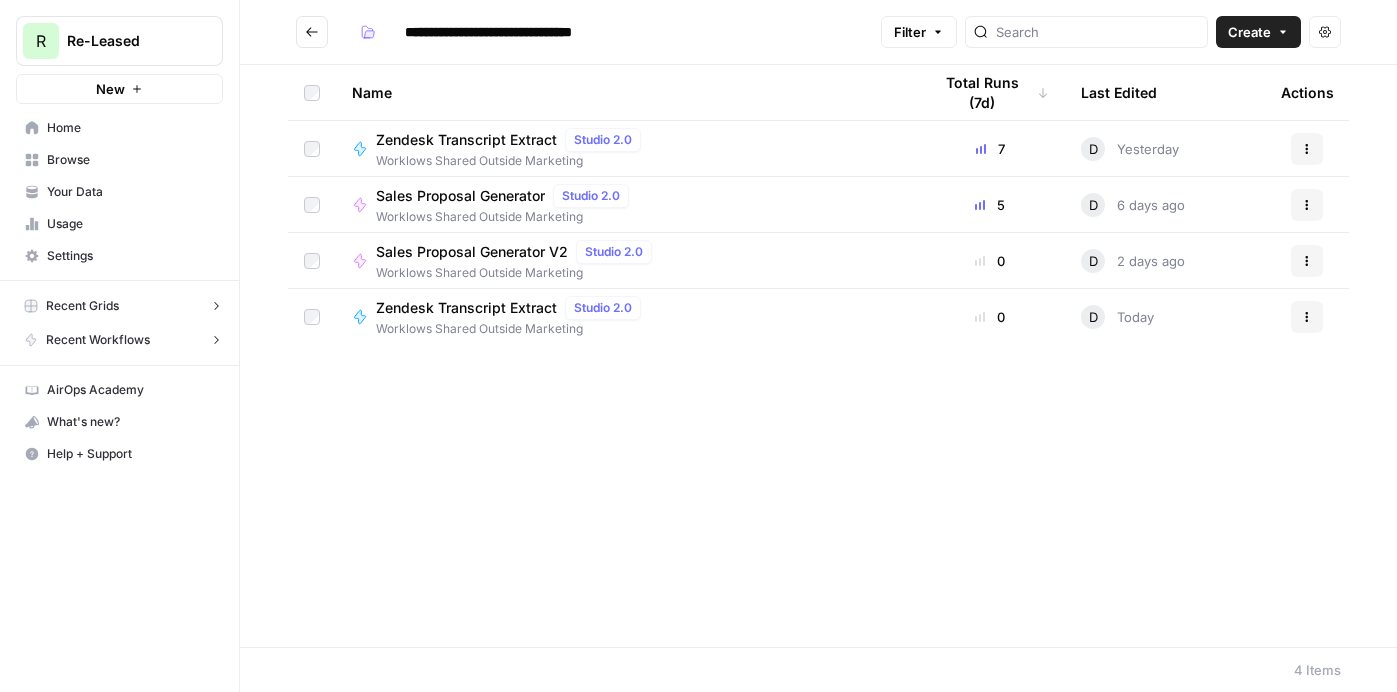 click on "Zendesk Transcript Extract" at bounding box center [466, 308] 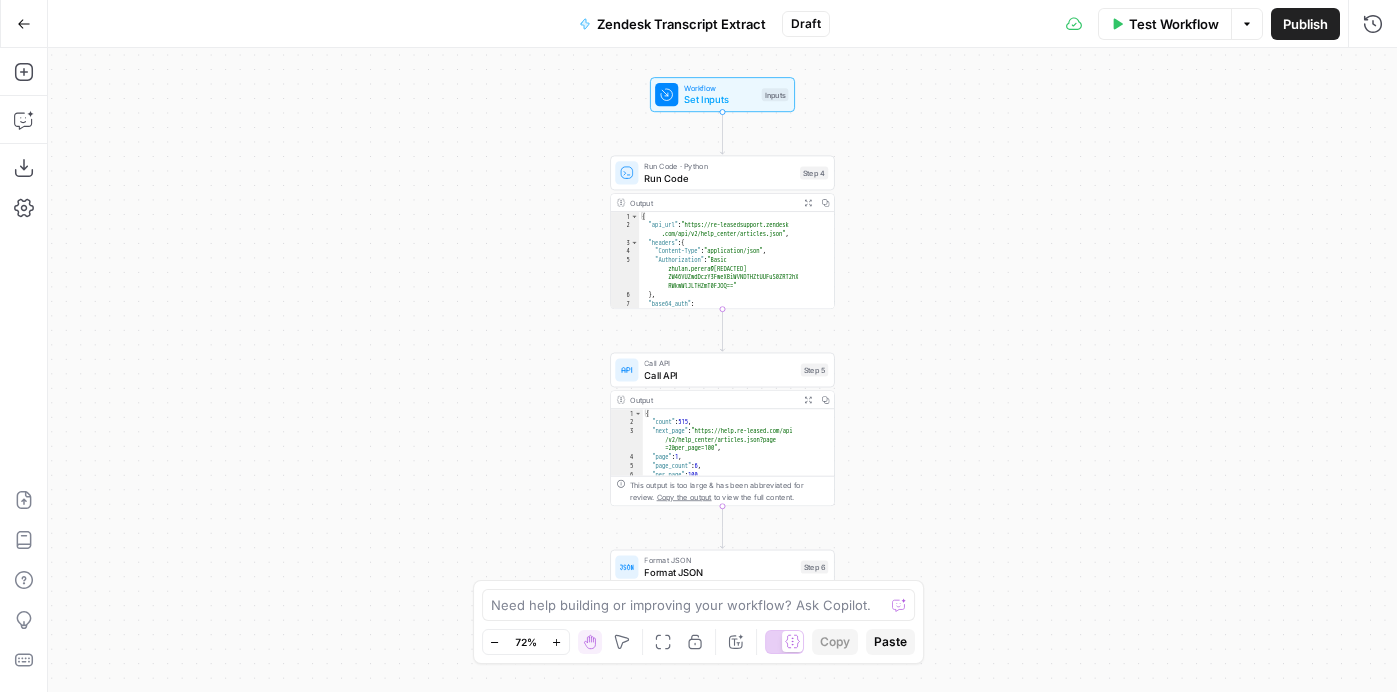 click on "Zendesk Transcript Extract" at bounding box center (681, 24) 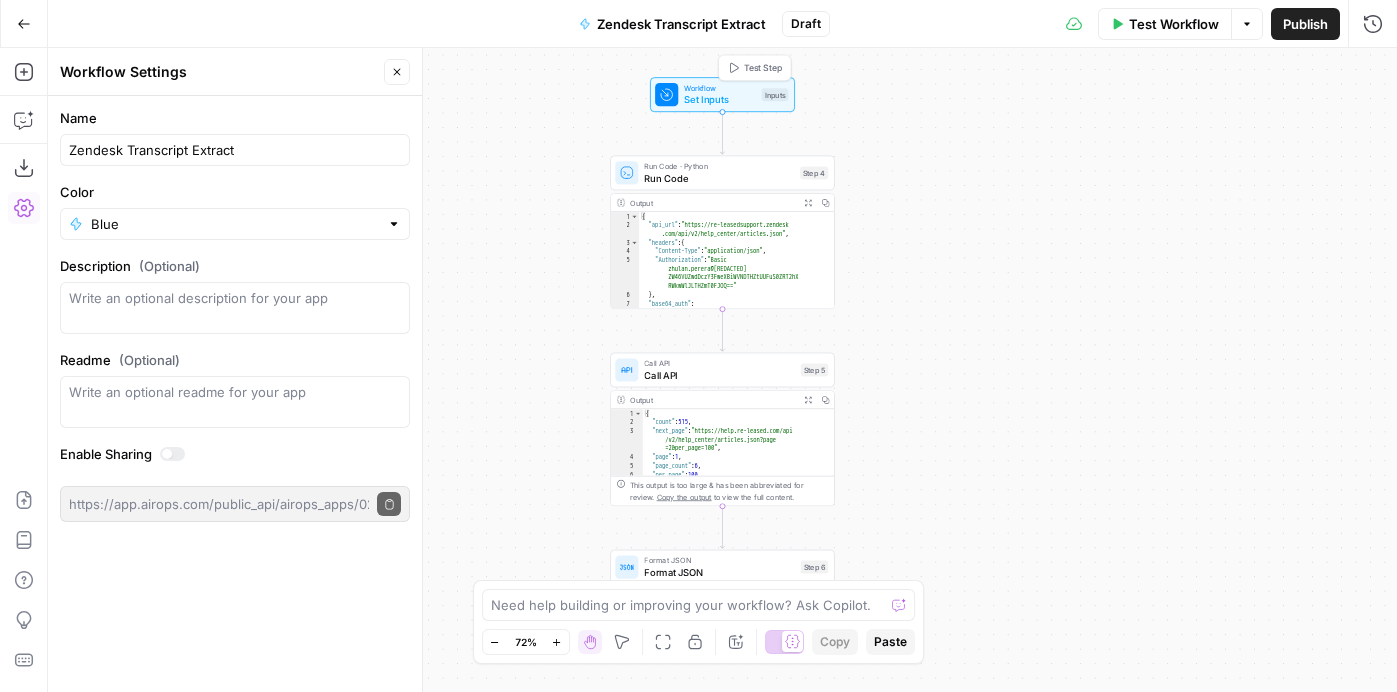 click on "Workflow" at bounding box center (720, 88) 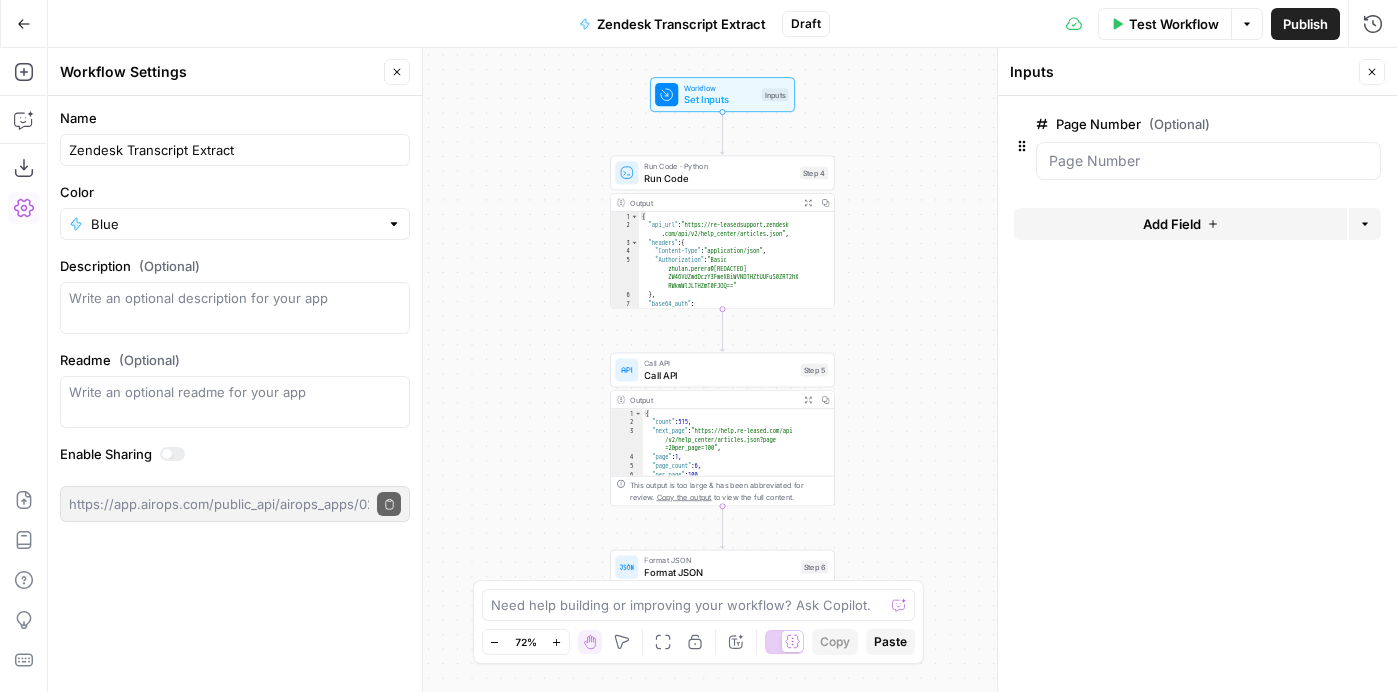 click on "Zendesk Transcript Extract" at bounding box center [681, 24] 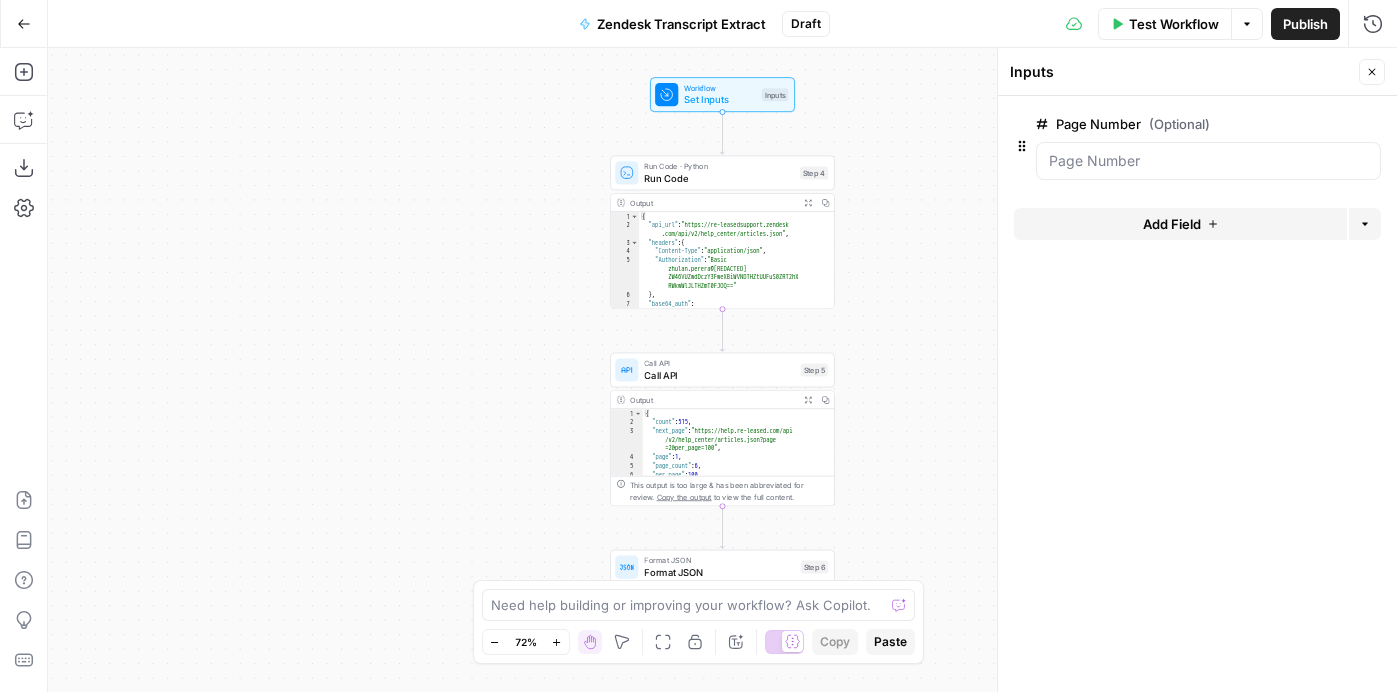 click on "Zendesk Transcript Extract" at bounding box center [681, 24] 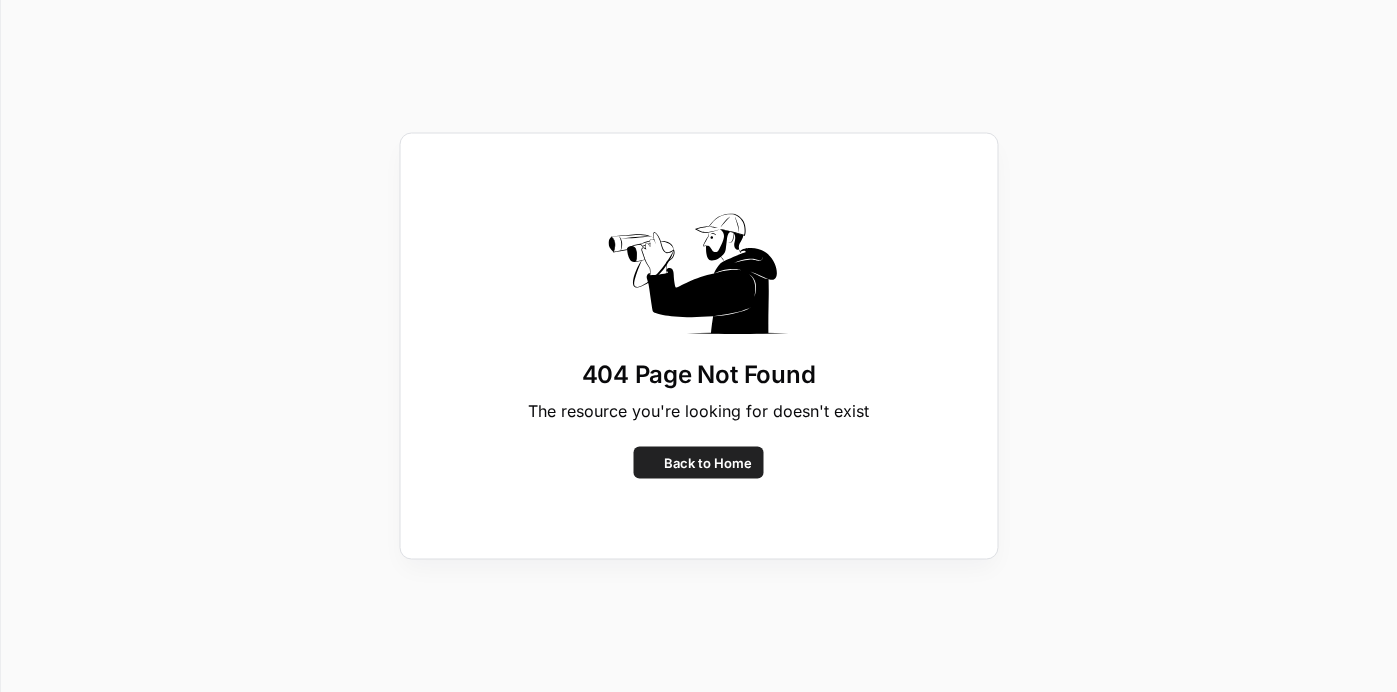 drag, startPoint x: 279, startPoint y: 158, endPoint x: 194, endPoint y: 152, distance: 85.2115 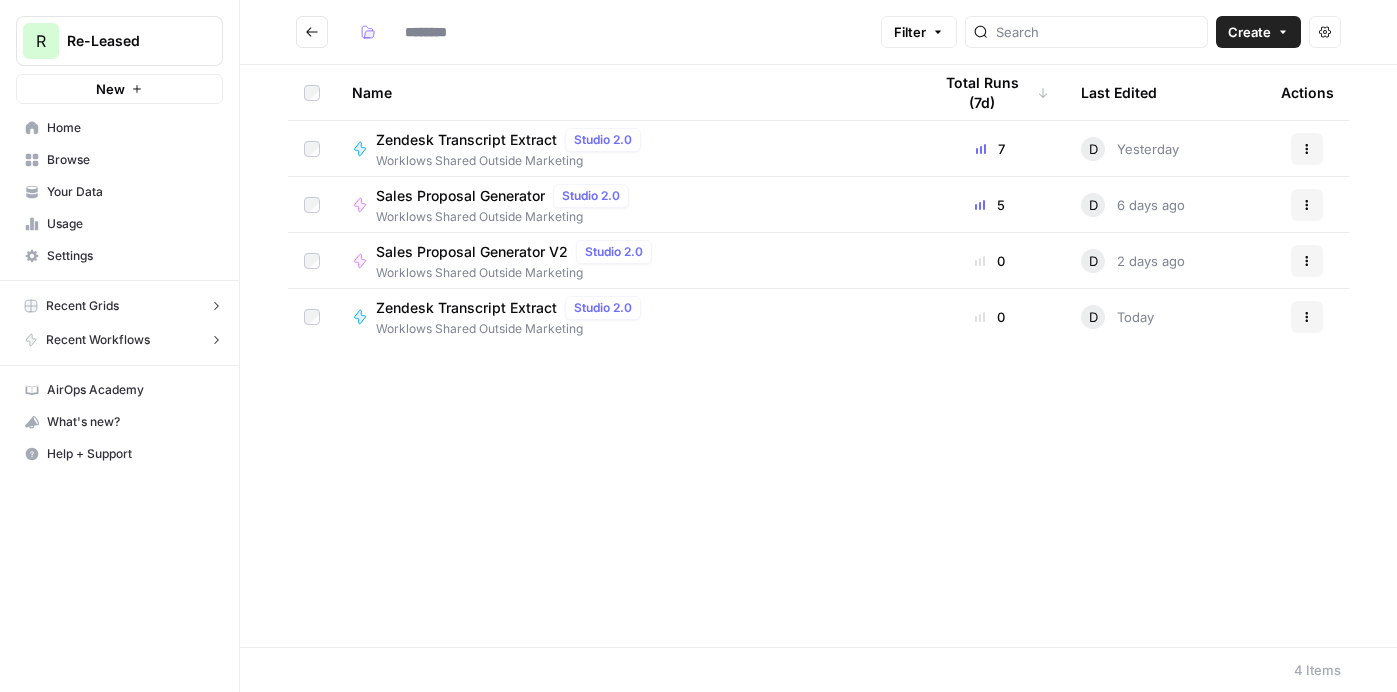 type on "**********" 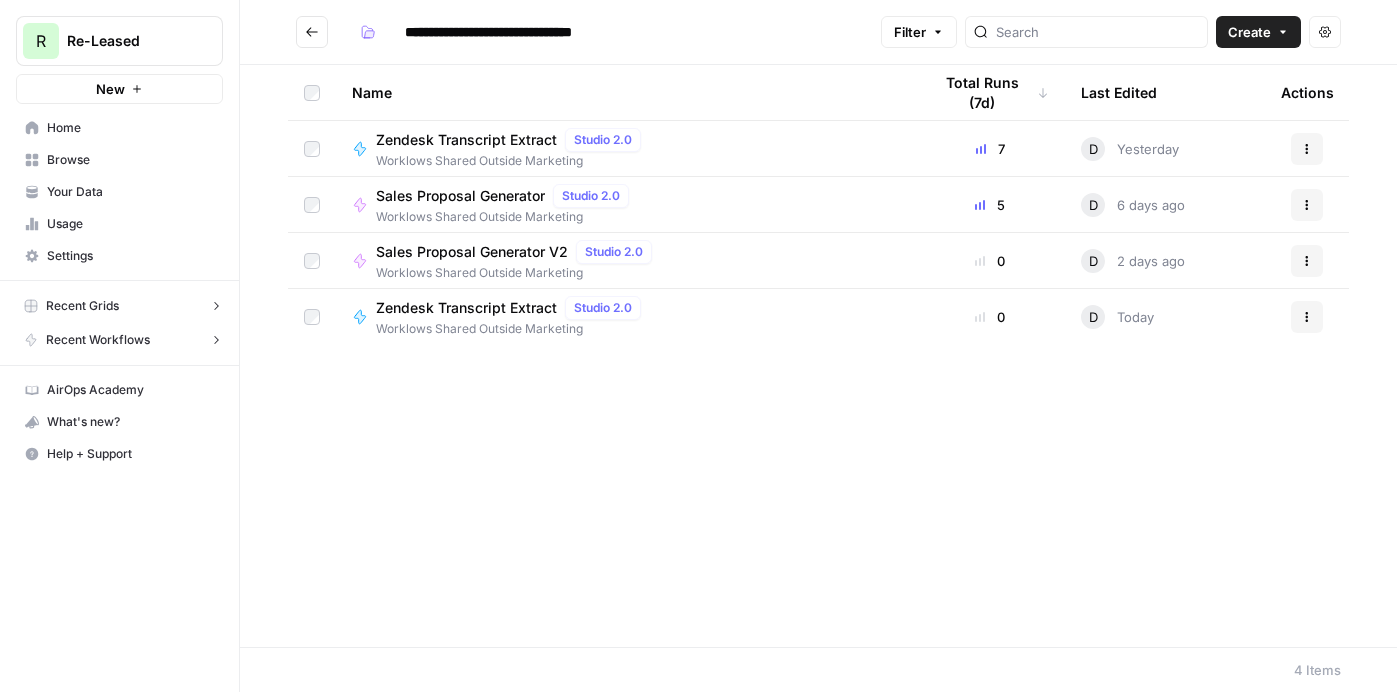 click on "Zendesk Transcript Extract" at bounding box center [466, 140] 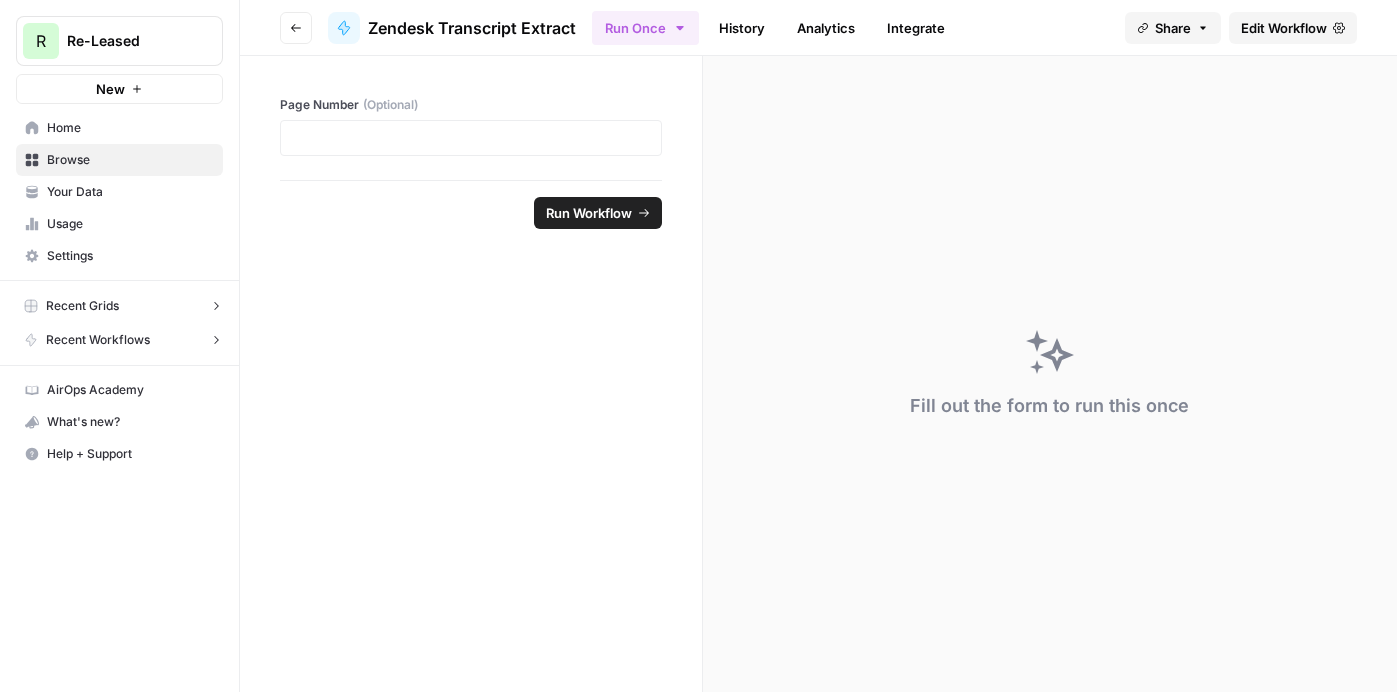 click 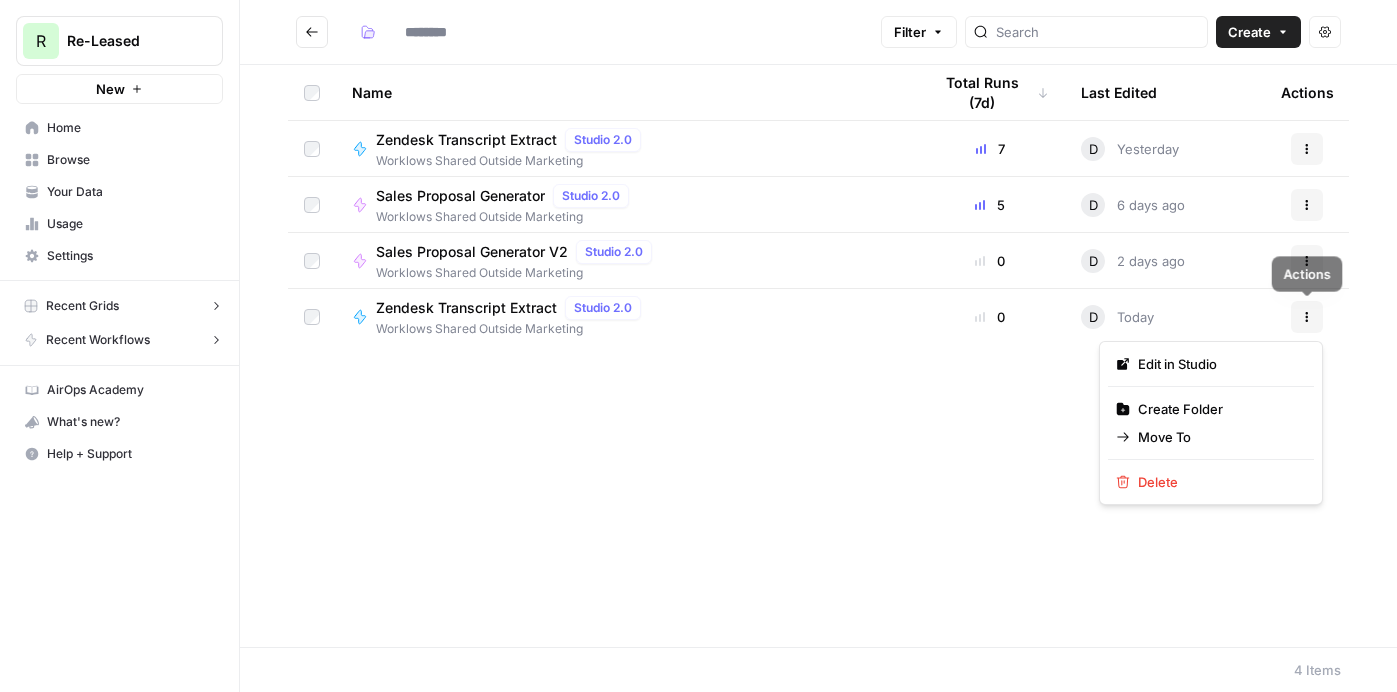 click on "Actions" at bounding box center [1300, 317] 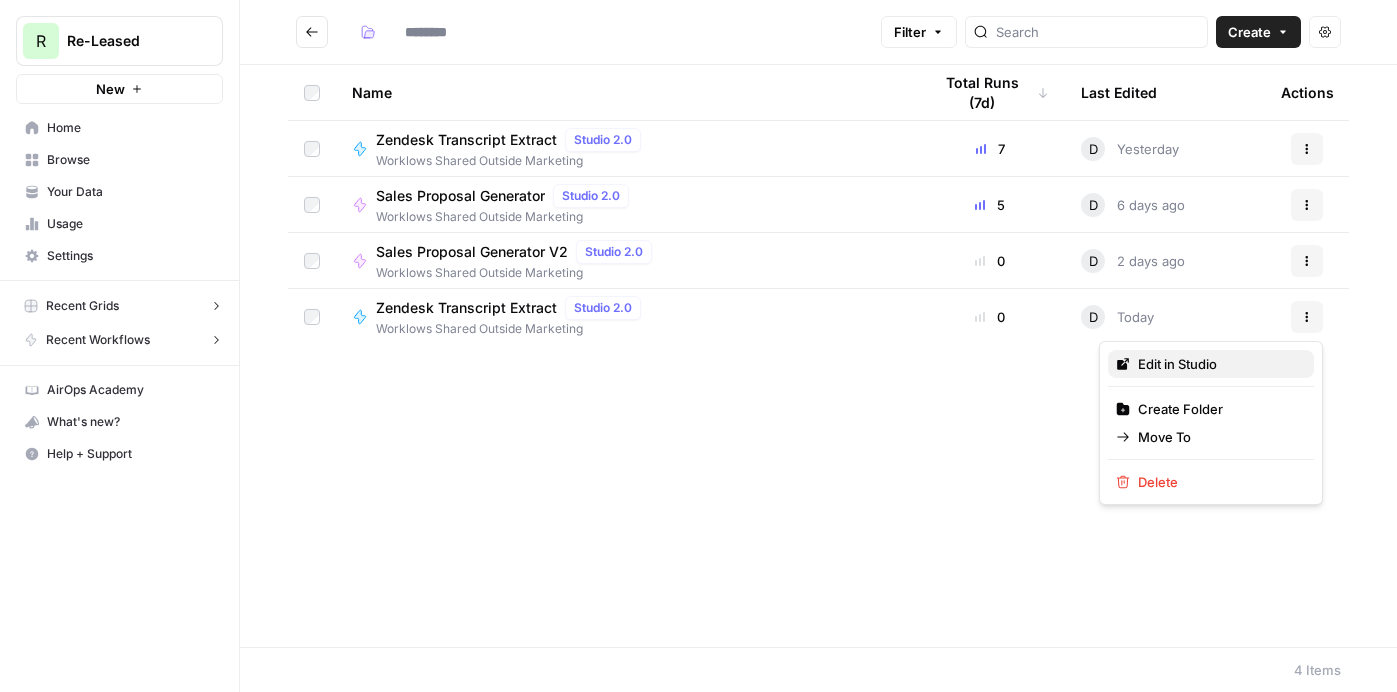 click on "Edit in Studio" at bounding box center (1218, 364) 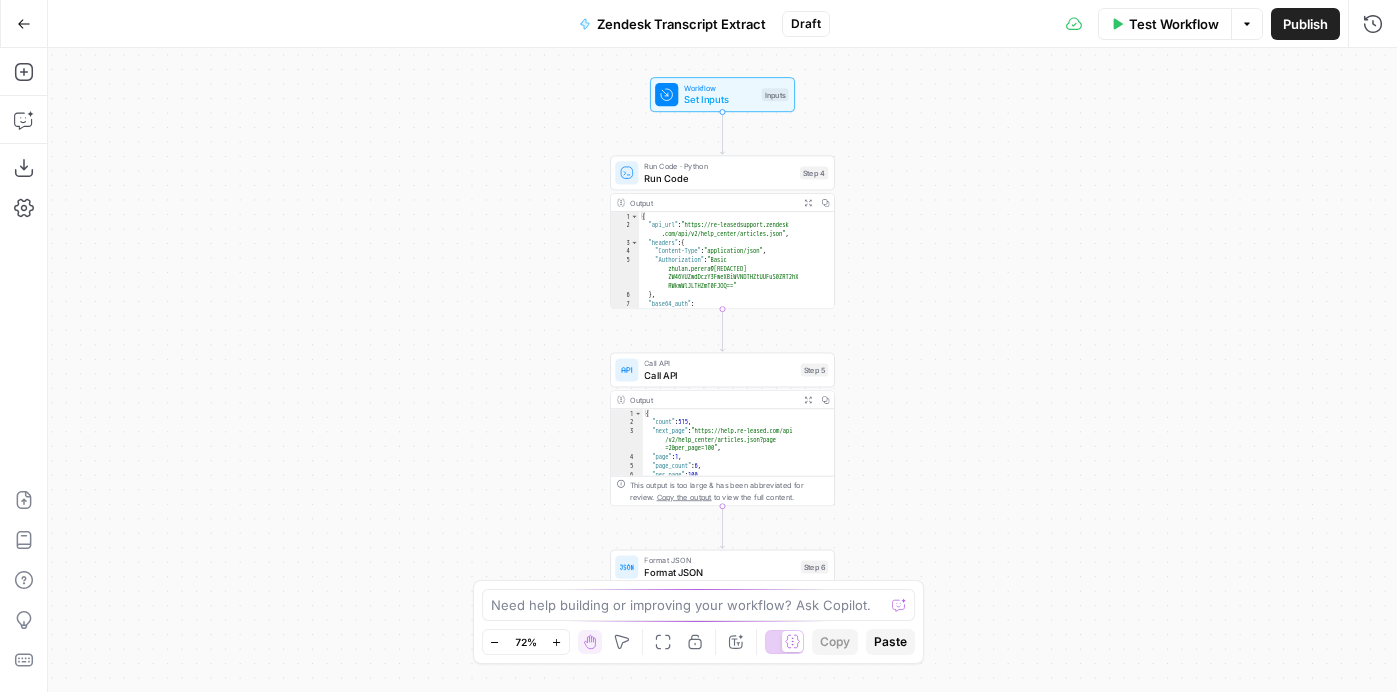 click on "Zendesk Transcript Extract" at bounding box center (681, 24) 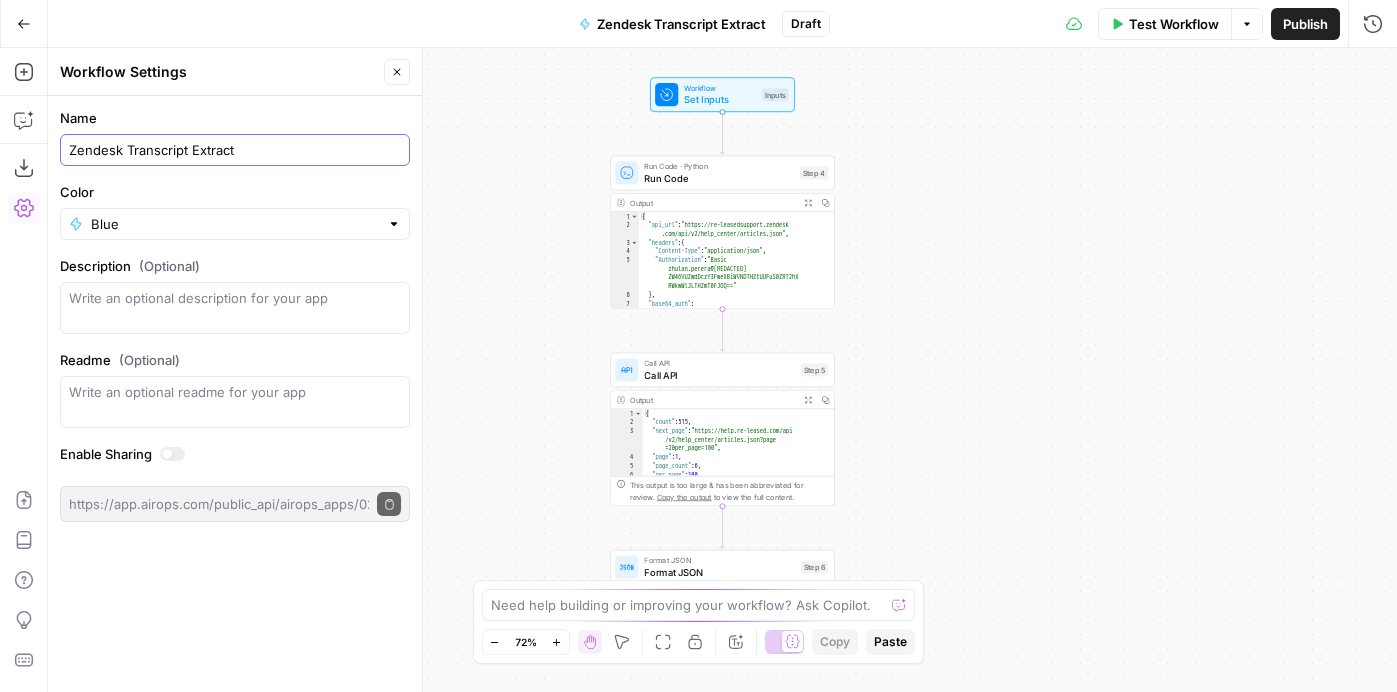 drag, startPoint x: 293, startPoint y: 154, endPoint x: 191, endPoint y: 151, distance: 102.044106 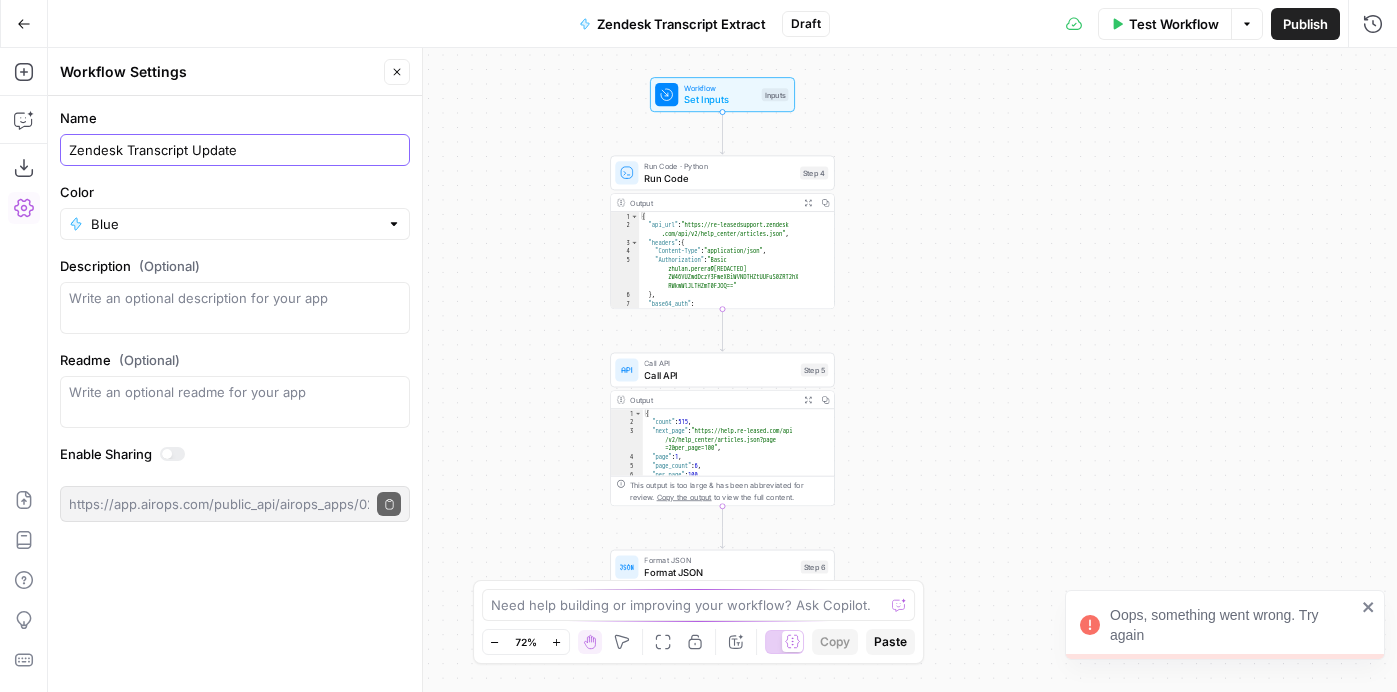 type on "Zendesk Transcript Update" 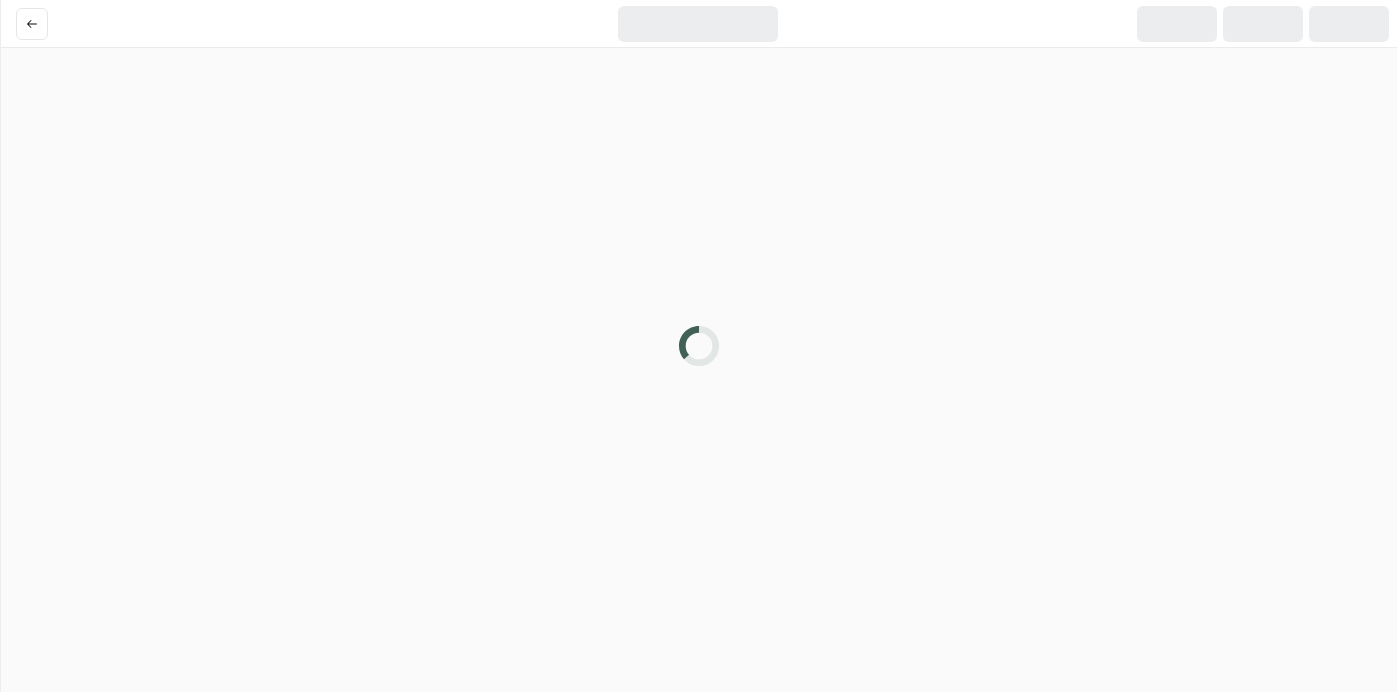 scroll, scrollTop: 0, scrollLeft: 0, axis: both 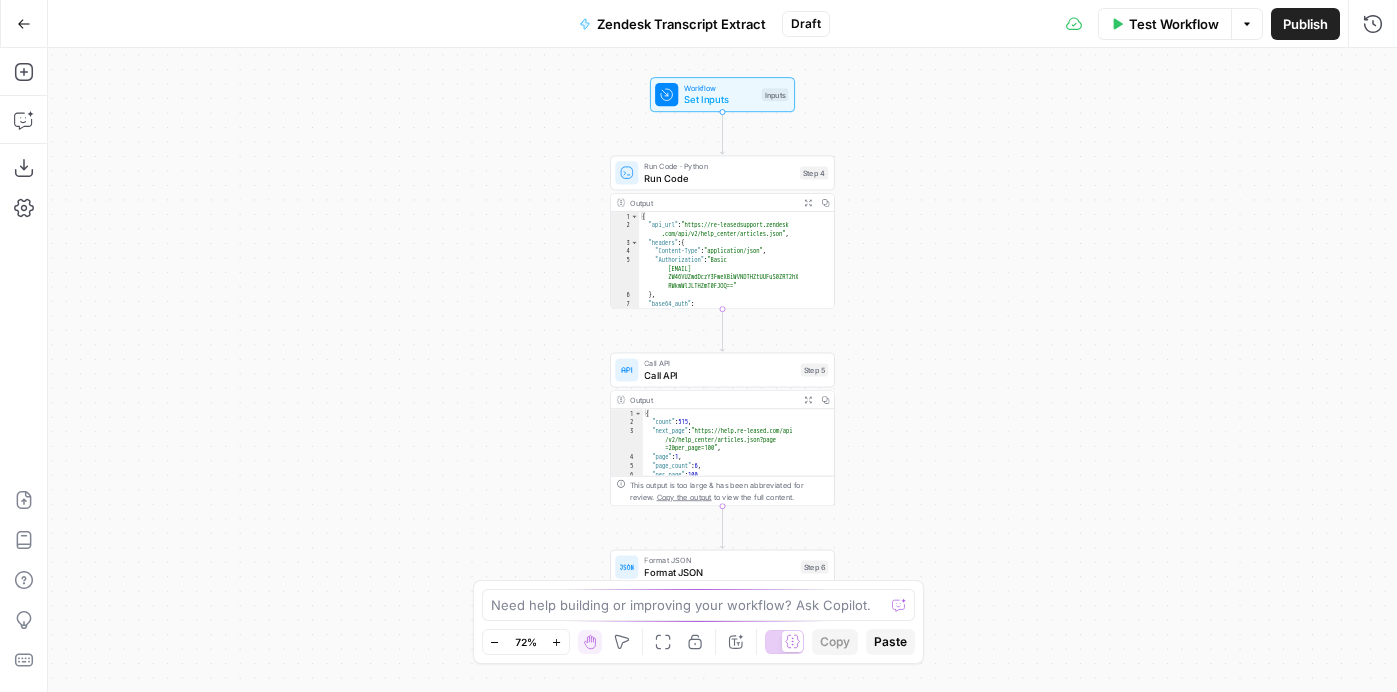 click on "Zendesk Transcript Extract" at bounding box center (681, 24) 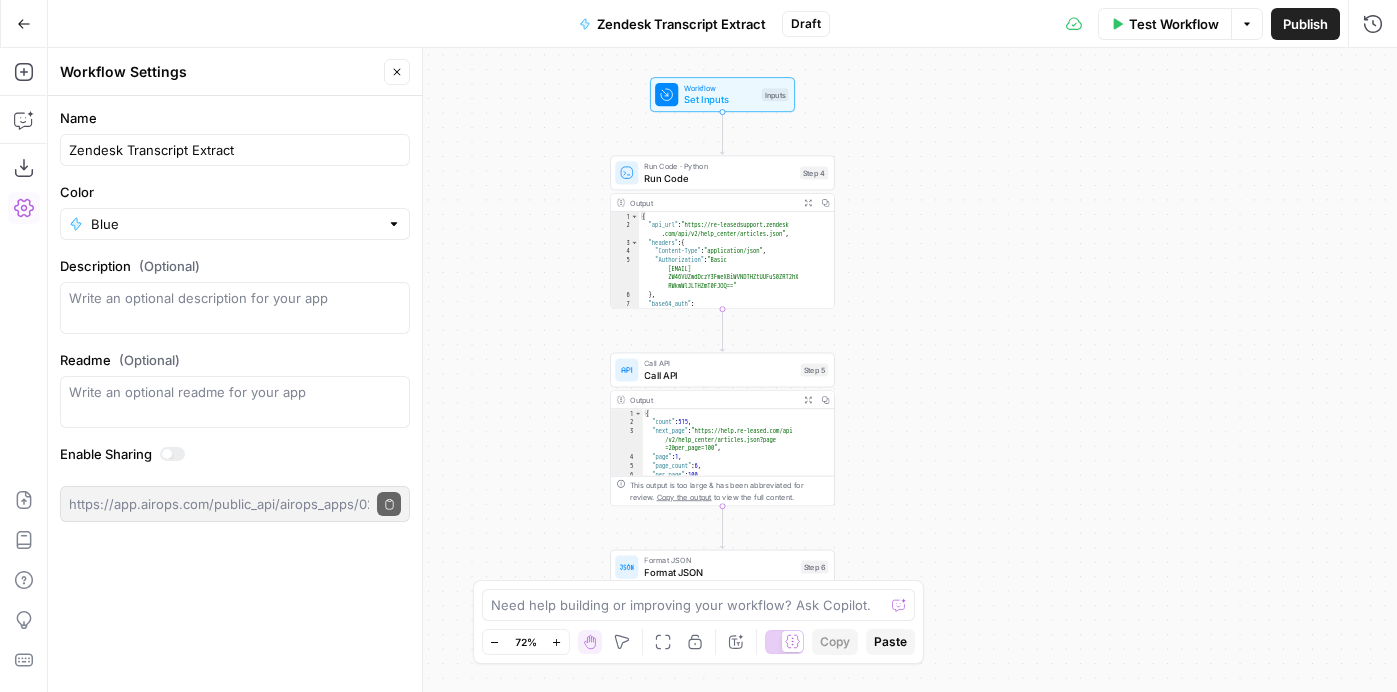 drag, startPoint x: 287, startPoint y: 162, endPoint x: 195, endPoint y: 150, distance: 92.779305 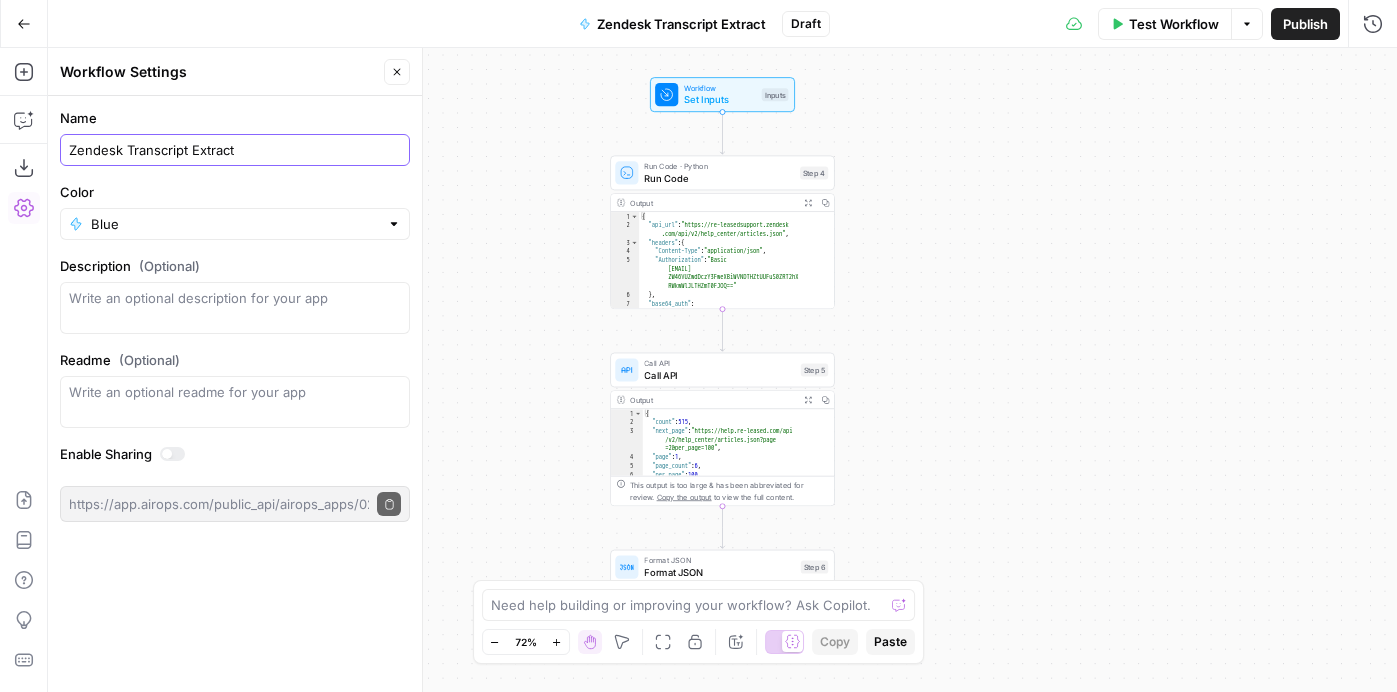 drag, startPoint x: 195, startPoint y: 150, endPoint x: 235, endPoint y: 148, distance: 40.04997 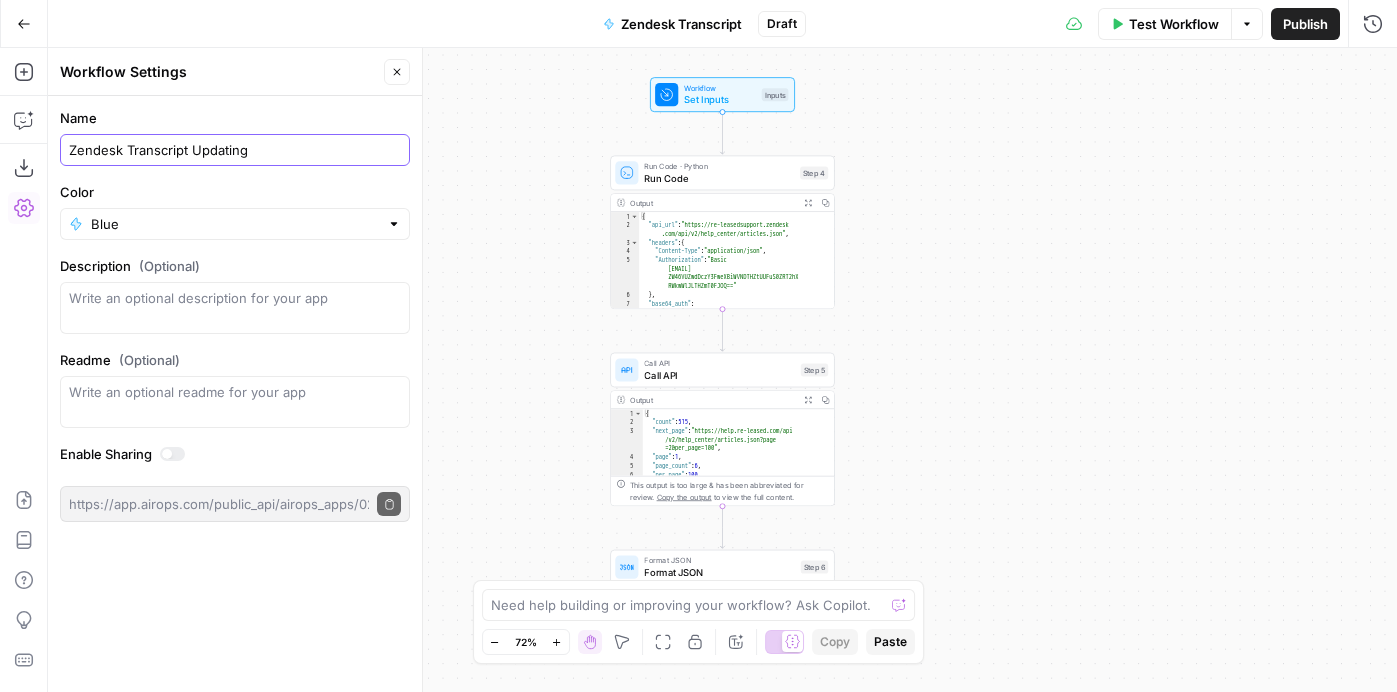 type on "Zendesk Transcript Updating" 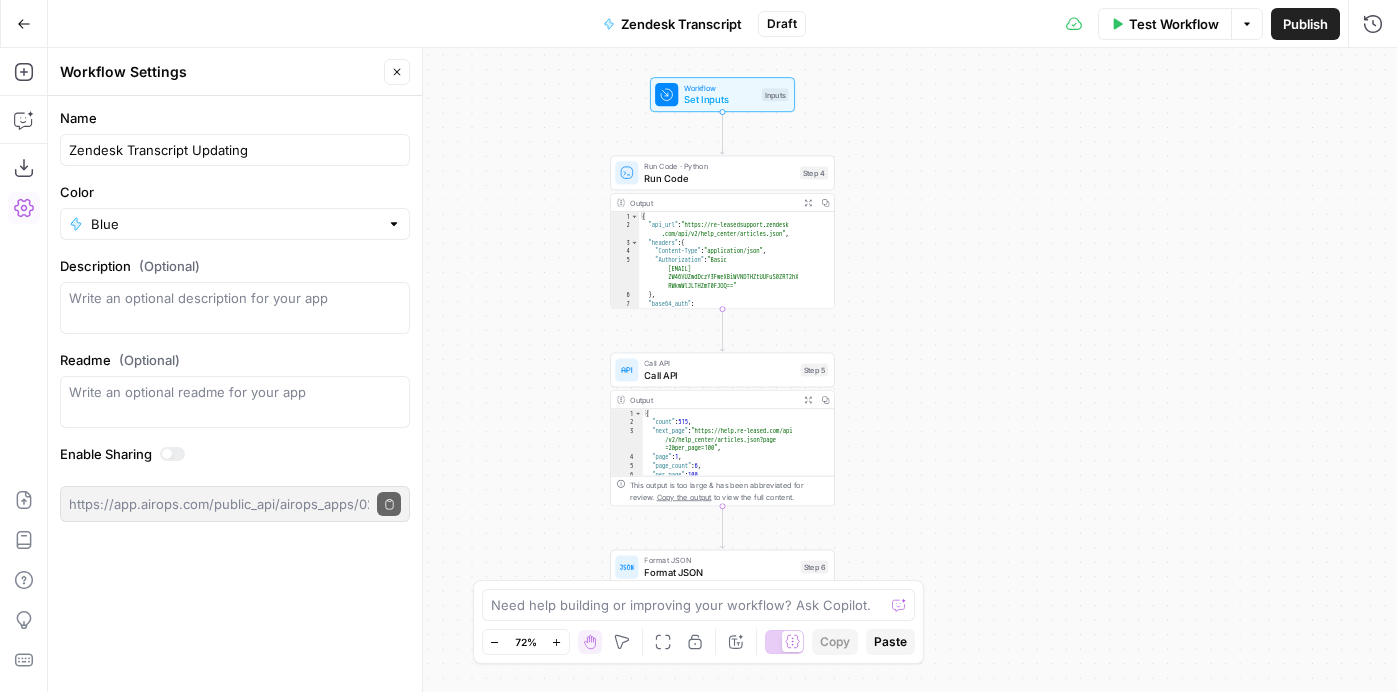 click on "Go Back Zendesk Transcript  Draft Test Workflow Options Publish Run History" at bounding box center (698, 23) 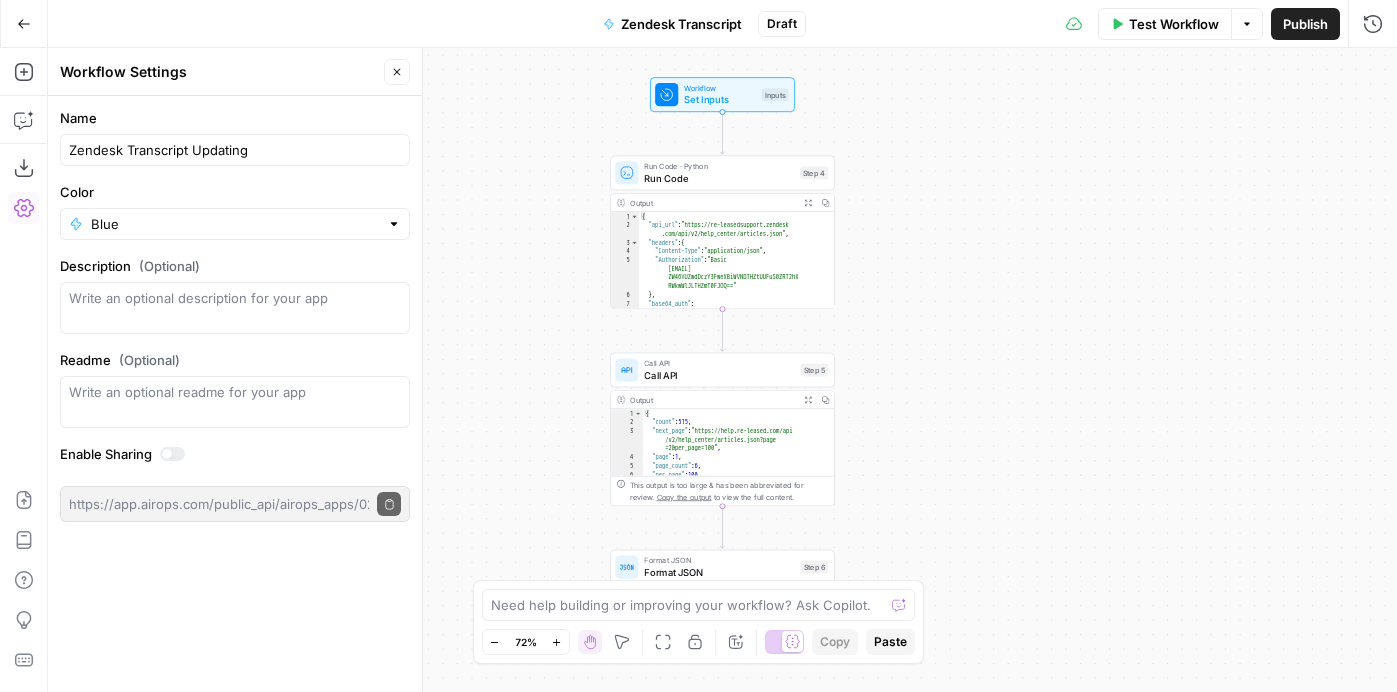 click 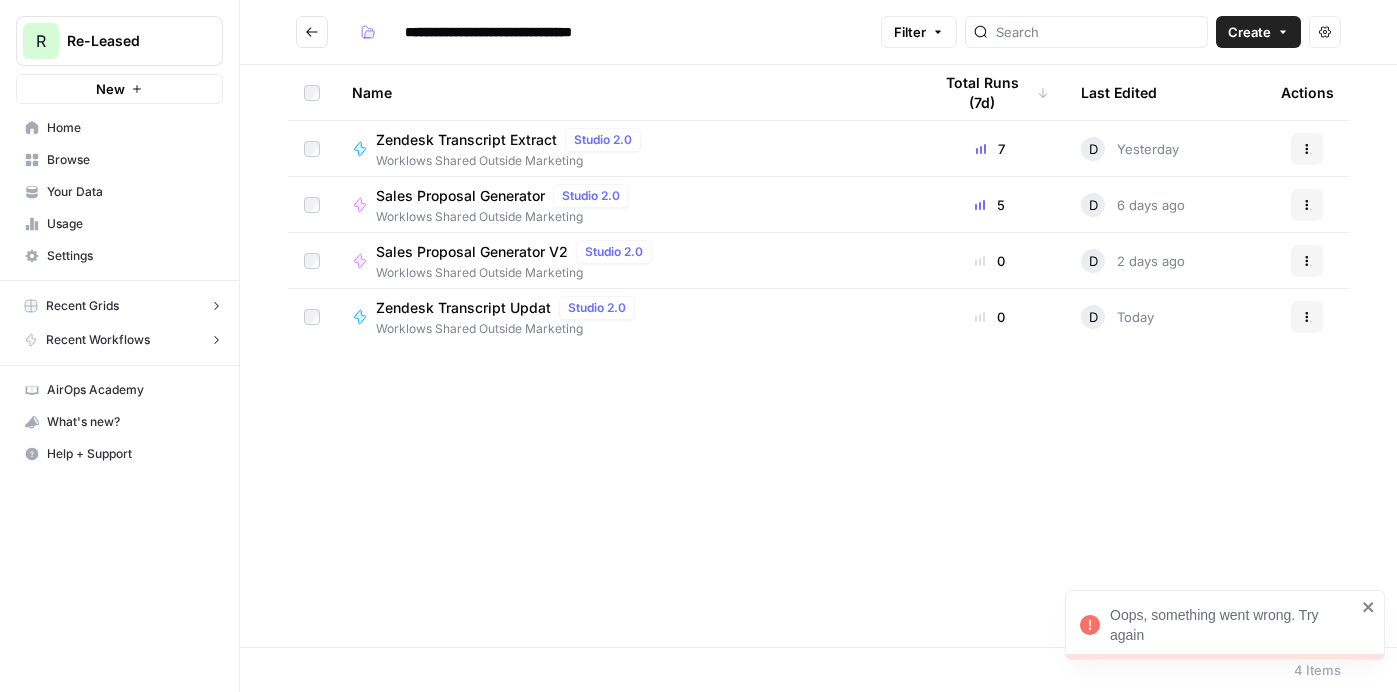 click on "Browse" at bounding box center [130, 160] 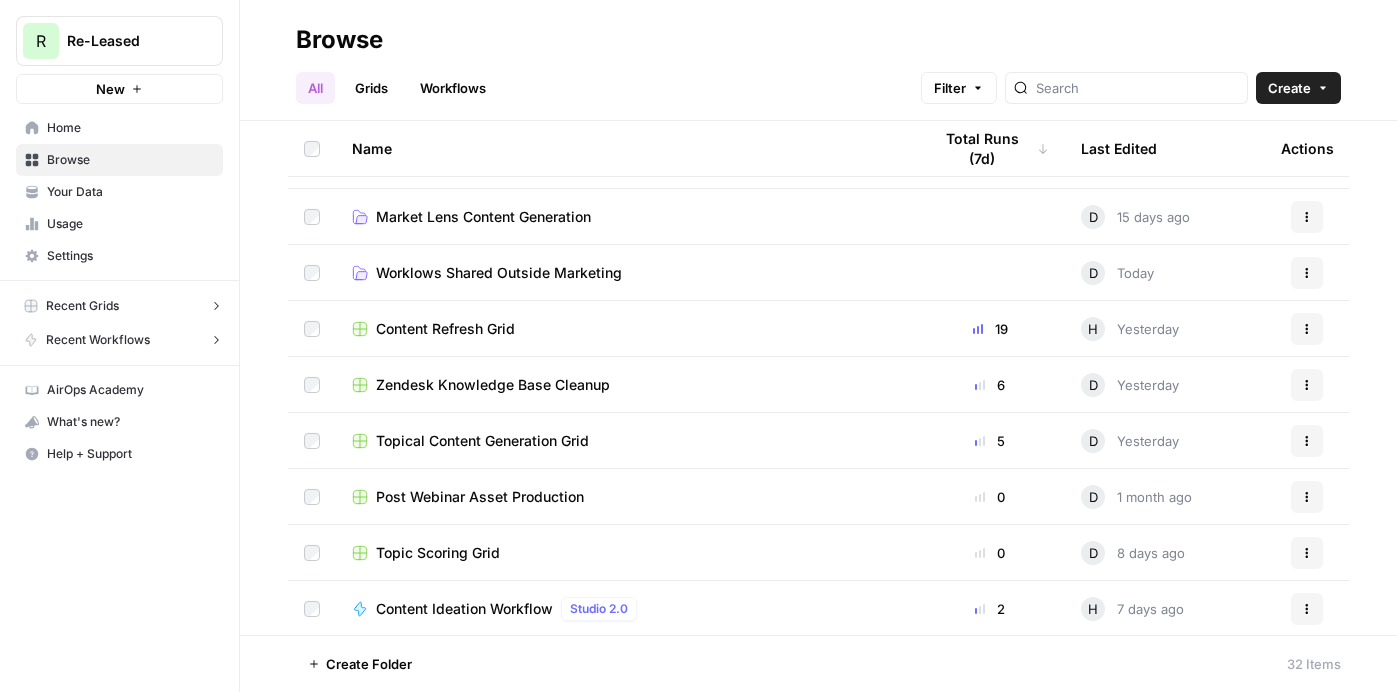 scroll, scrollTop: 236, scrollLeft: 0, axis: vertical 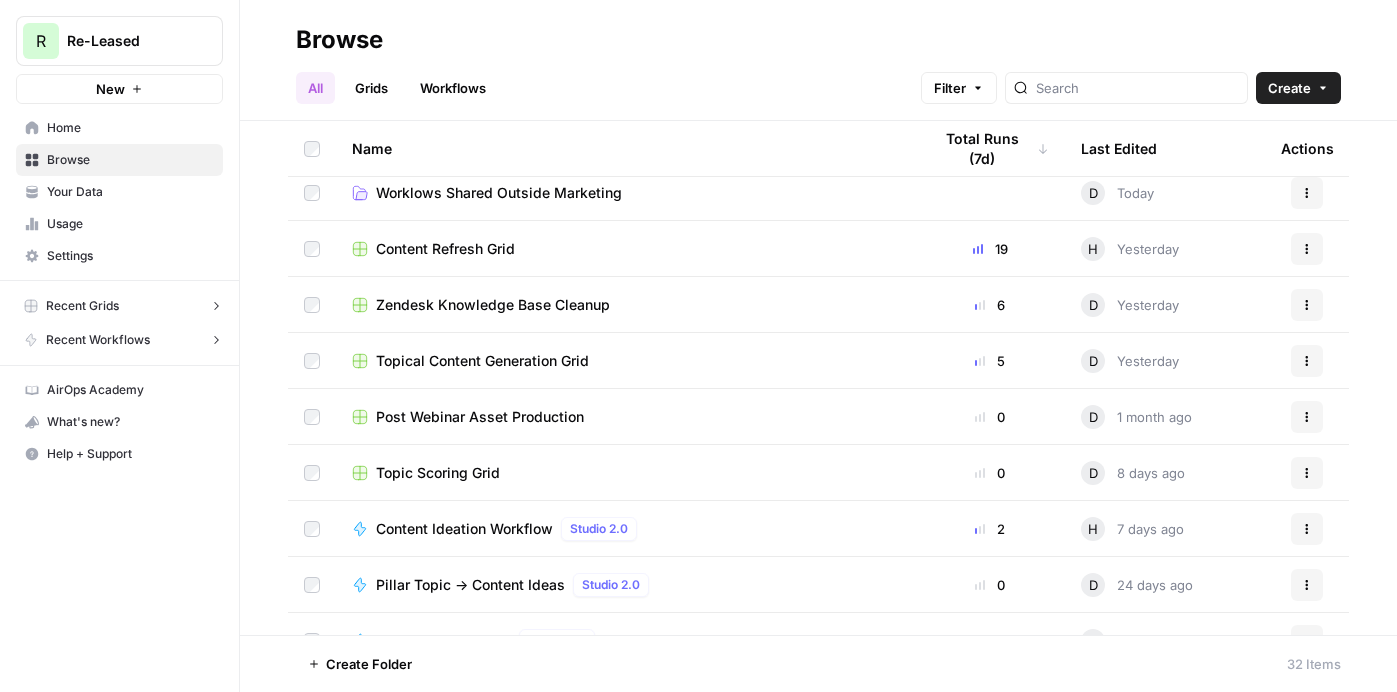 click on "Zendesk Knowledge Base Cleanup" at bounding box center [493, 305] 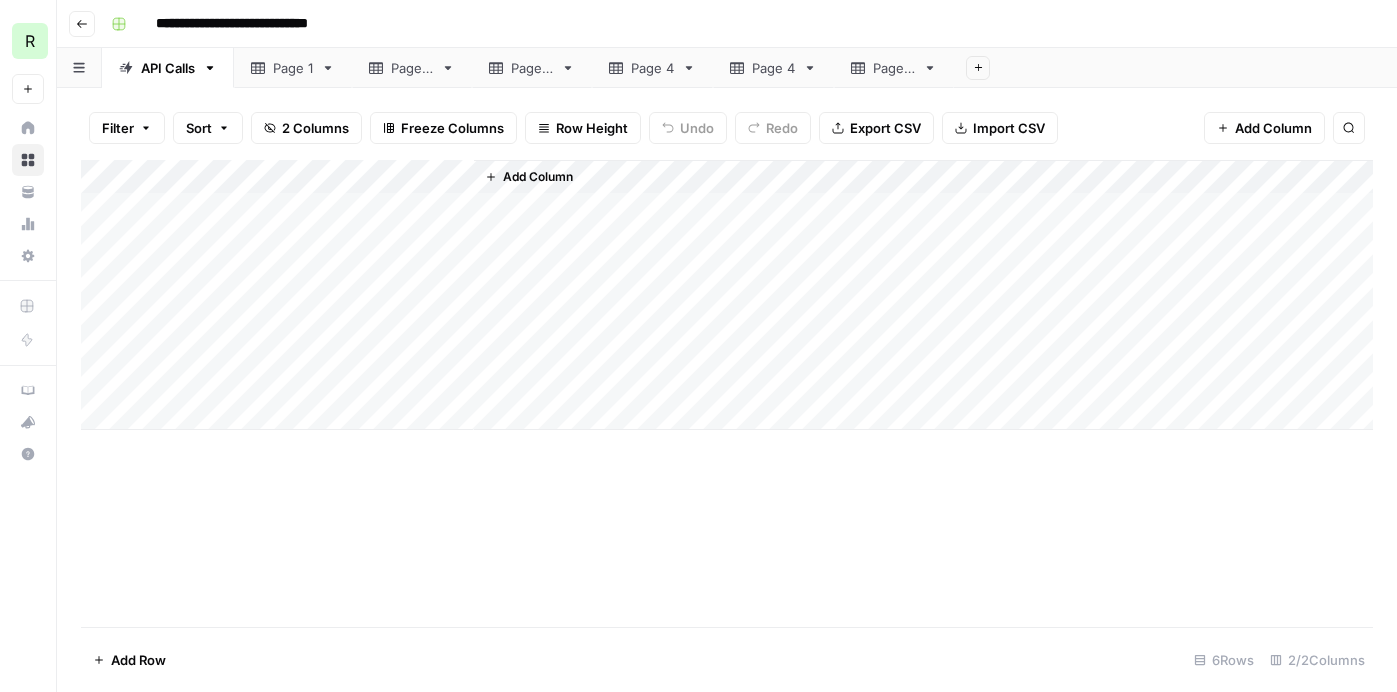 click on "Page 1" at bounding box center [293, 68] 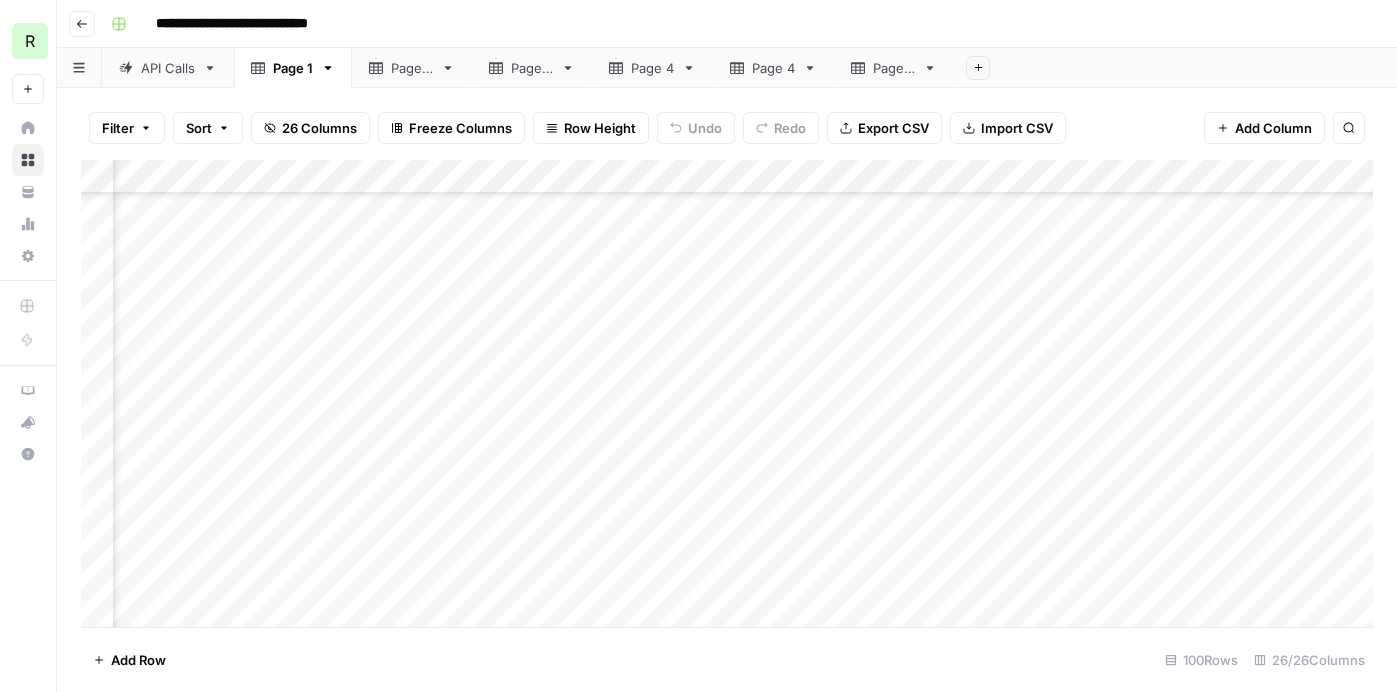 scroll, scrollTop: 0, scrollLeft: 334, axis: horizontal 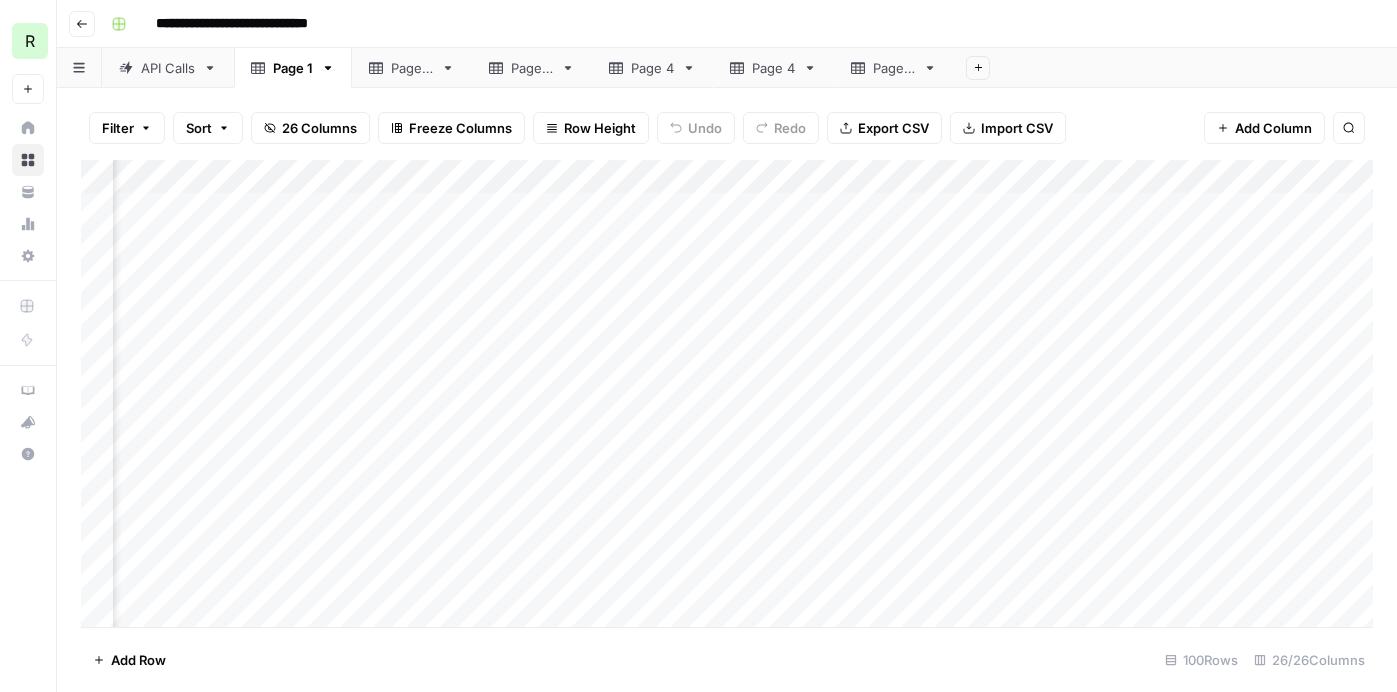 click on "Add Column" at bounding box center [727, 393] 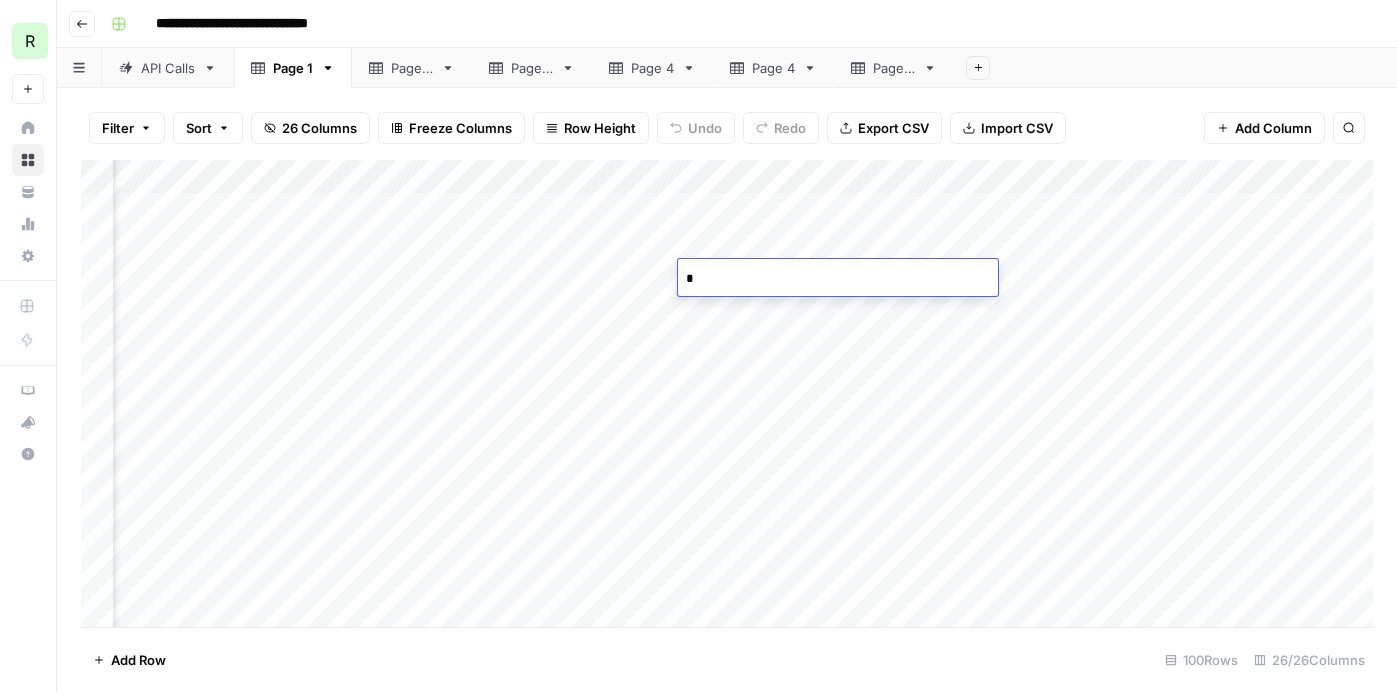 click on "Add Column" at bounding box center [727, 393] 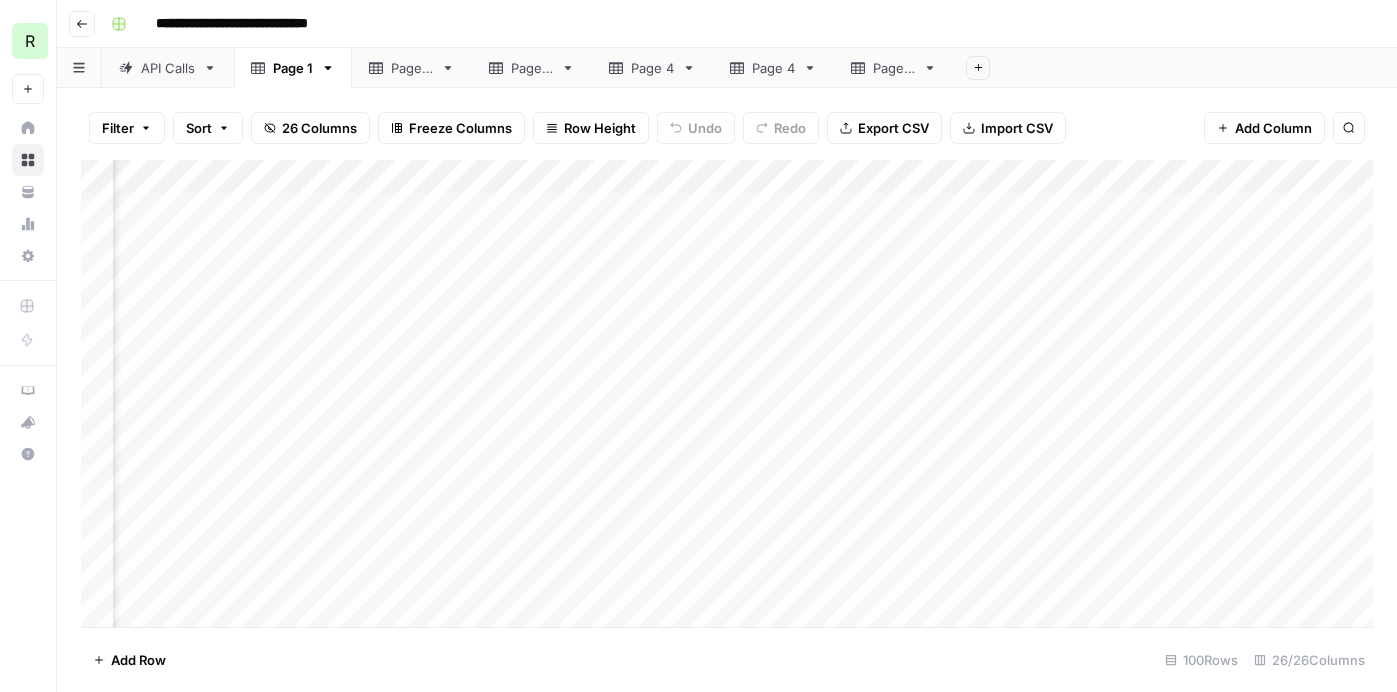 scroll, scrollTop: 0, scrollLeft: 643, axis: horizontal 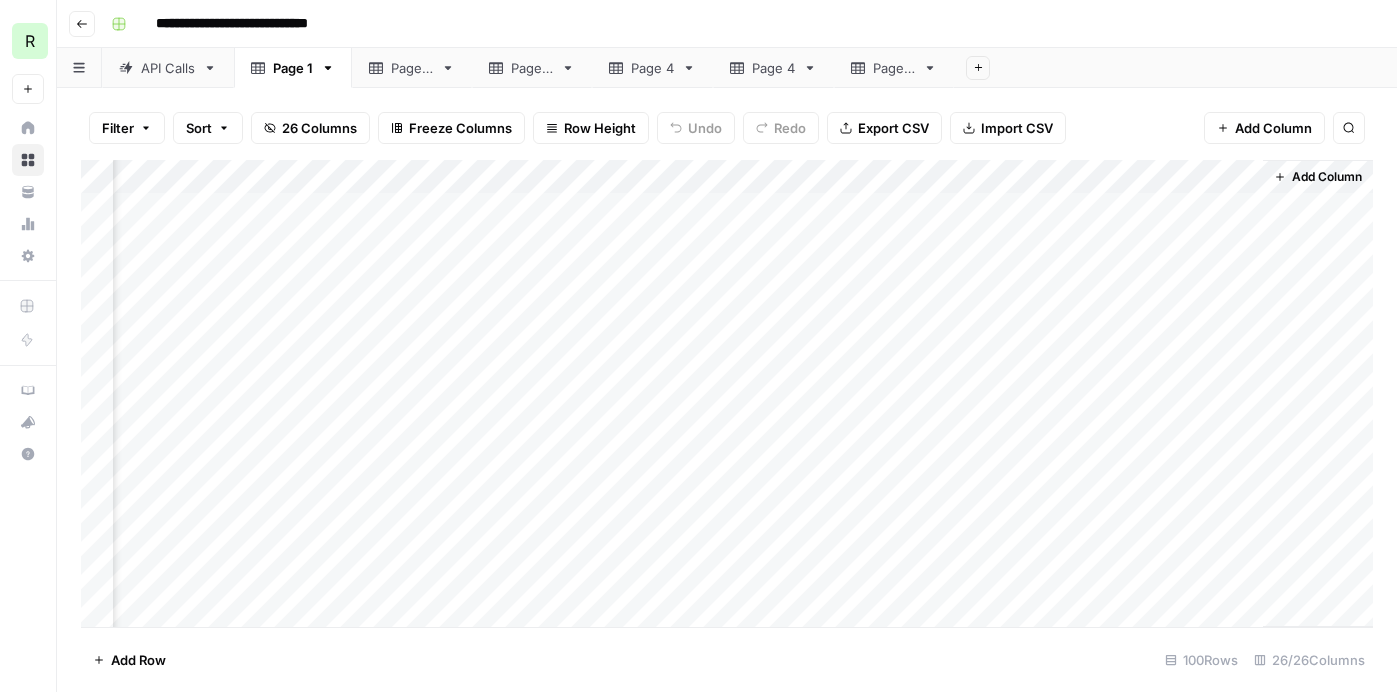 click on "Add Column" at bounding box center [727, 393] 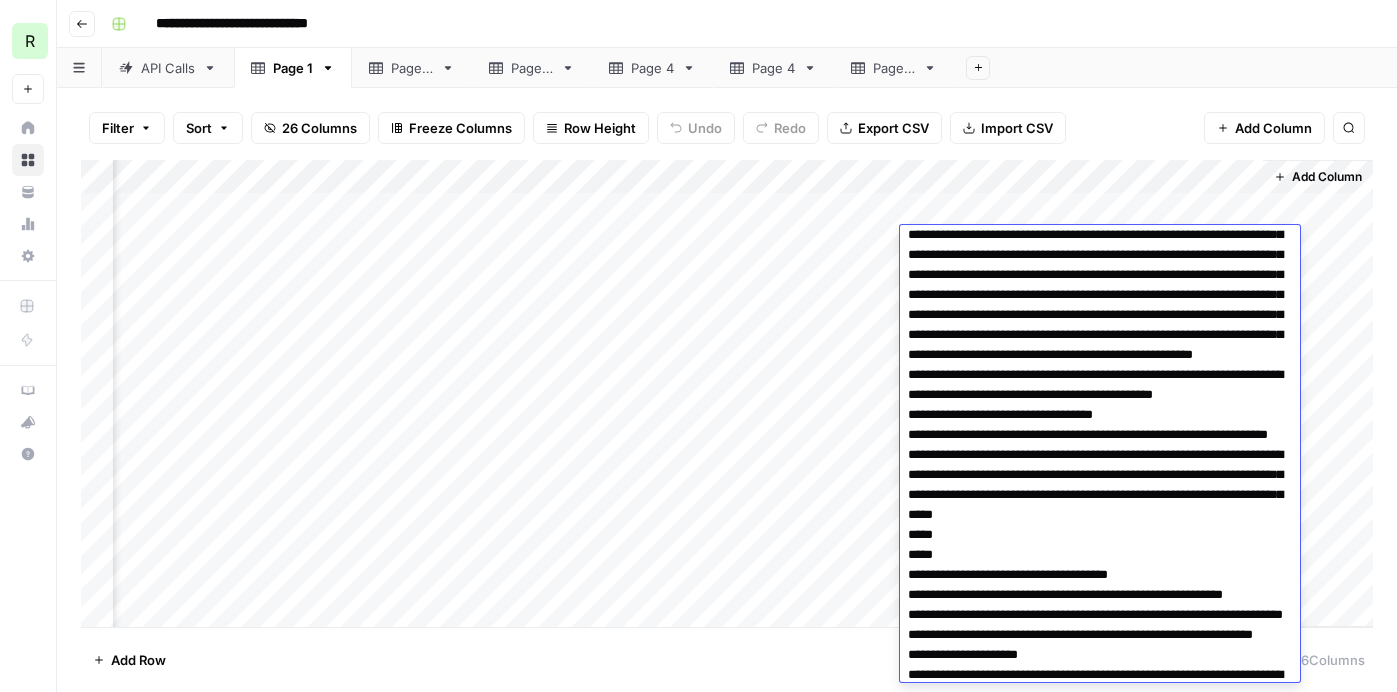 scroll, scrollTop: 0, scrollLeft: 0, axis: both 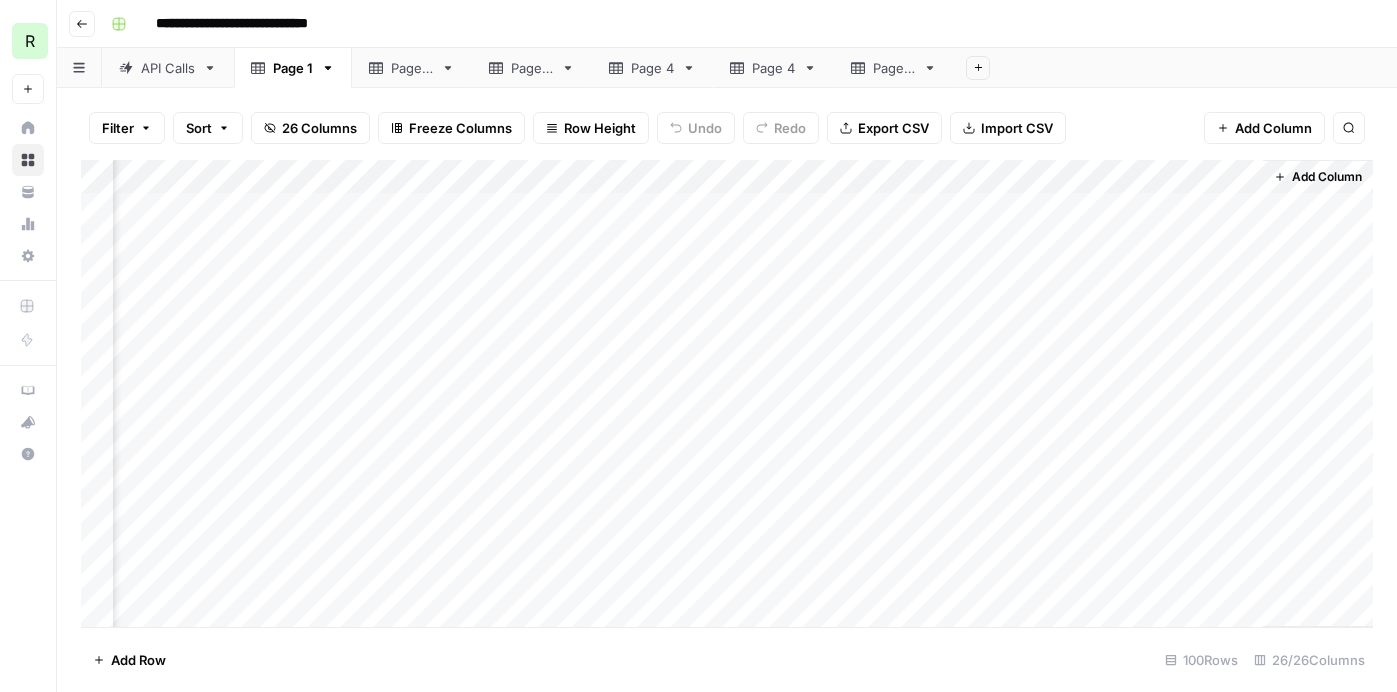 click on "Filter Sort 26 Columns Freeze Columns Row Height Undo Redo Export CSV Import CSV Add Column Search" at bounding box center (727, 128) 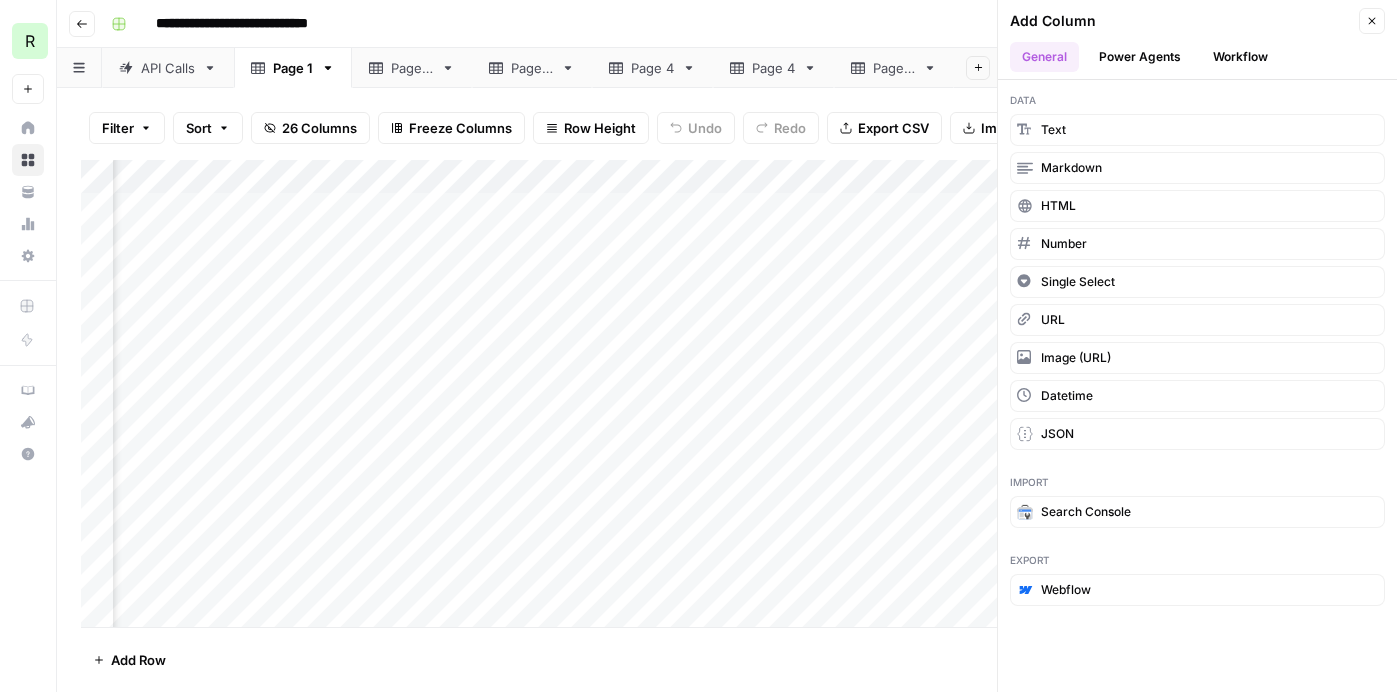 click on "Workflow" at bounding box center [1240, 57] 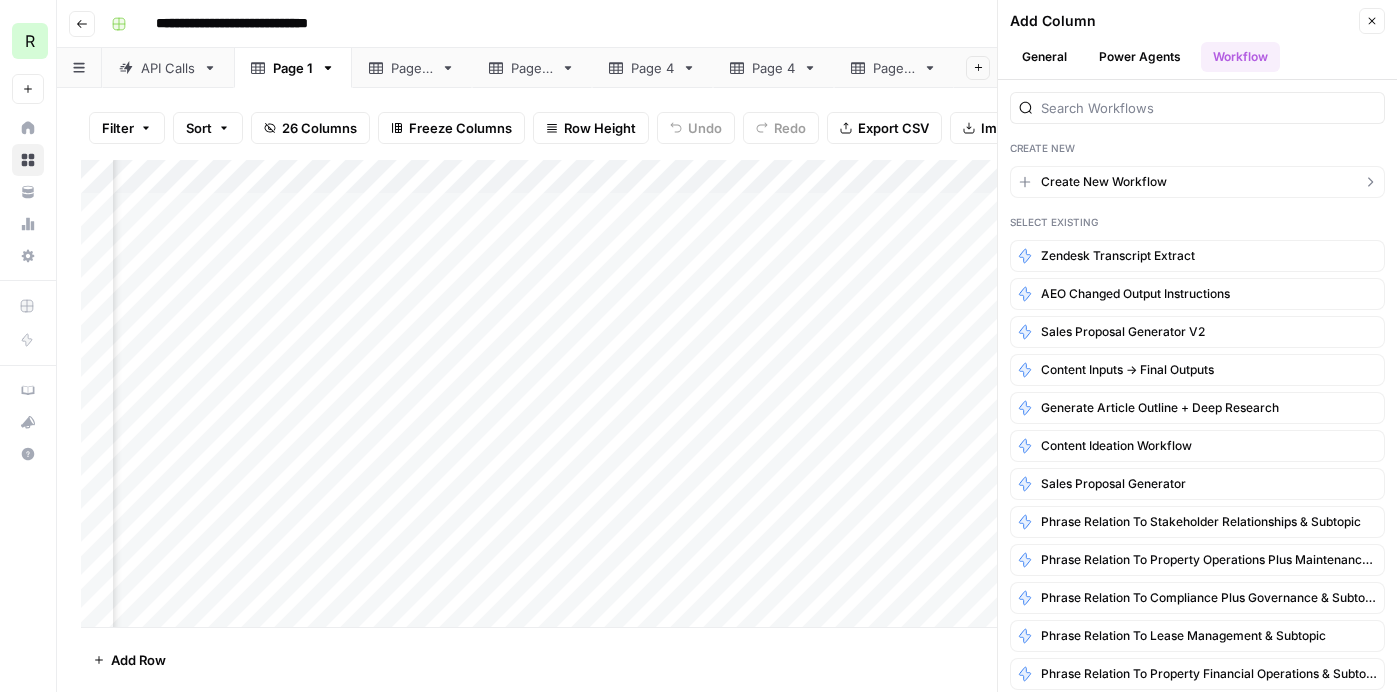 click on "Create New Workflow" at bounding box center (1197, 182) 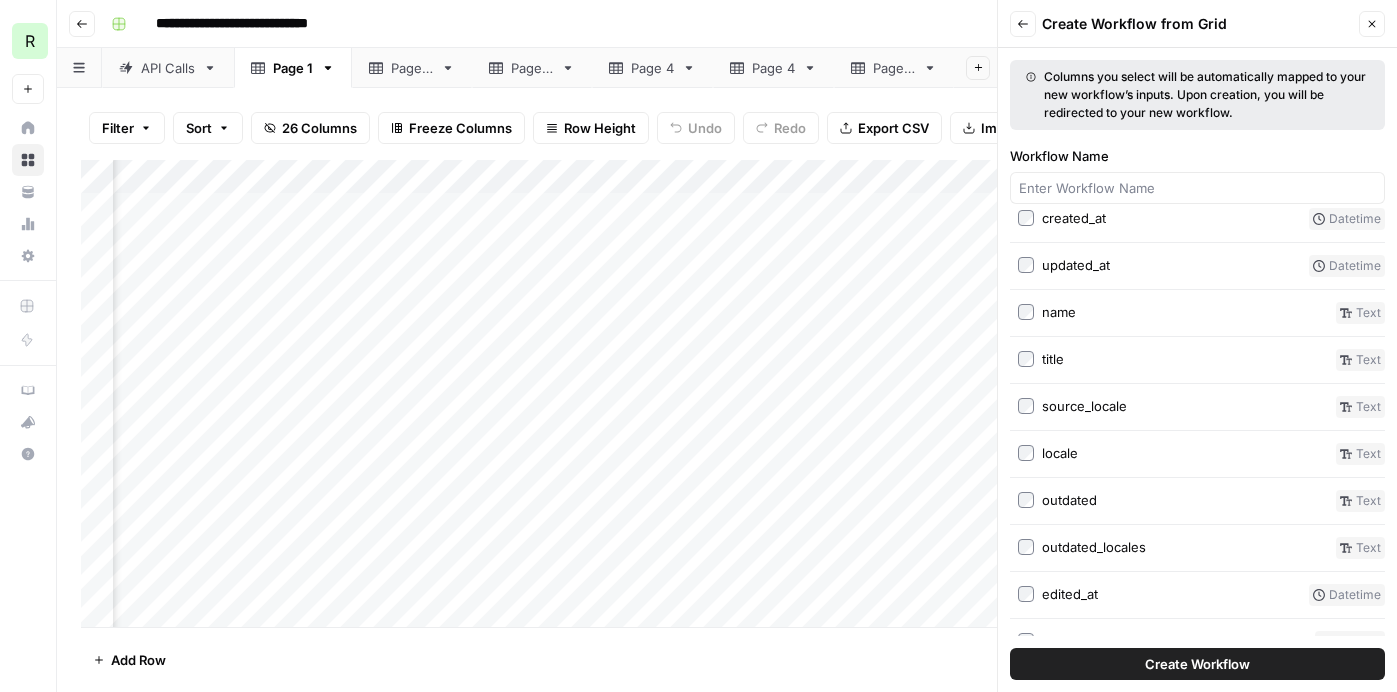 scroll, scrollTop: 874, scrollLeft: 0, axis: vertical 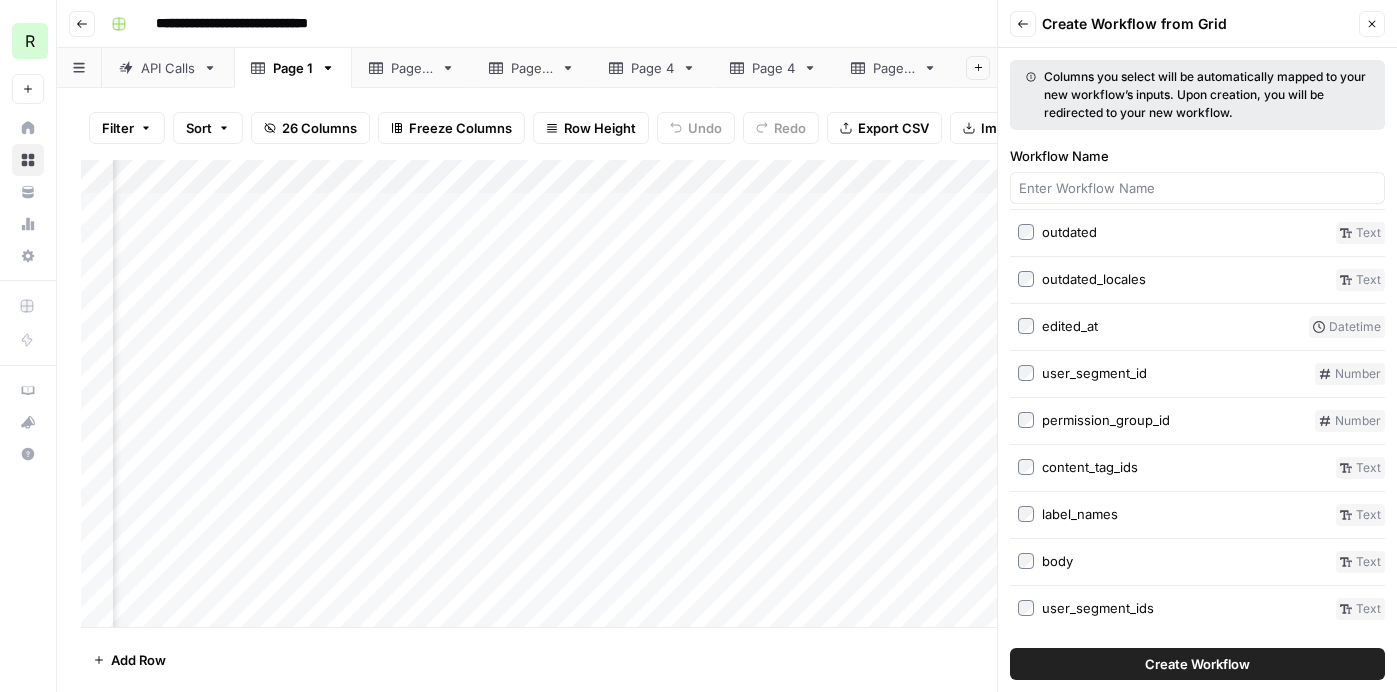 click on "Create Workflow" at bounding box center (1197, 664) 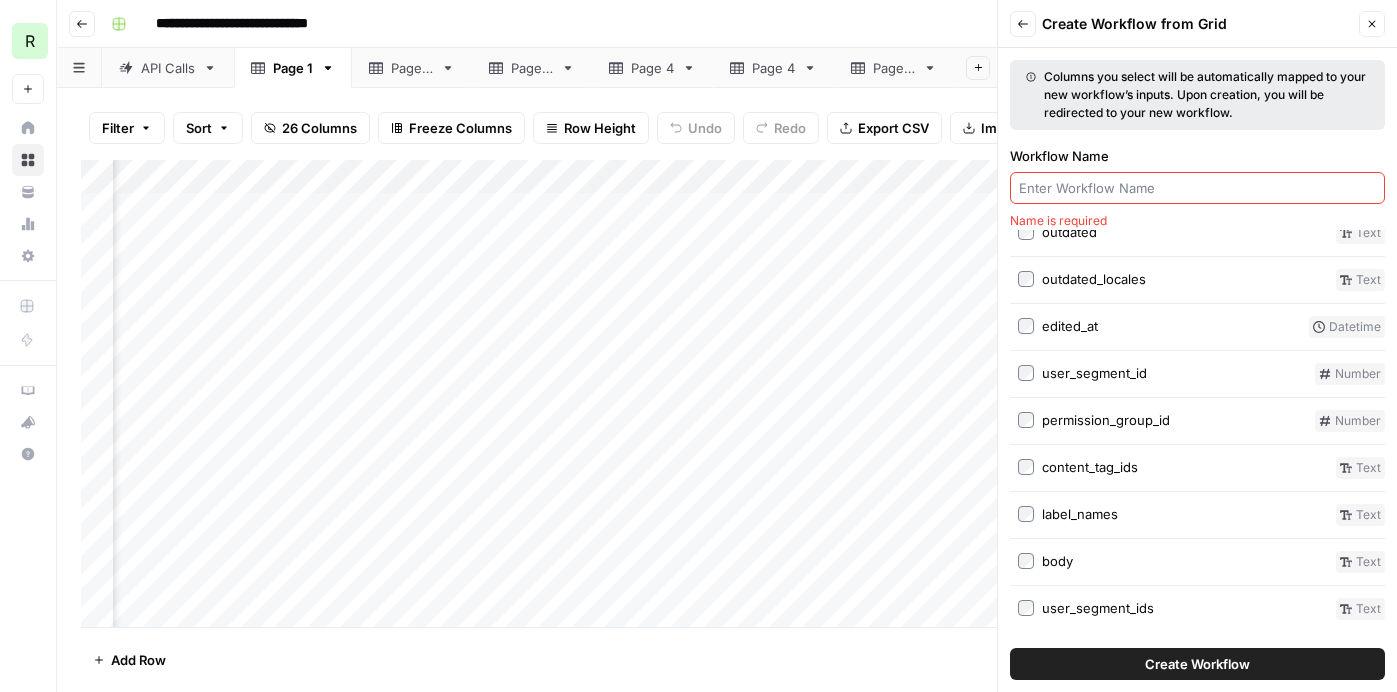 click on "Workflow Name" at bounding box center [1197, 188] 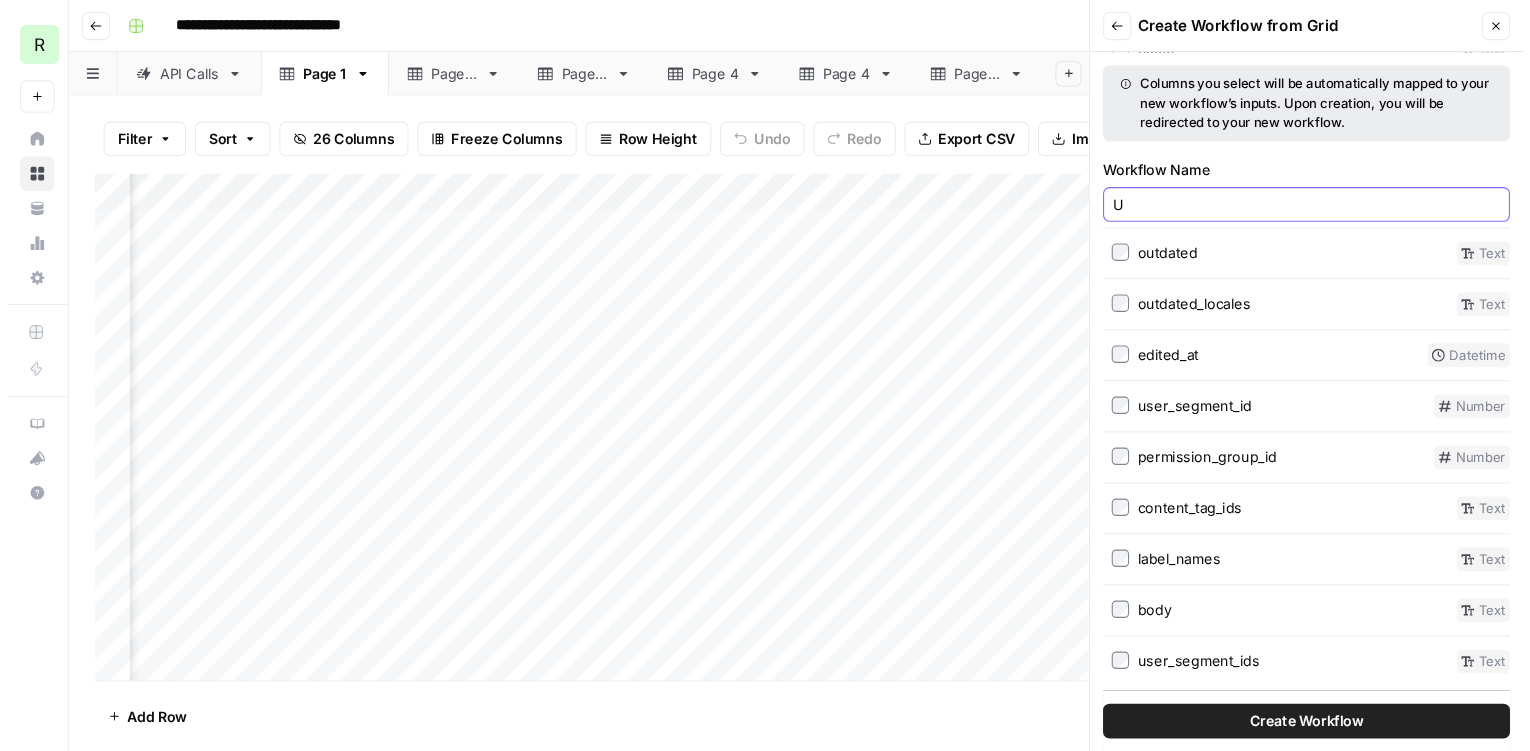 scroll, scrollTop: 874, scrollLeft: 0, axis: vertical 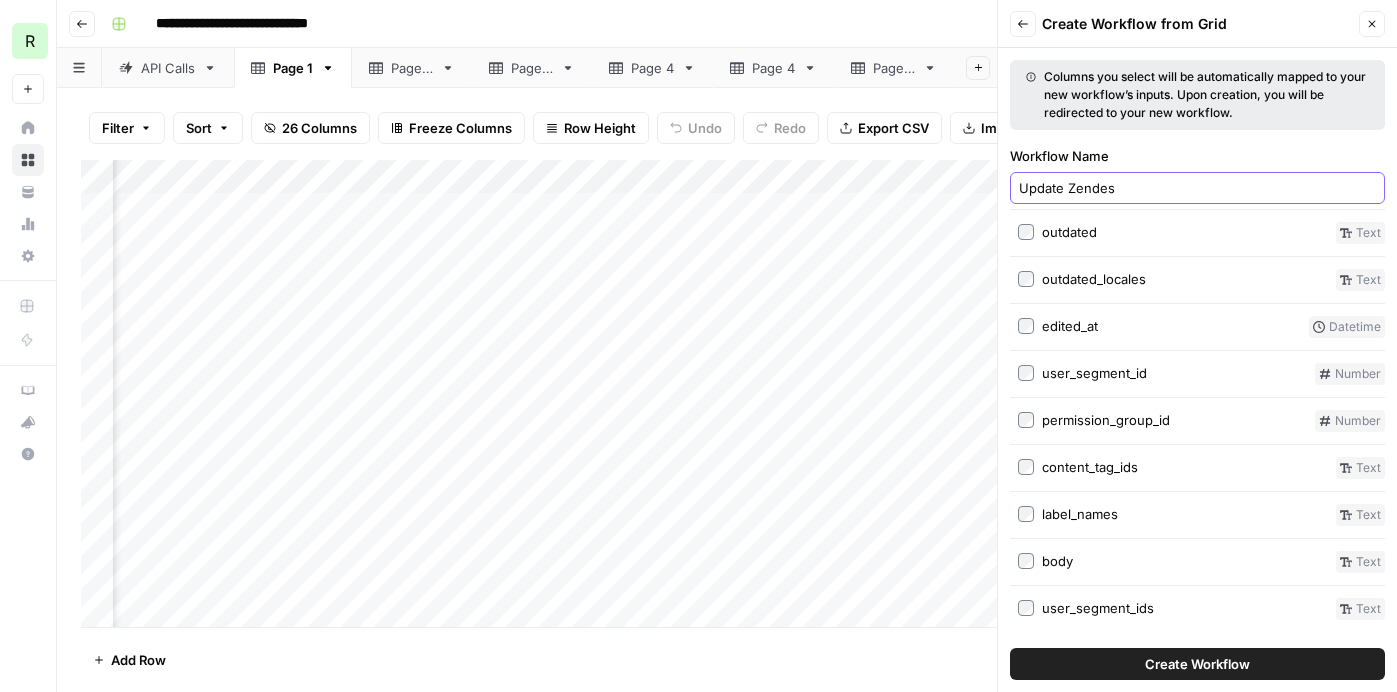 drag, startPoint x: 1064, startPoint y: 188, endPoint x: 1010, endPoint y: 188, distance: 54 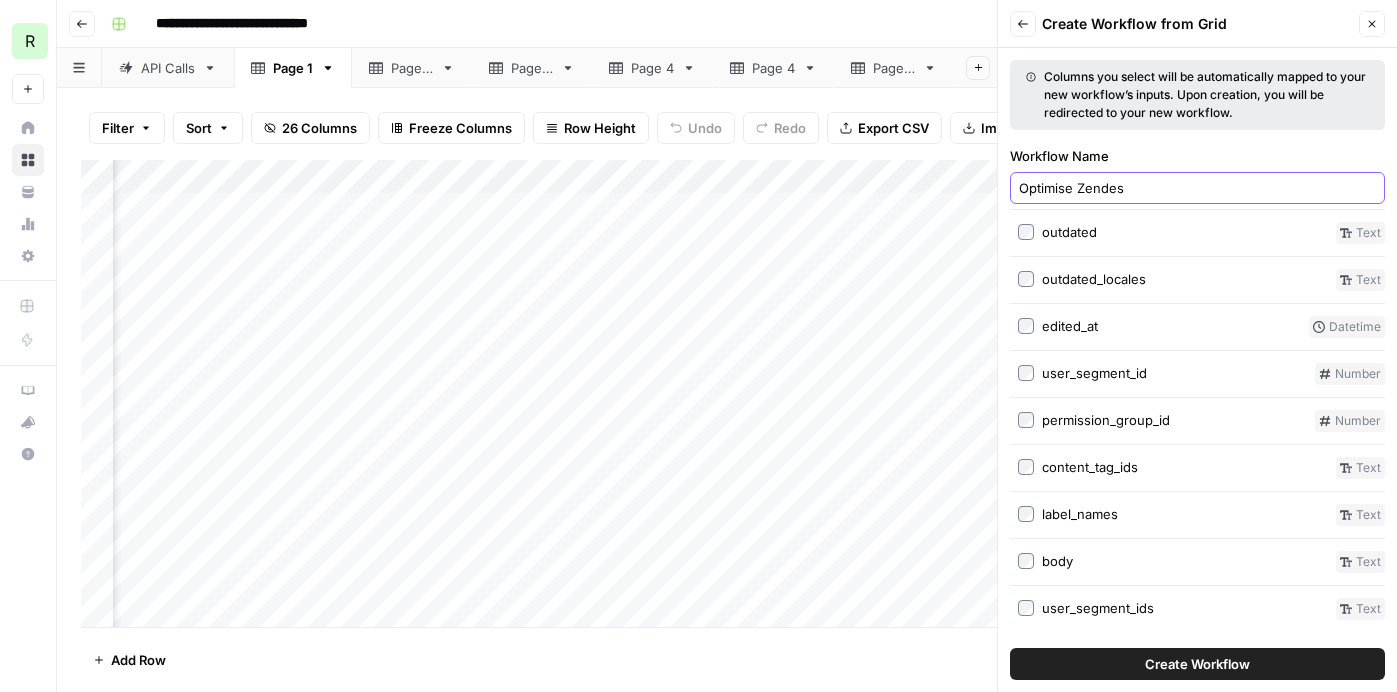 click on "Optimise Zendes" at bounding box center [1197, 188] 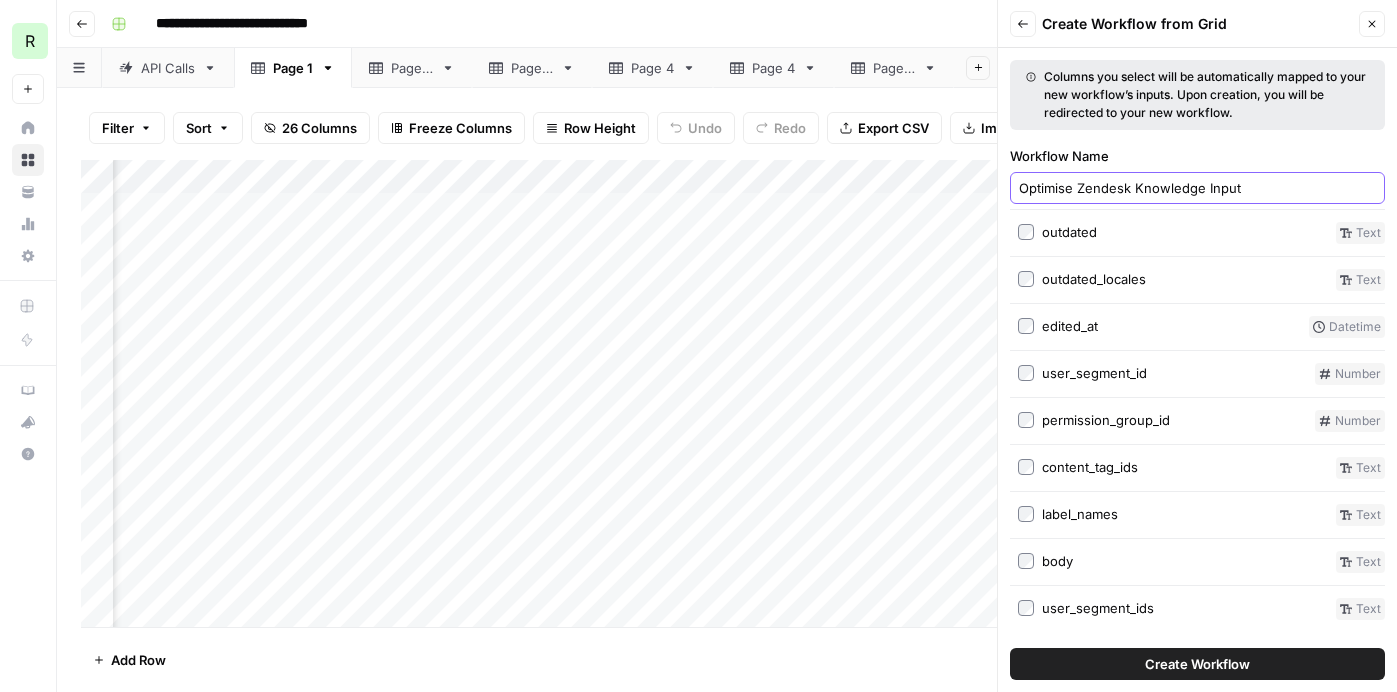 type on "Optimise Zendesk Knowledge Input" 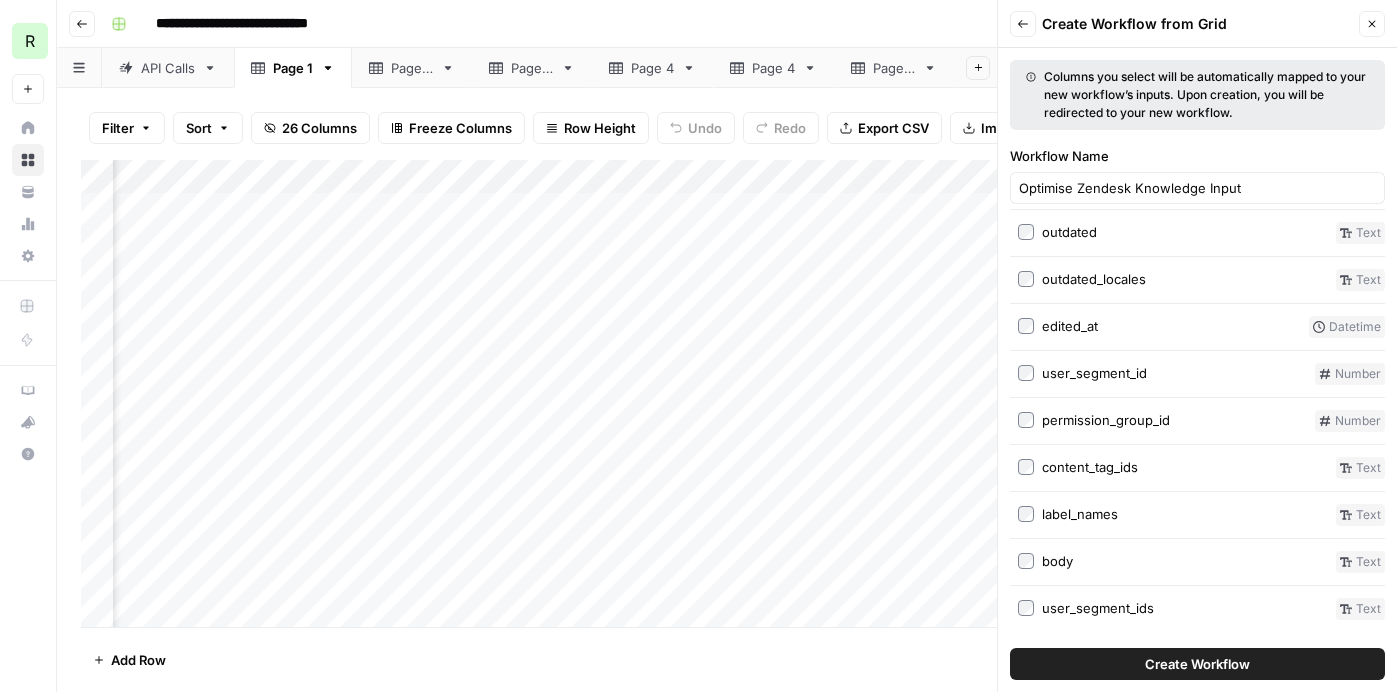 click on "Create Workflow" at bounding box center [1197, 664] 